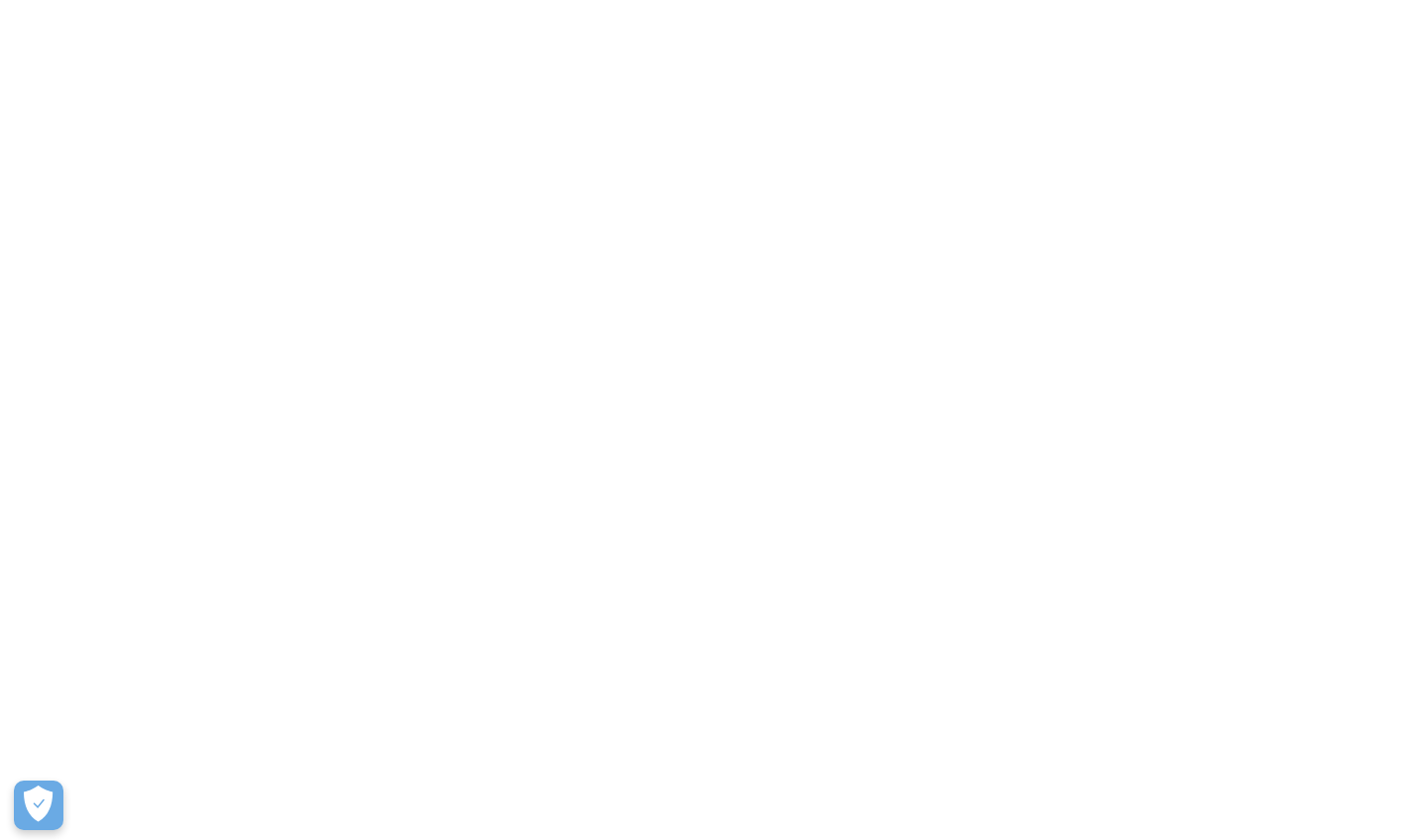 scroll, scrollTop: 0, scrollLeft: 0, axis: both 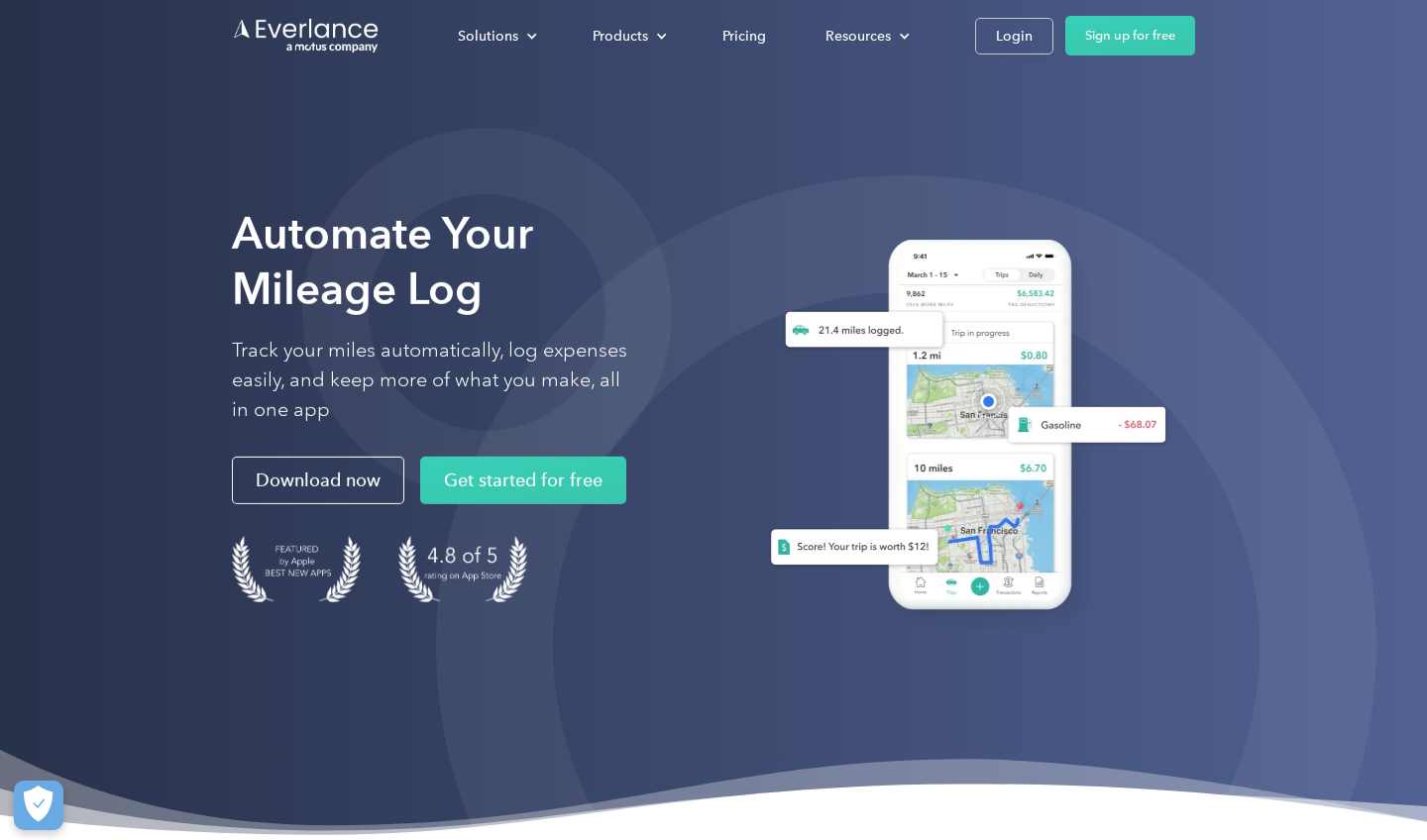 click on "Solutions For companies Easy vehicle reimbursements For self-employed Maximize tax deductions For partners Reward your contractors For Companies For Self-Employed For Partners Products Mileage tracking Automatic mileage logs FAVR program Fixed & Variable Rate reimbursement design & management Driver checkup License, insurance and MVR verification Expense tracking Automatic transaction logs CPM program Cents Per Mile reimbursement management Everlance Payments Hands-free mileage payments Deduction finder Tax deduction review Accountable plan Monthly allowance management HR Integrations Automate population management Pricing Resources About us Learn about Motus Resource hub Business mileage hub IRS mileage rate Help center Tax calculator Jobs Contact us Login Sign up for free" at bounding box center [714, 36] 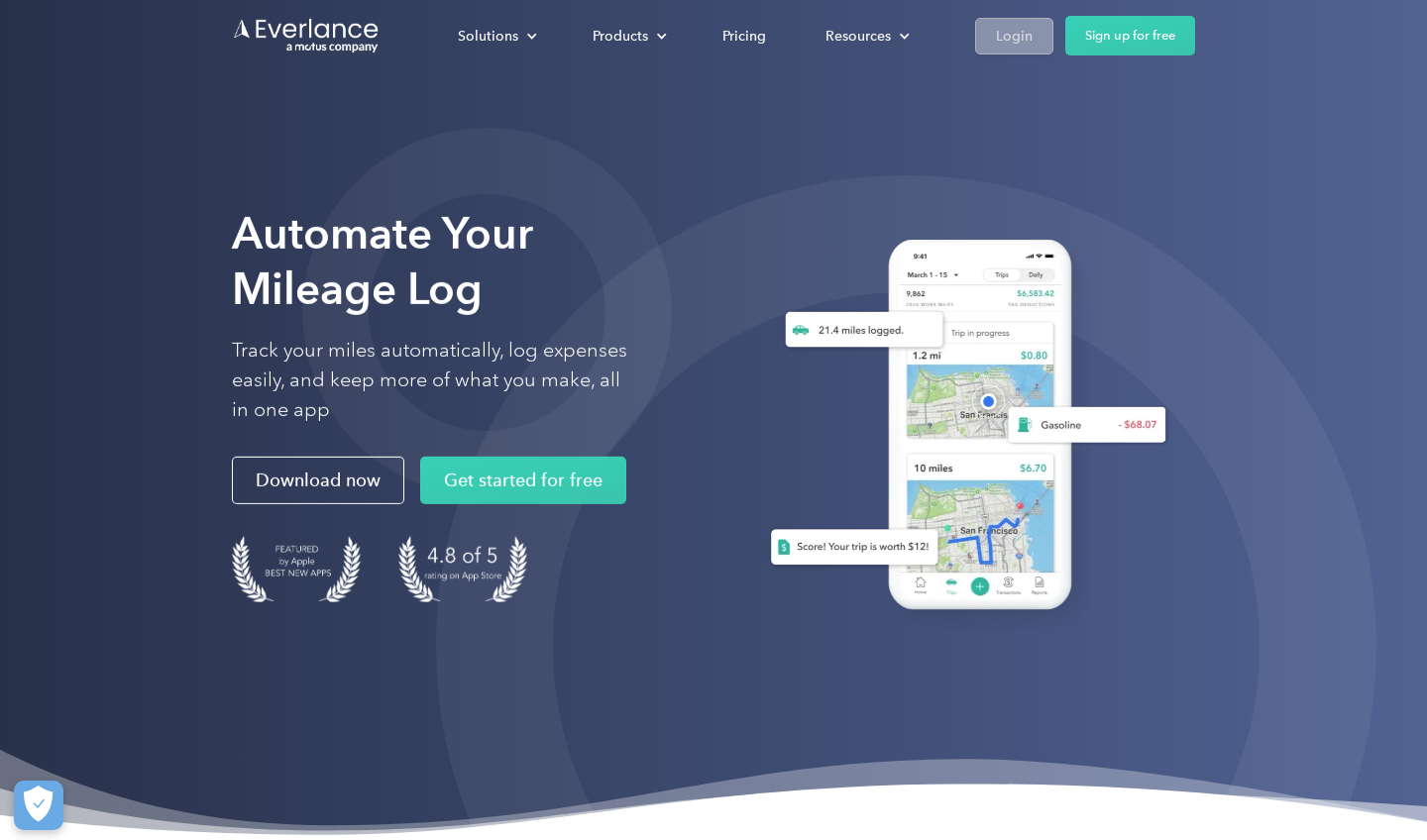 click on "Login" at bounding box center (1014, 36) 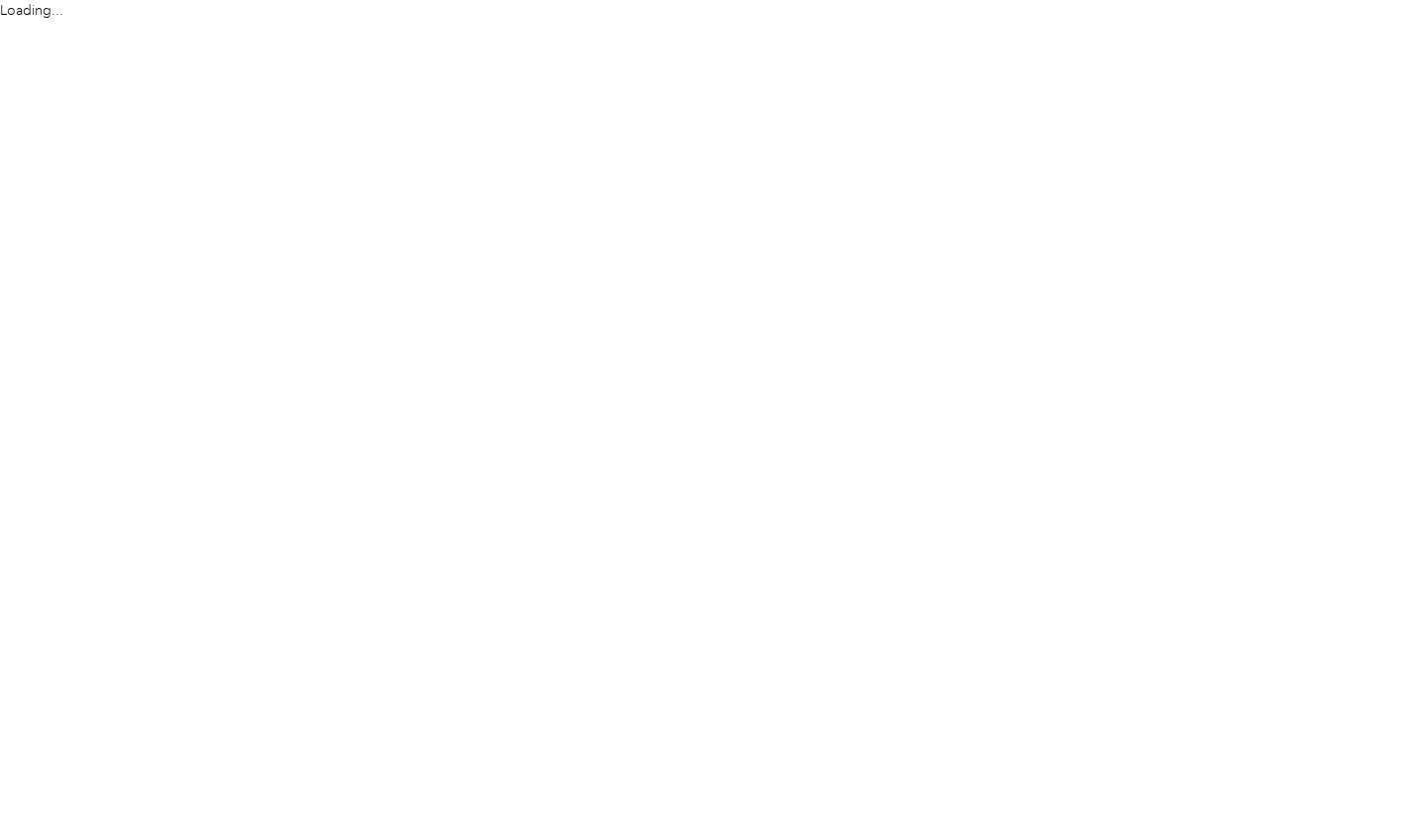 scroll, scrollTop: 0, scrollLeft: 0, axis: both 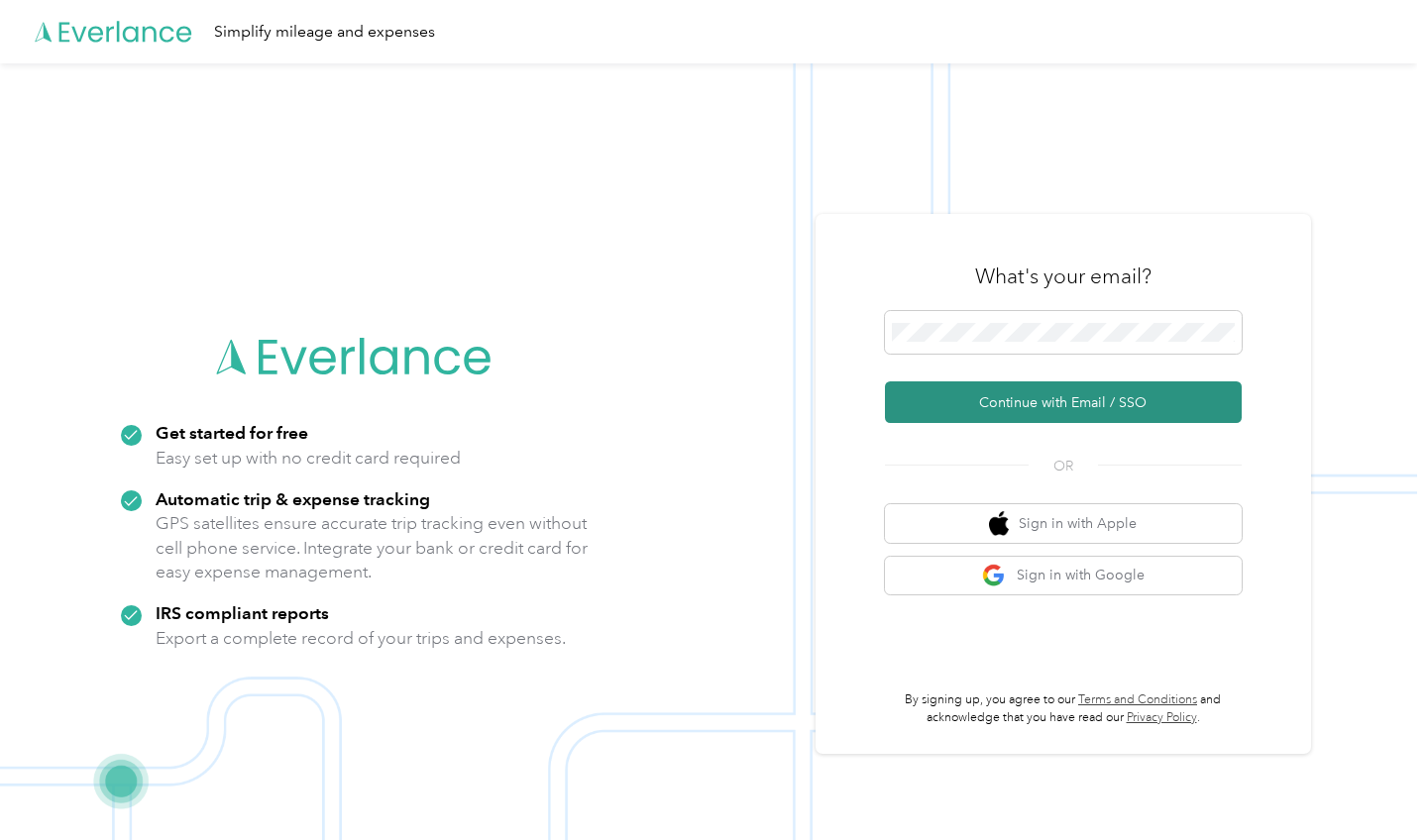 click on "Continue with Email / SSO" at bounding box center [1063, 402] 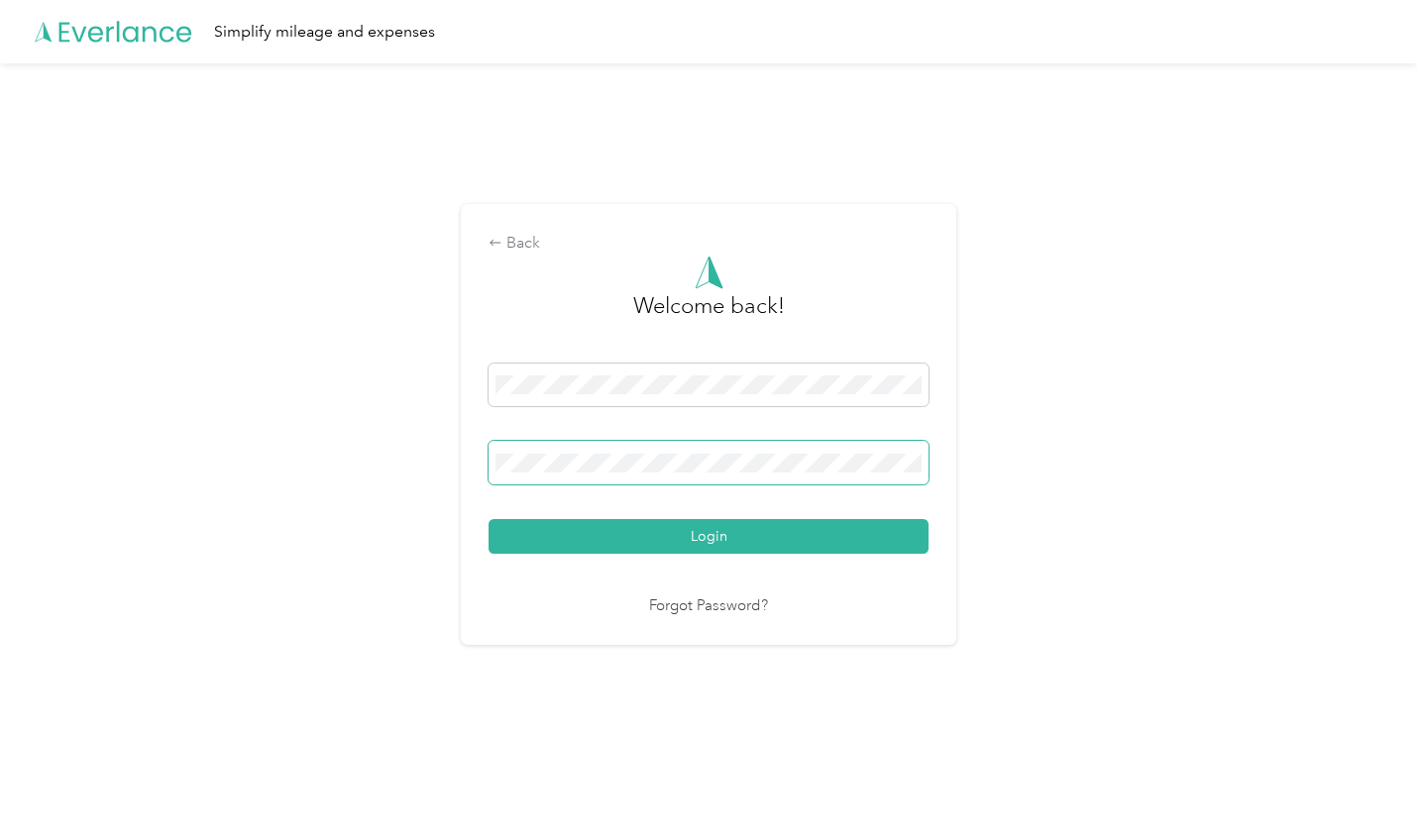click on "Login" at bounding box center (709, 536) 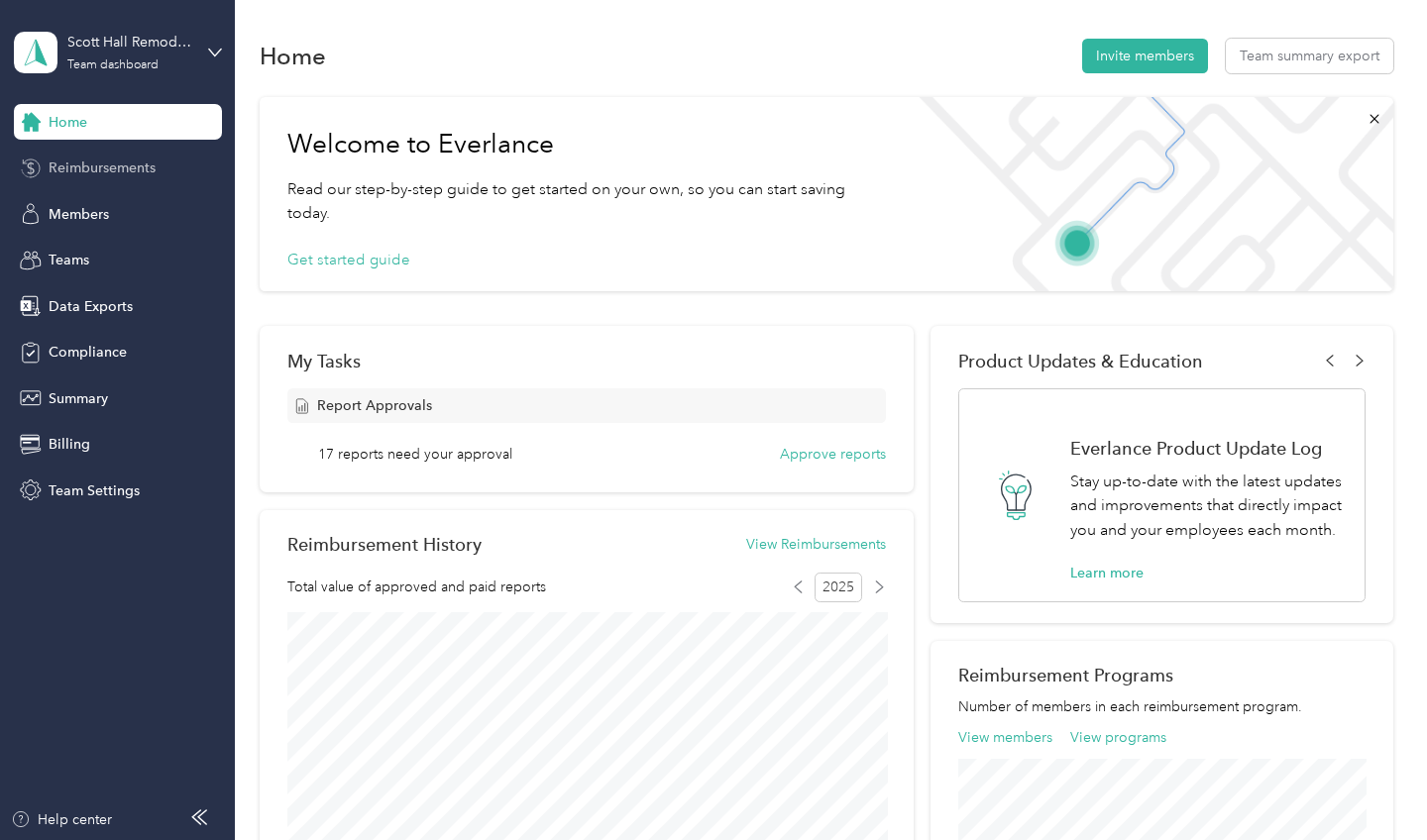 click on "Reimbursements" at bounding box center [102, 167] 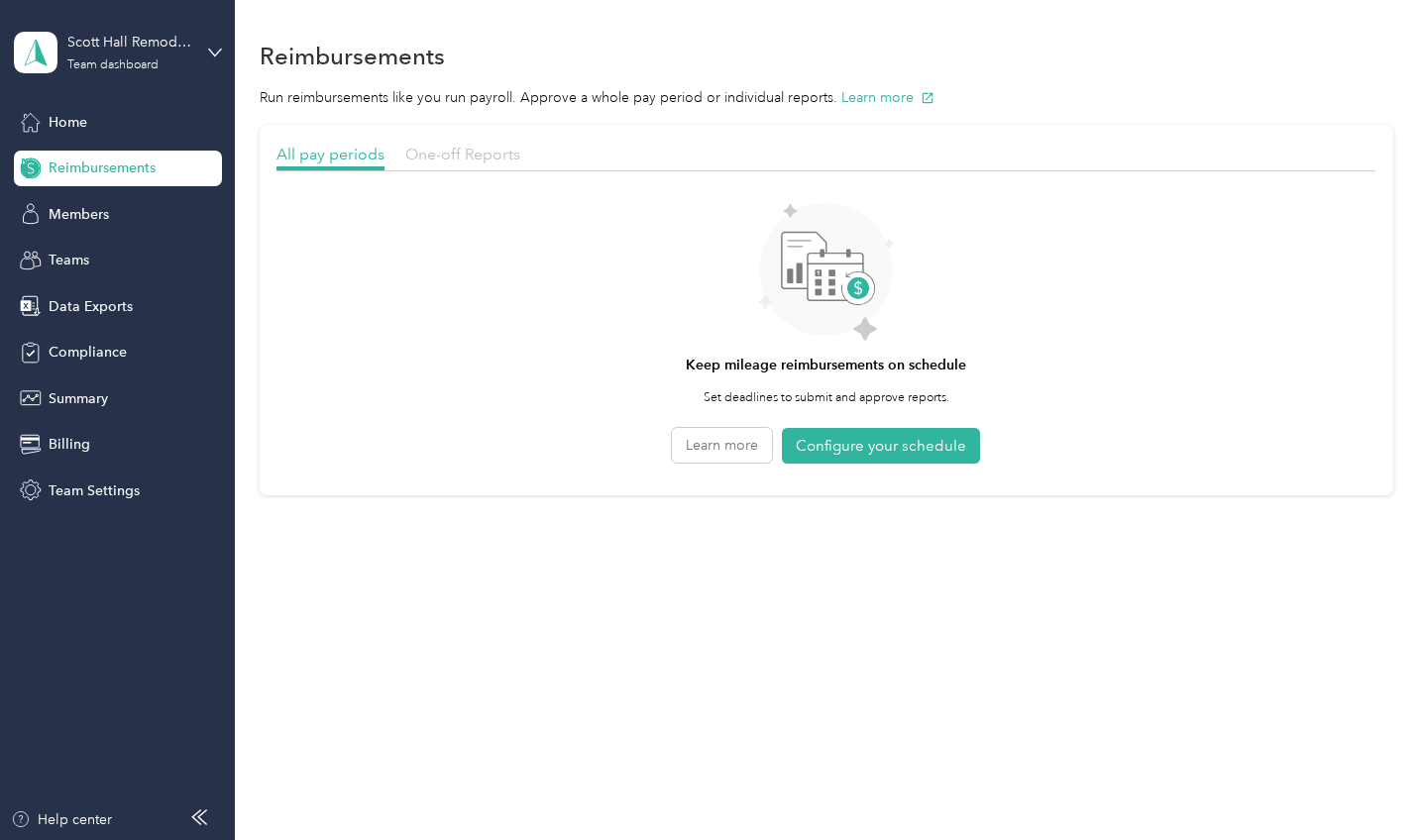 click on "One-off Reports" at bounding box center [463, 154] 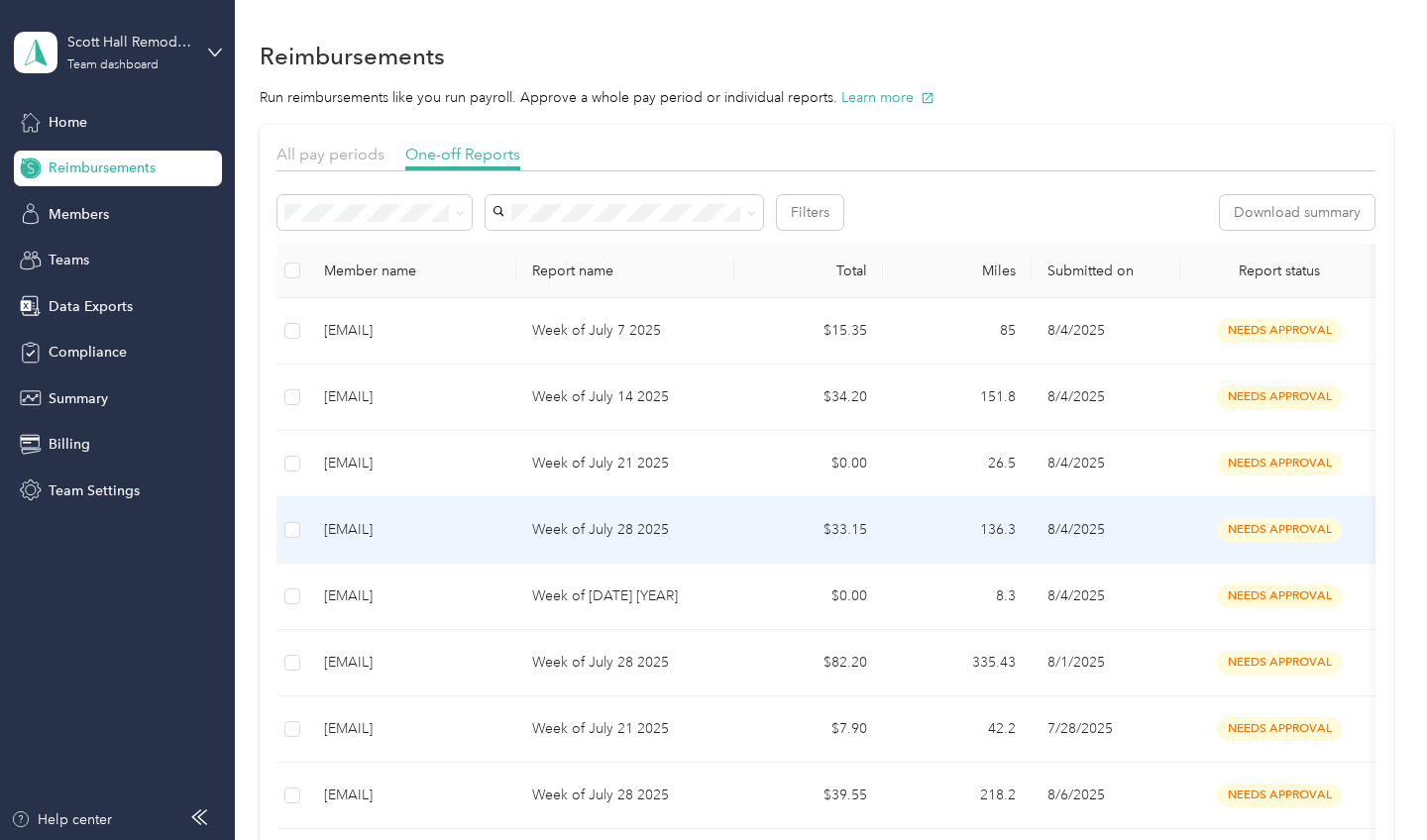 scroll, scrollTop: 0, scrollLeft: 0, axis: both 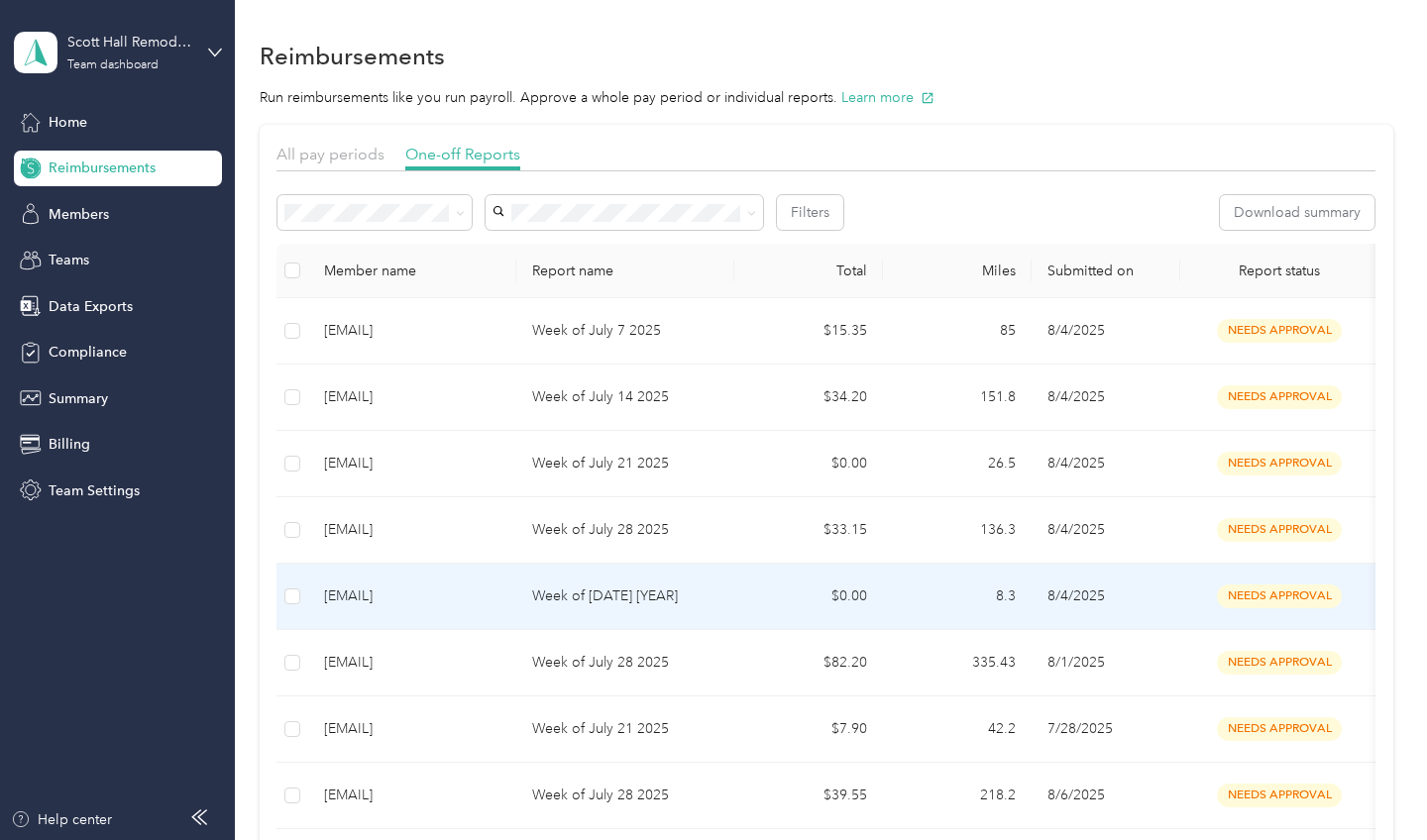 click on "Week of [DATE] [YEAR]" at bounding box center [625, 596] 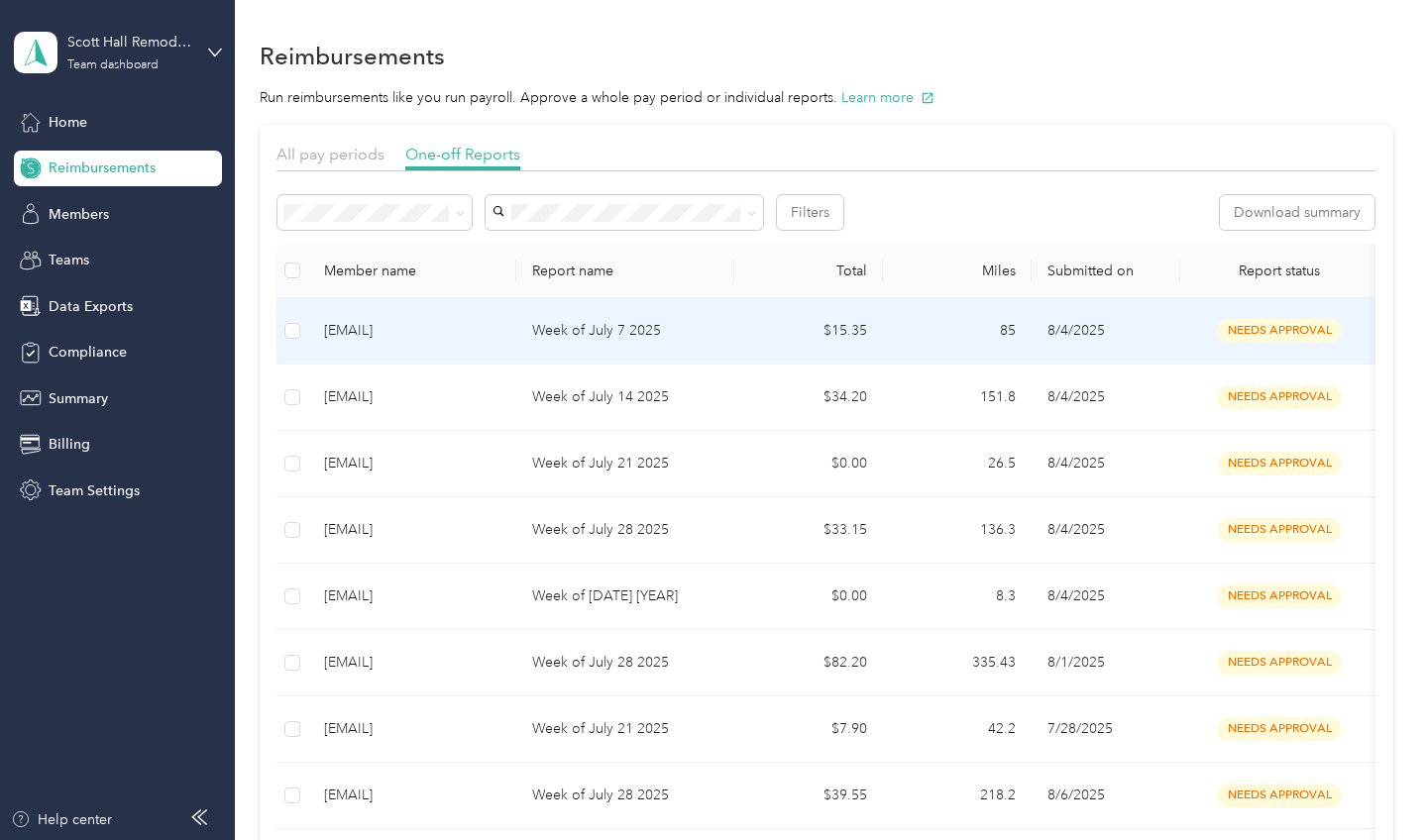click on "[EMAIL]" at bounding box center (412, 331) 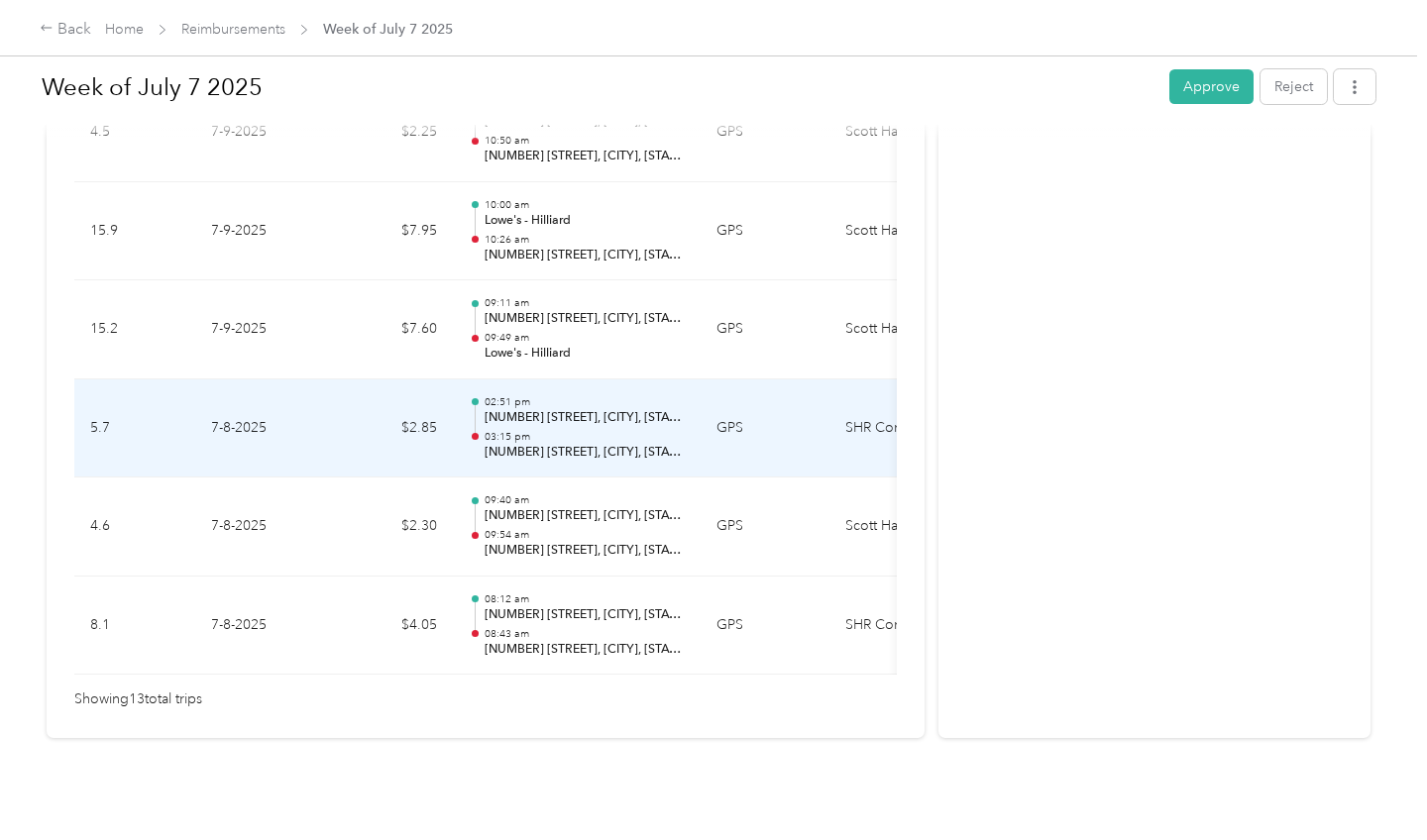 scroll, scrollTop: 1304, scrollLeft: 0, axis: vertical 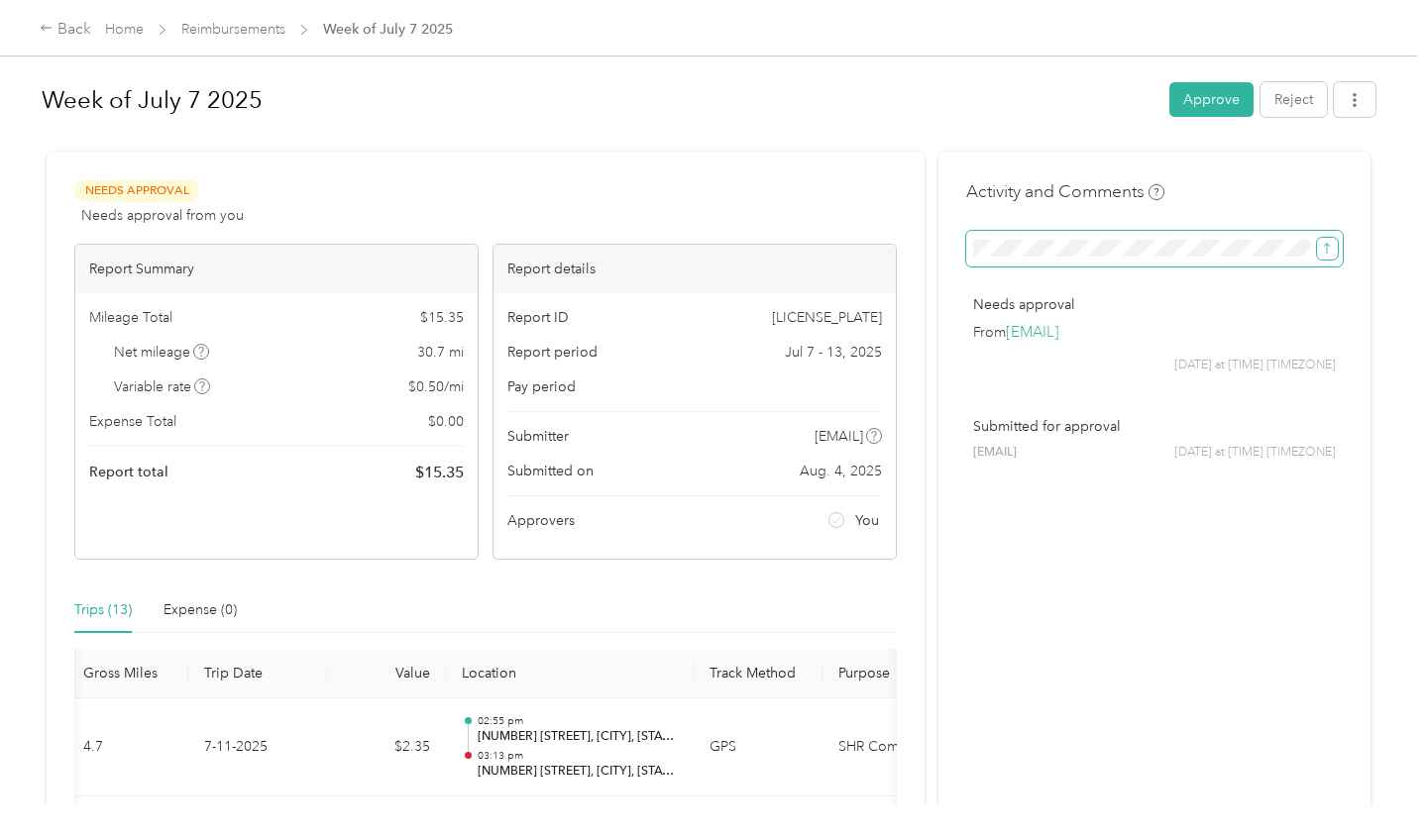 click 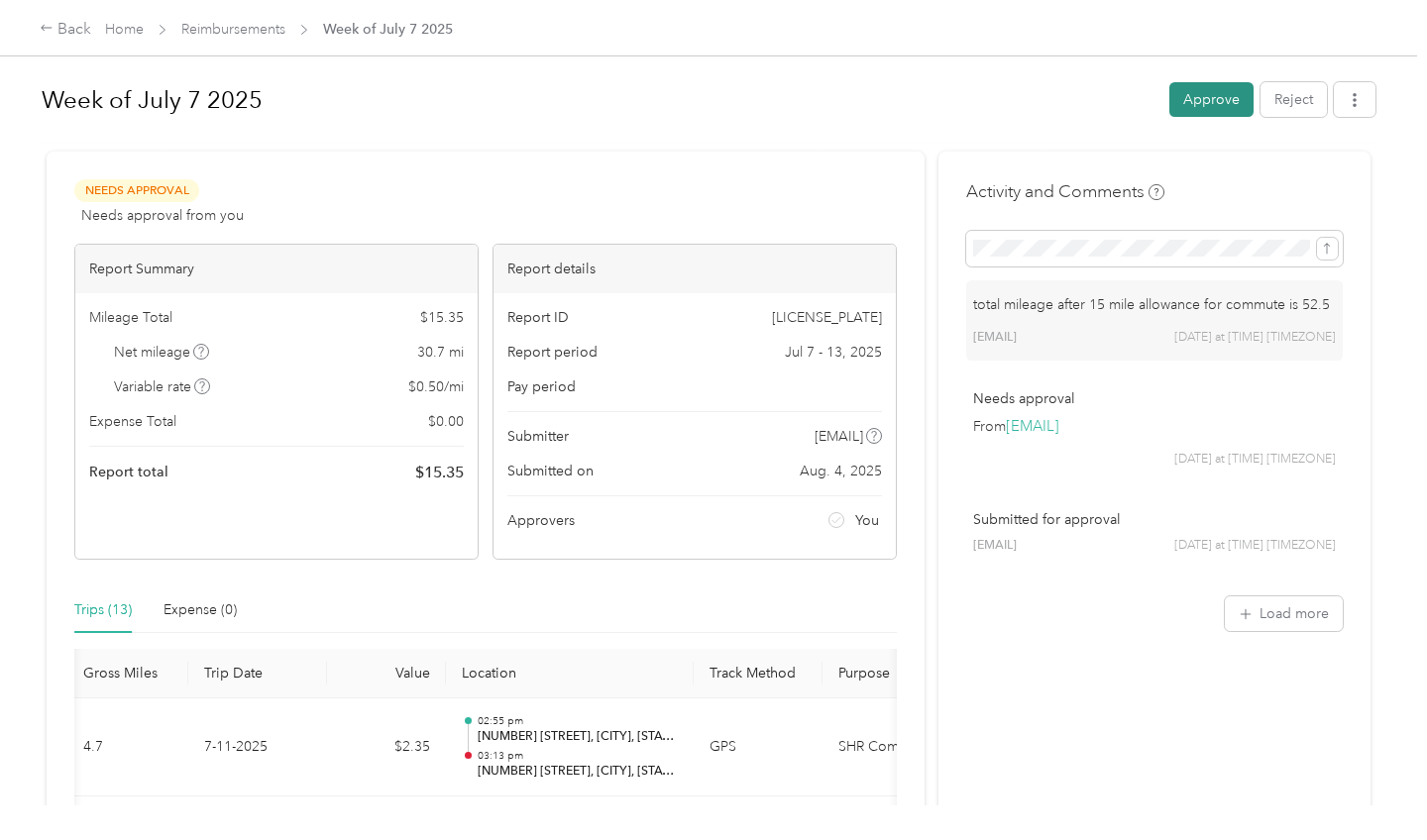 click on "Approve" at bounding box center (1211, 99) 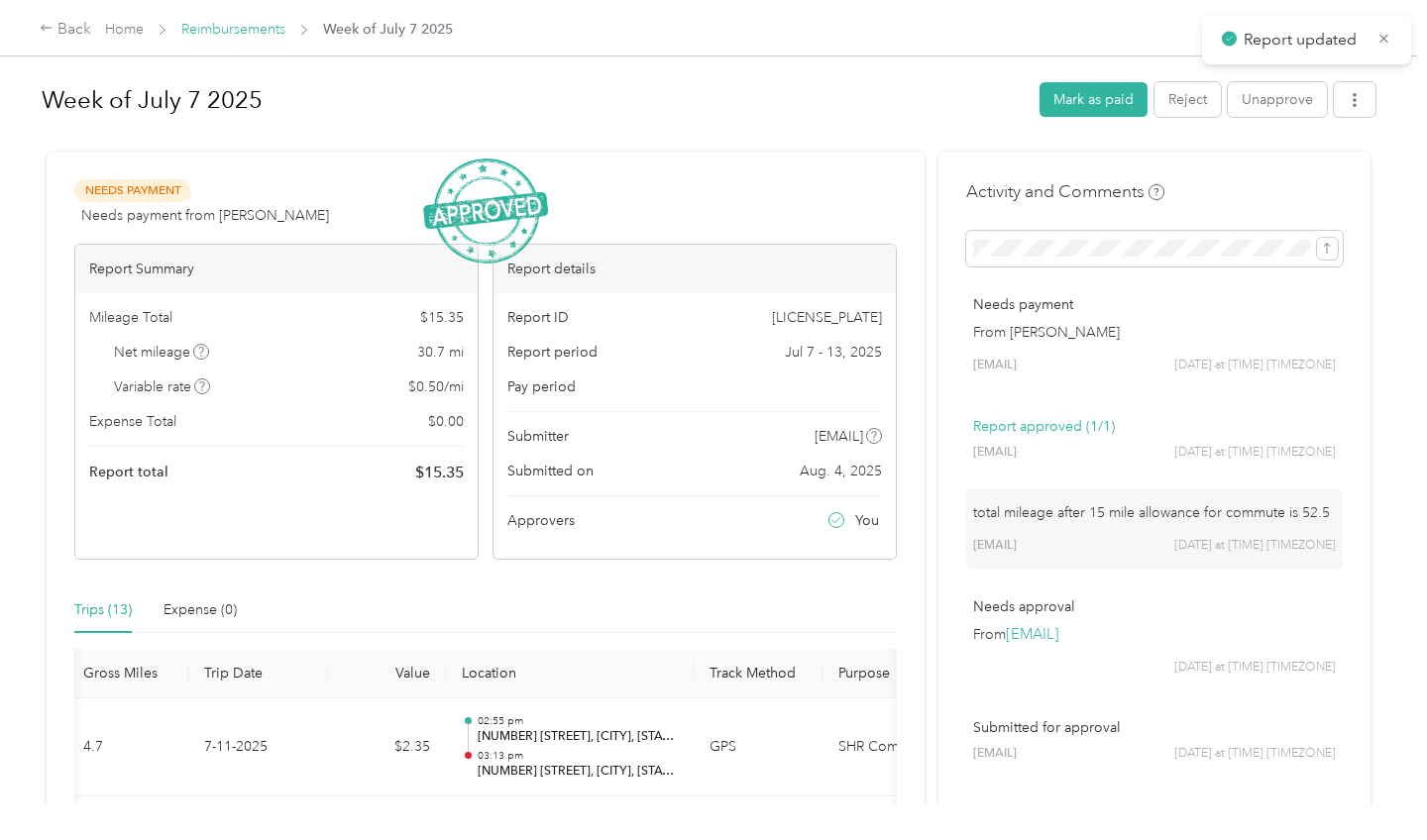 click on "Reimbursements" at bounding box center [233, 29] 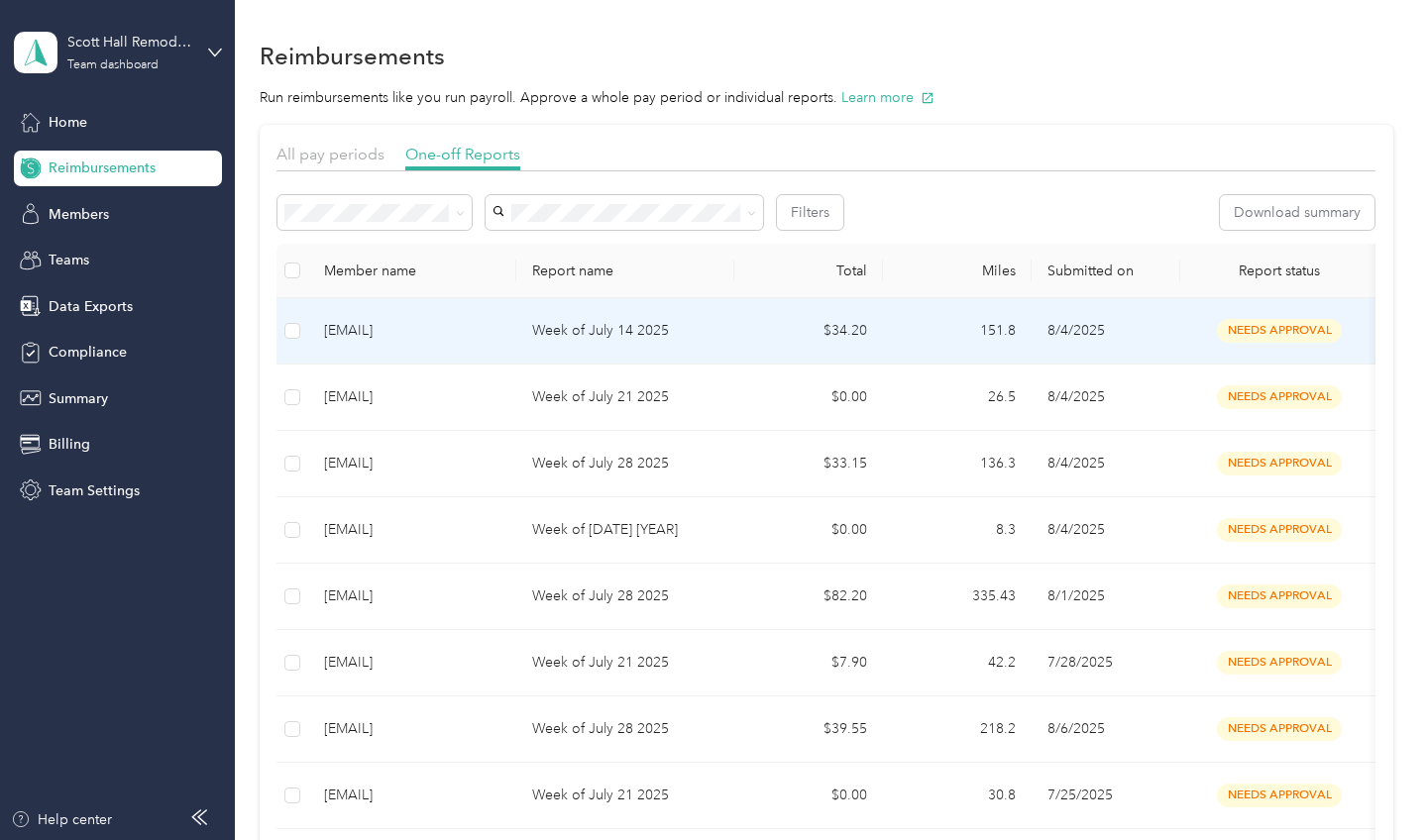 click on "[EMAIL]" at bounding box center [412, 331] 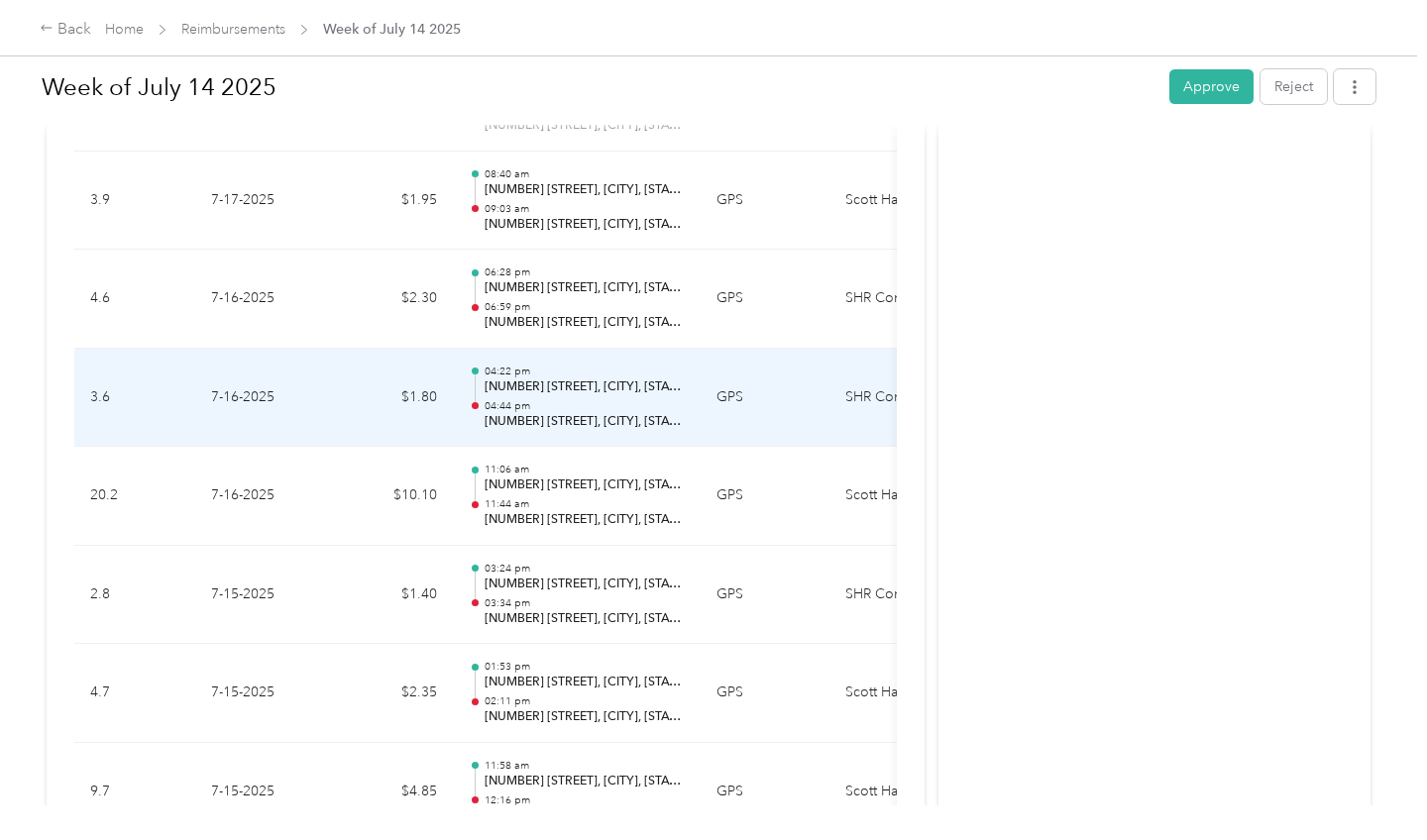 scroll, scrollTop: 1137, scrollLeft: 0, axis: vertical 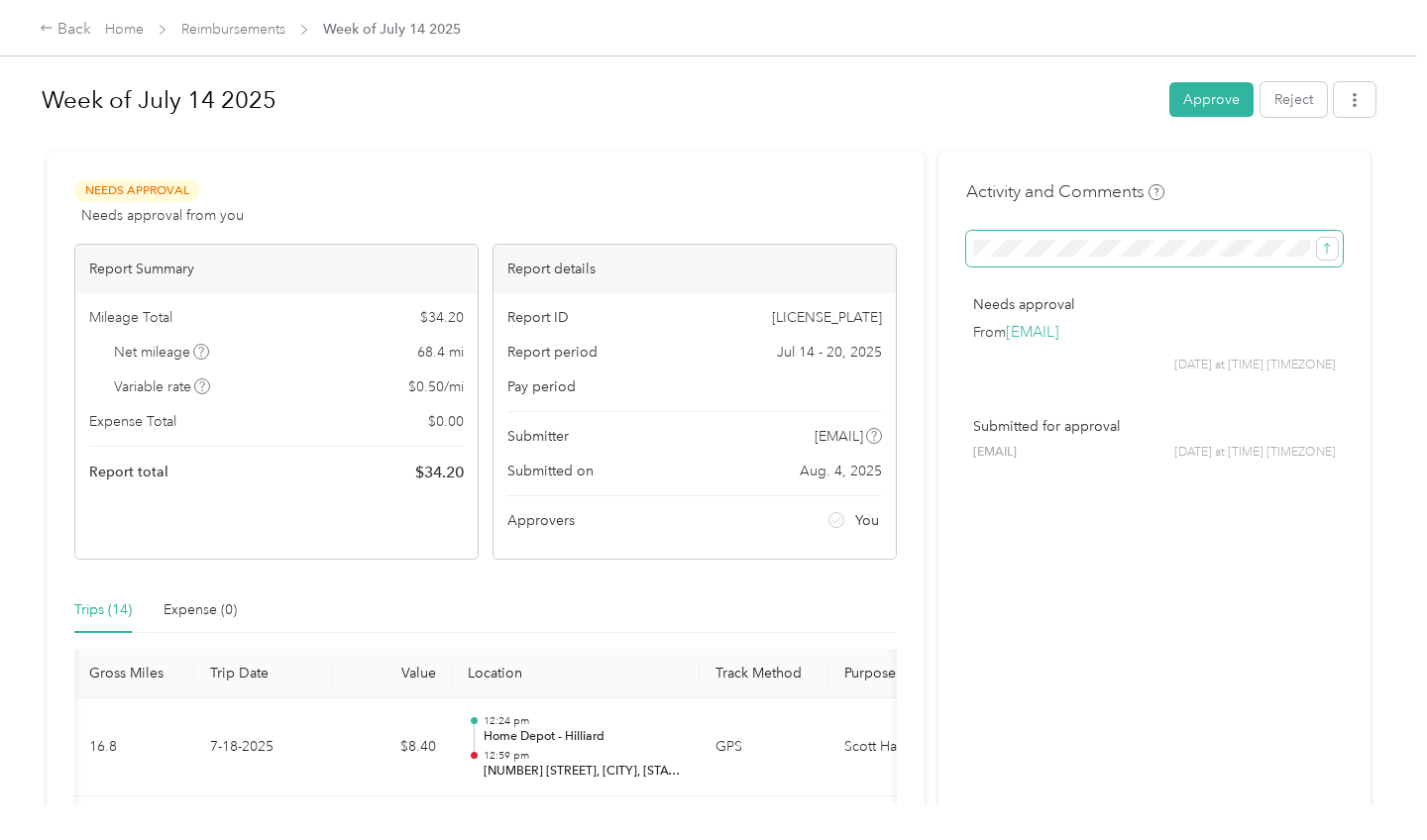 click at bounding box center (1154, 249) 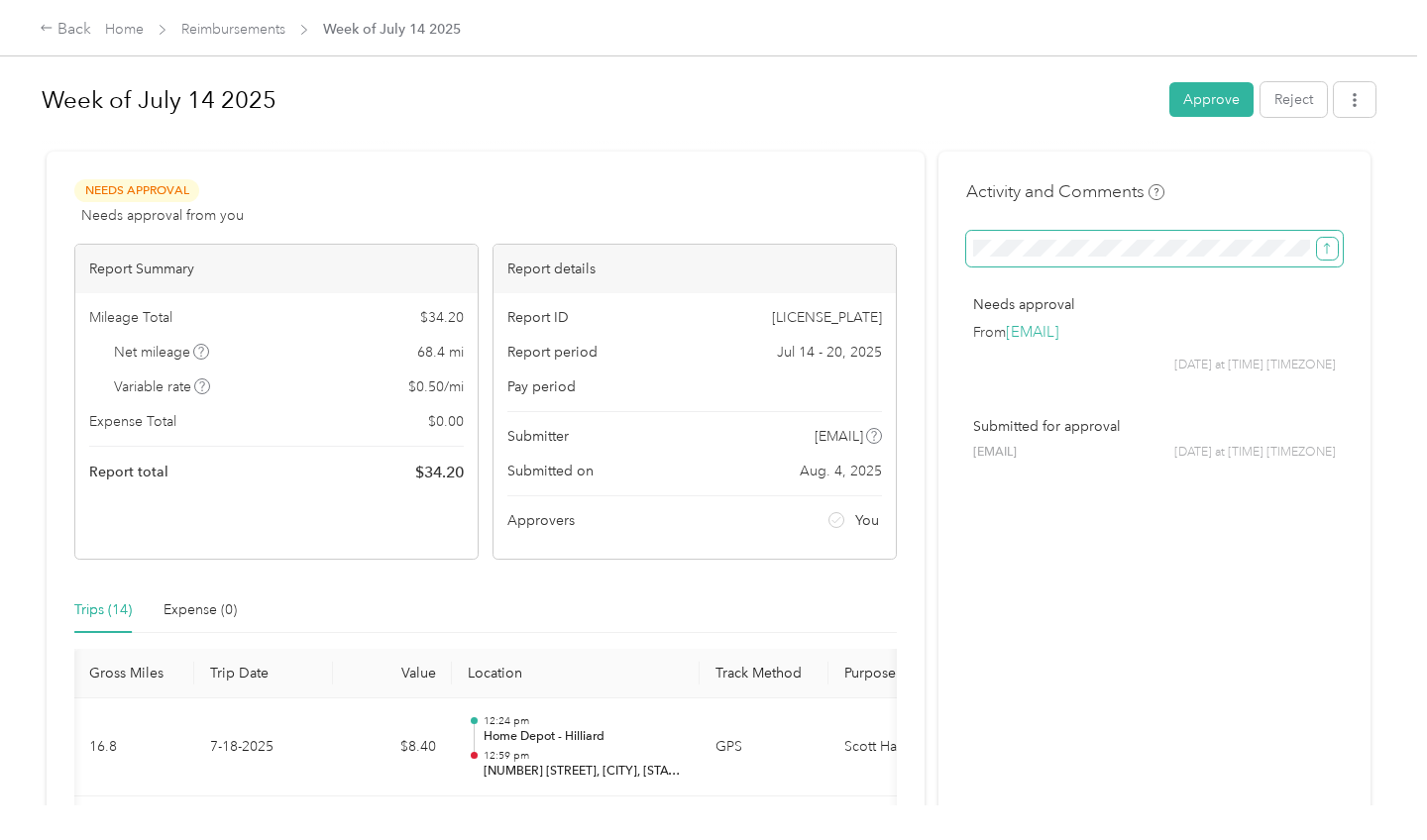 click 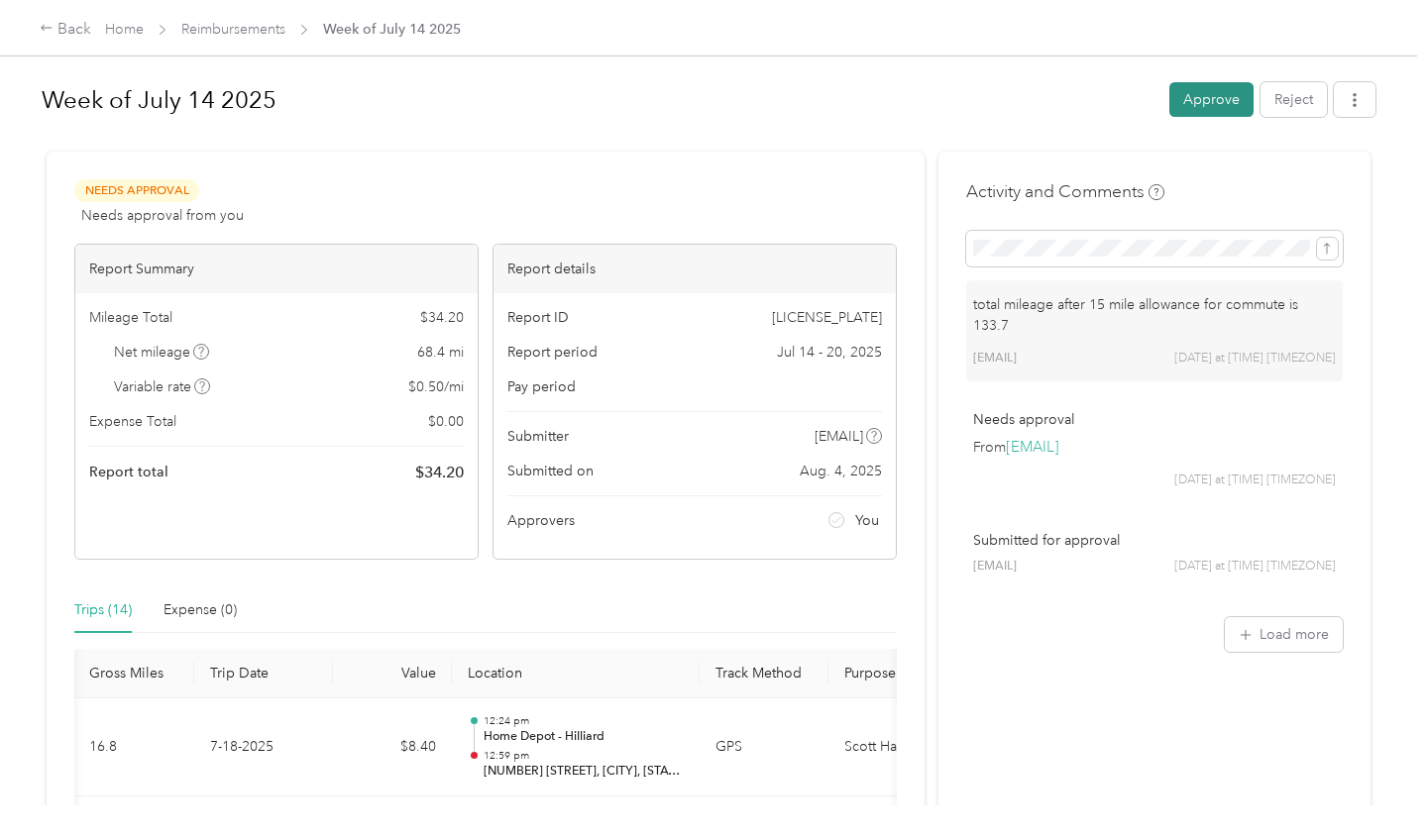 click on "Approve" at bounding box center (1211, 99) 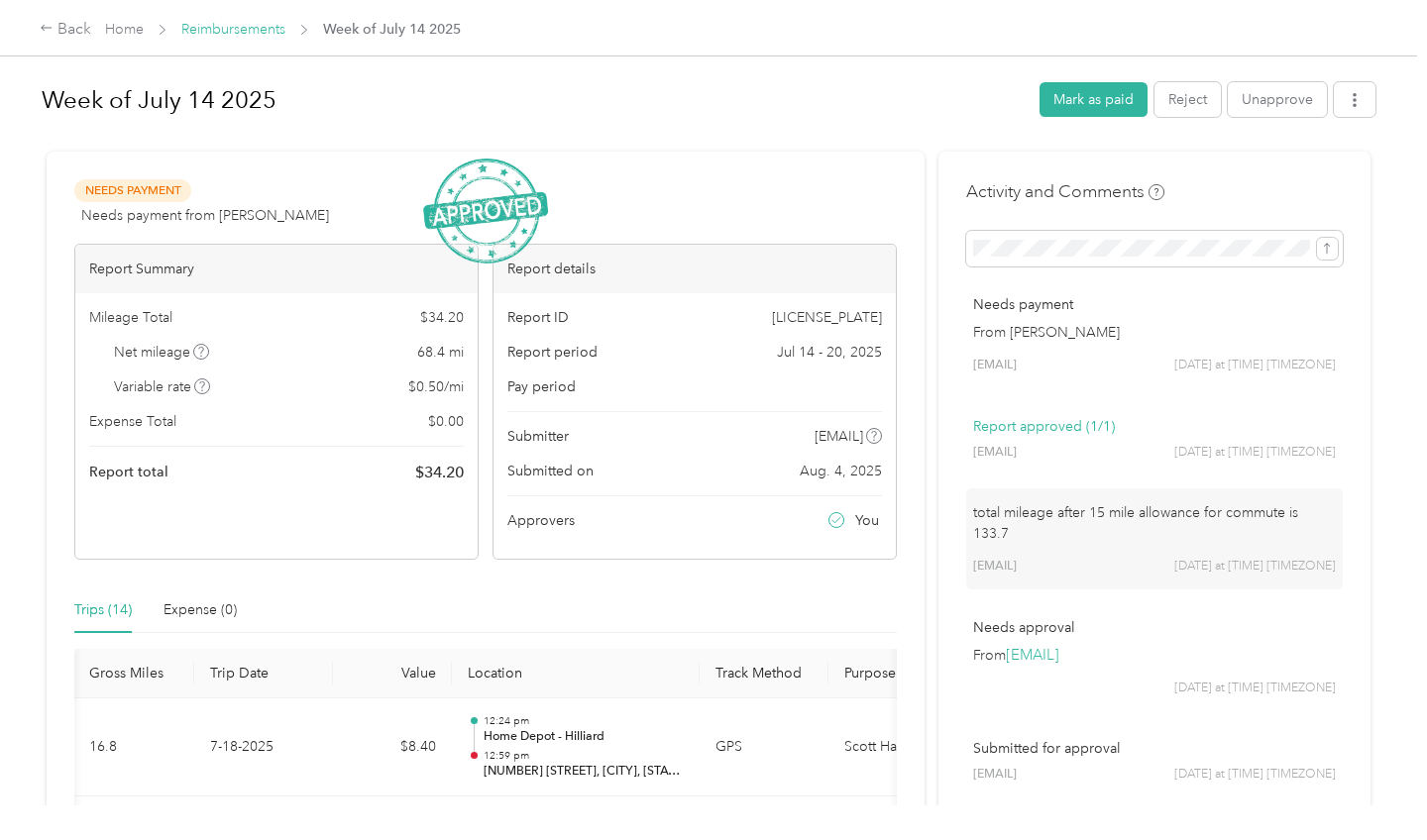 click on "Reimbursements" at bounding box center (233, 29) 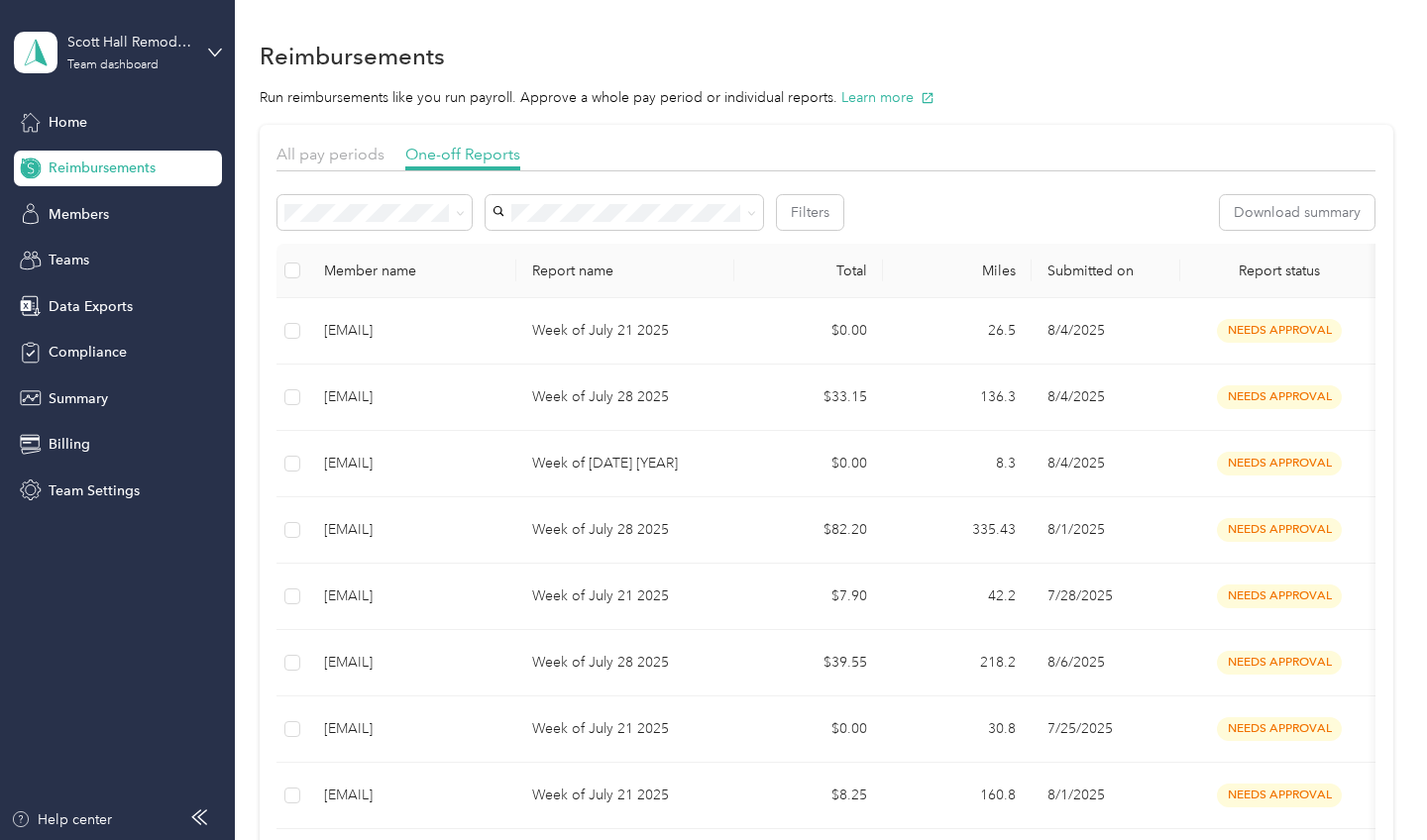 scroll, scrollTop: 0, scrollLeft: 0, axis: both 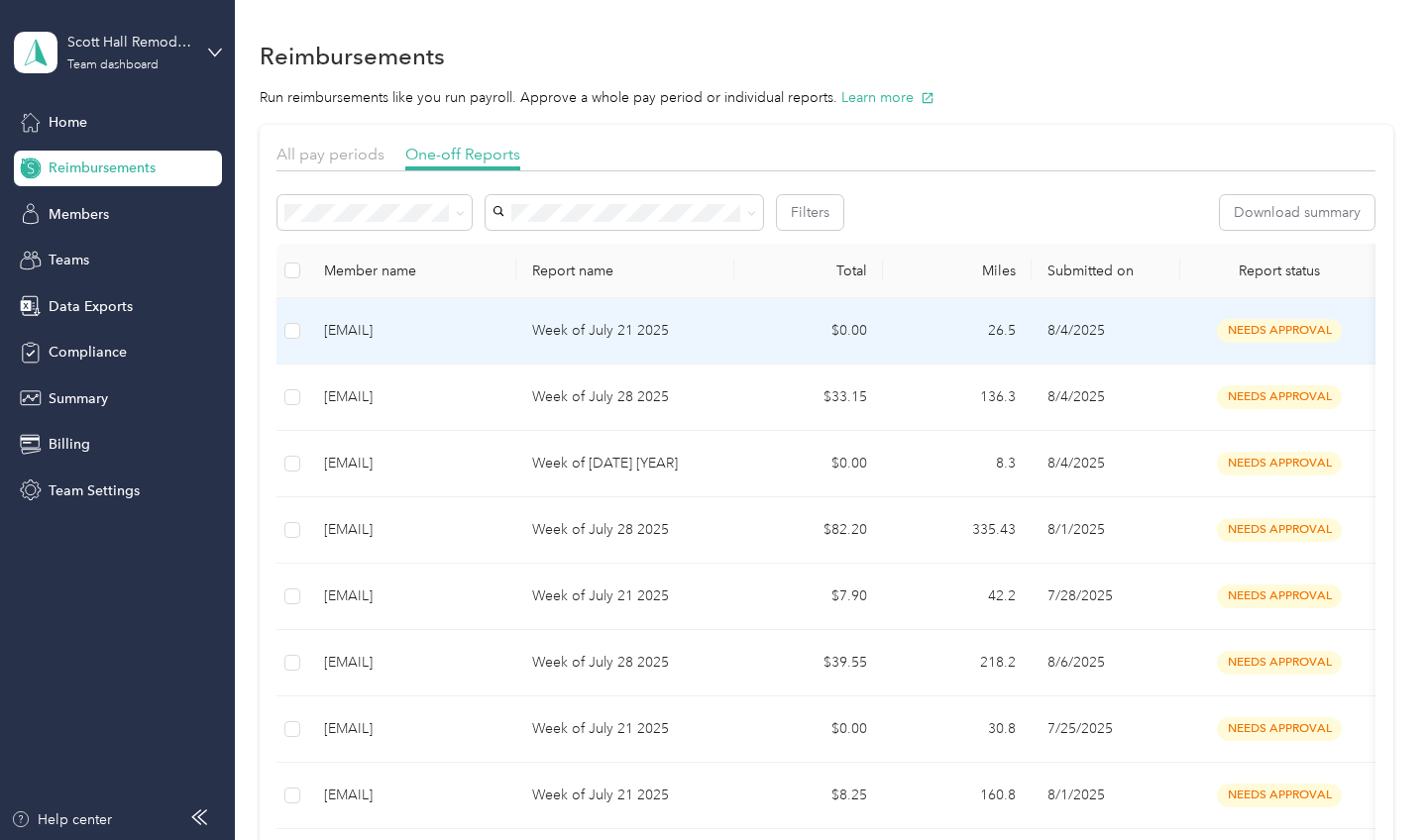 click on "Week of July 21 2025" at bounding box center (625, 331) 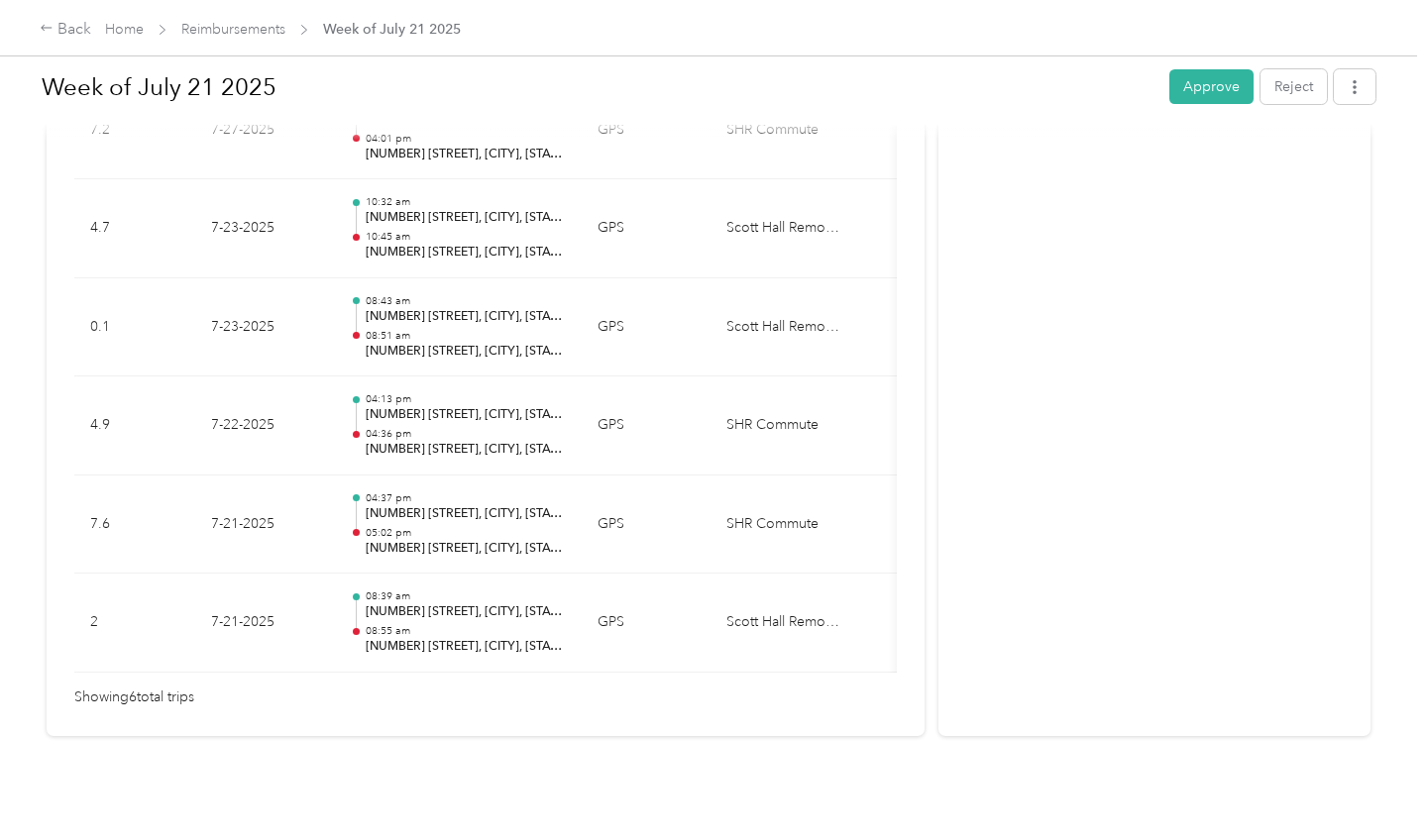 scroll, scrollTop: 621, scrollLeft: 0, axis: vertical 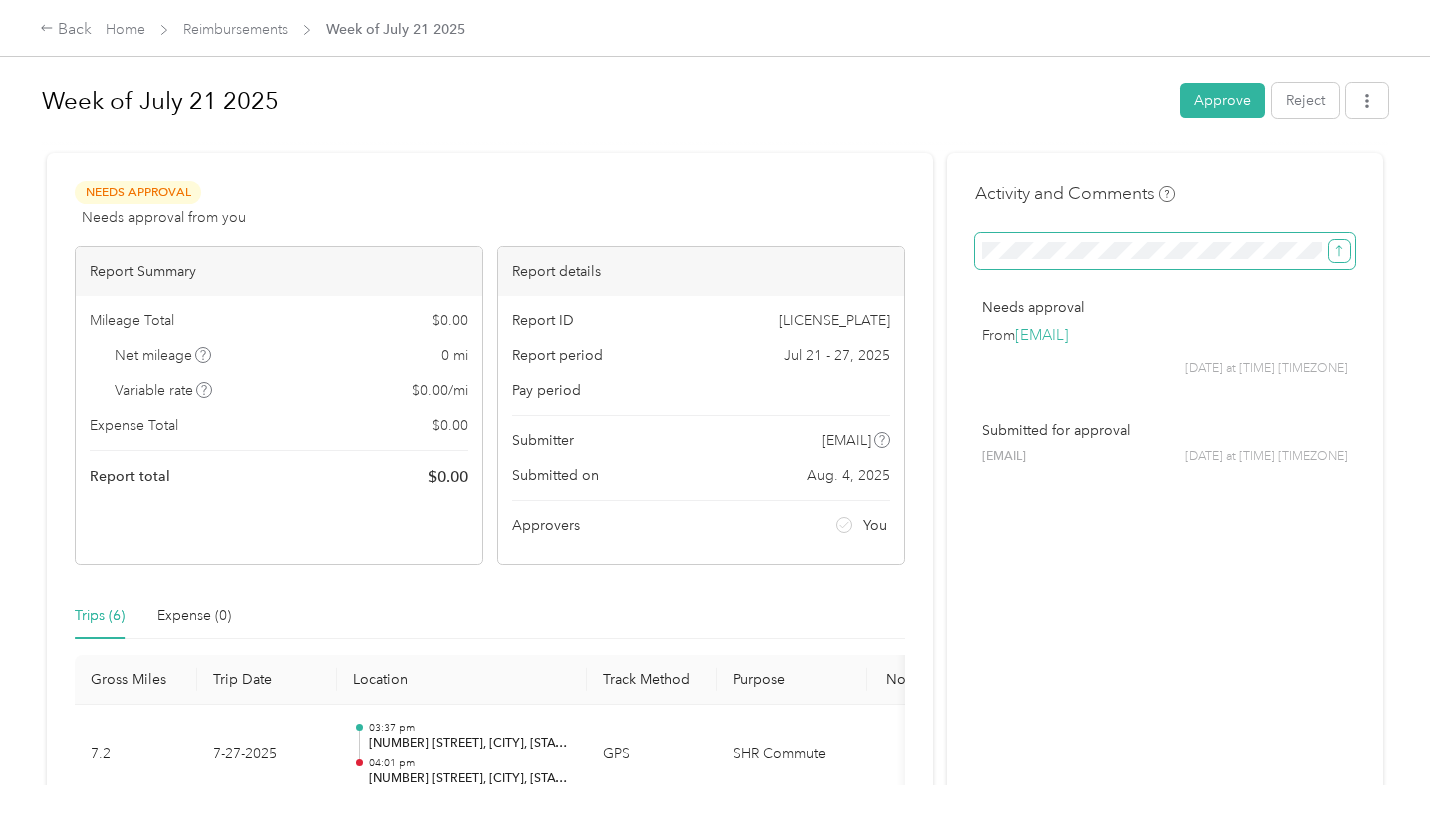 click 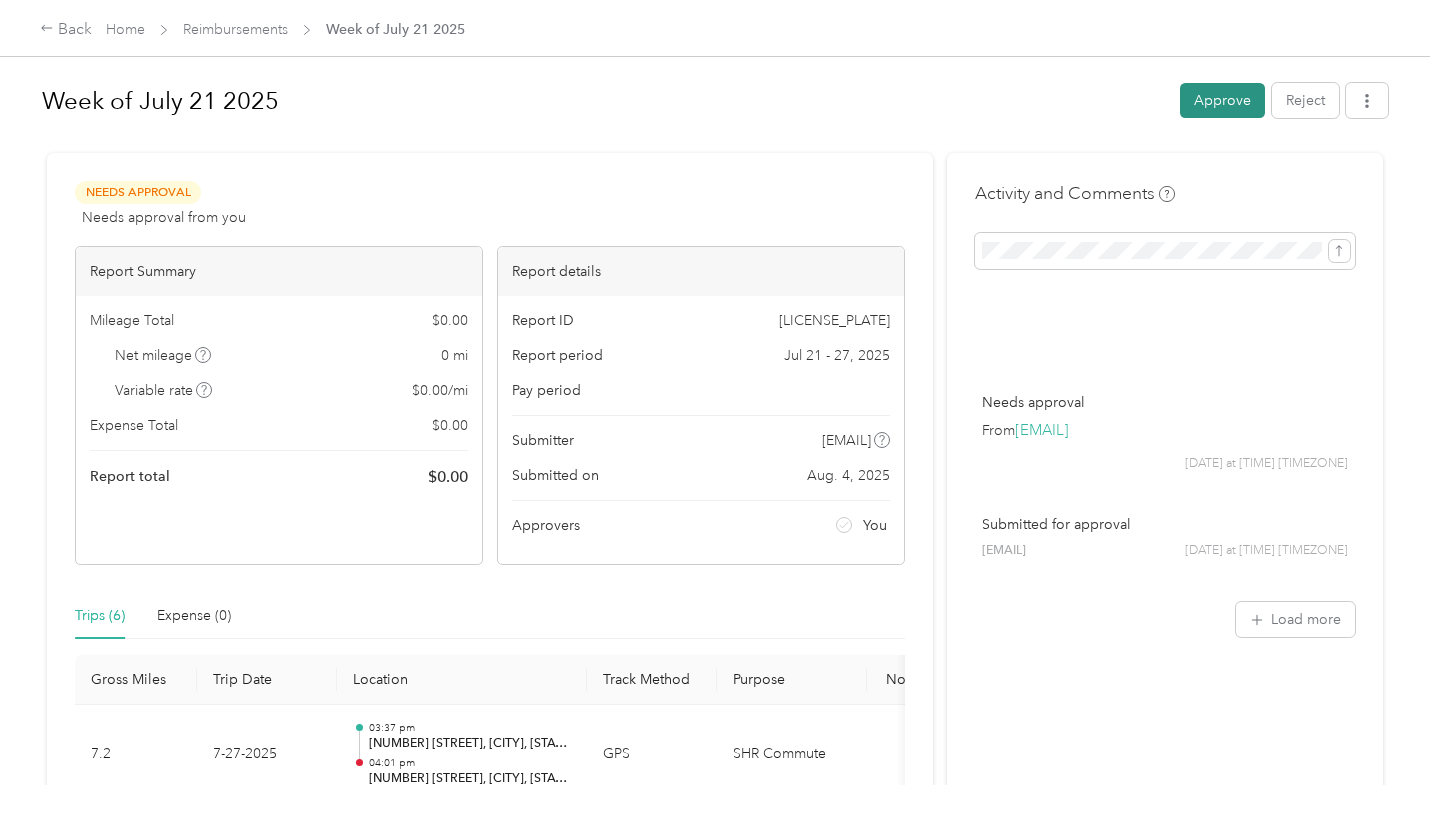 click on "Approve" at bounding box center [1222, 100] 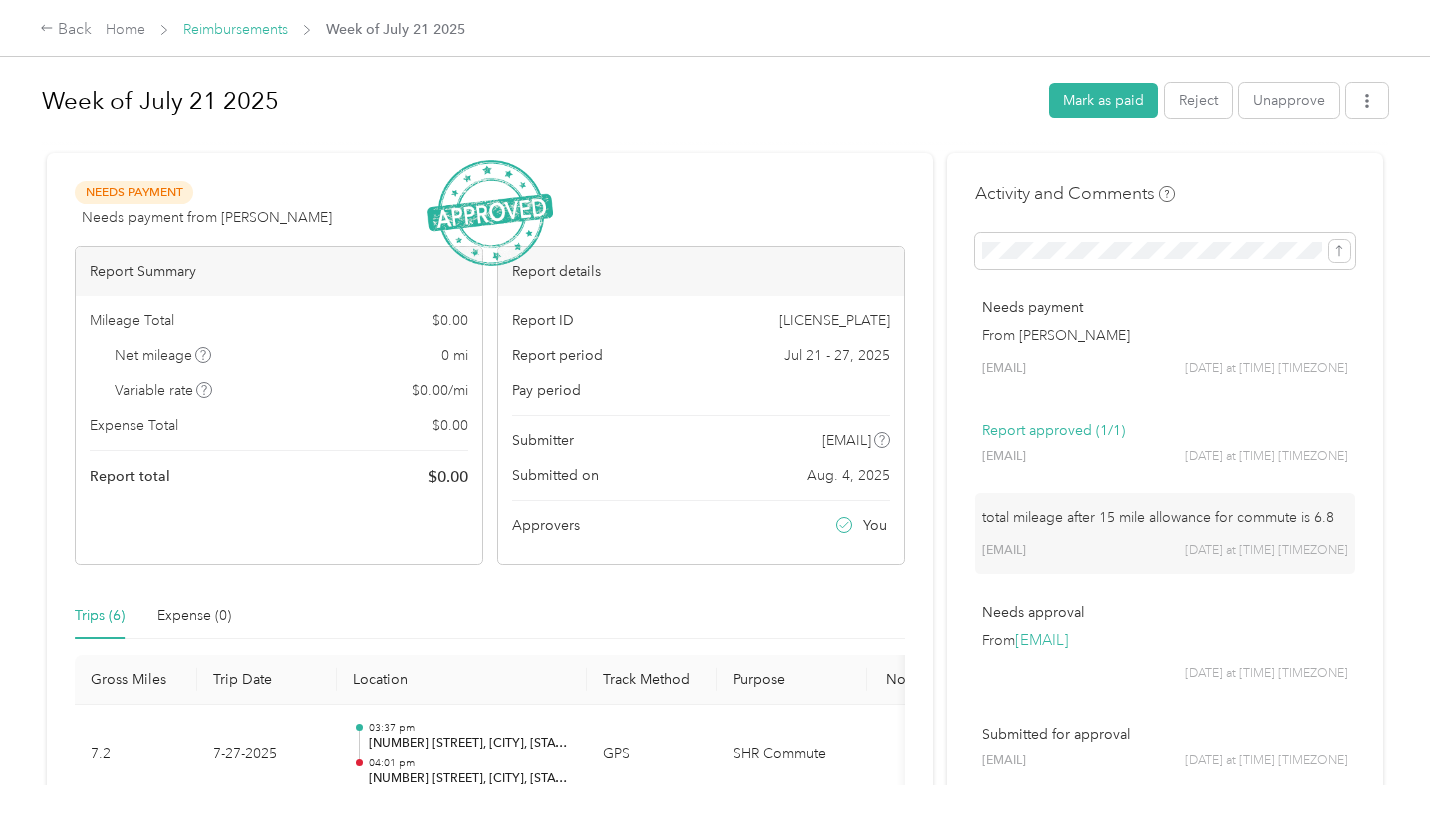 click on "Reimbursements" at bounding box center [235, 29] 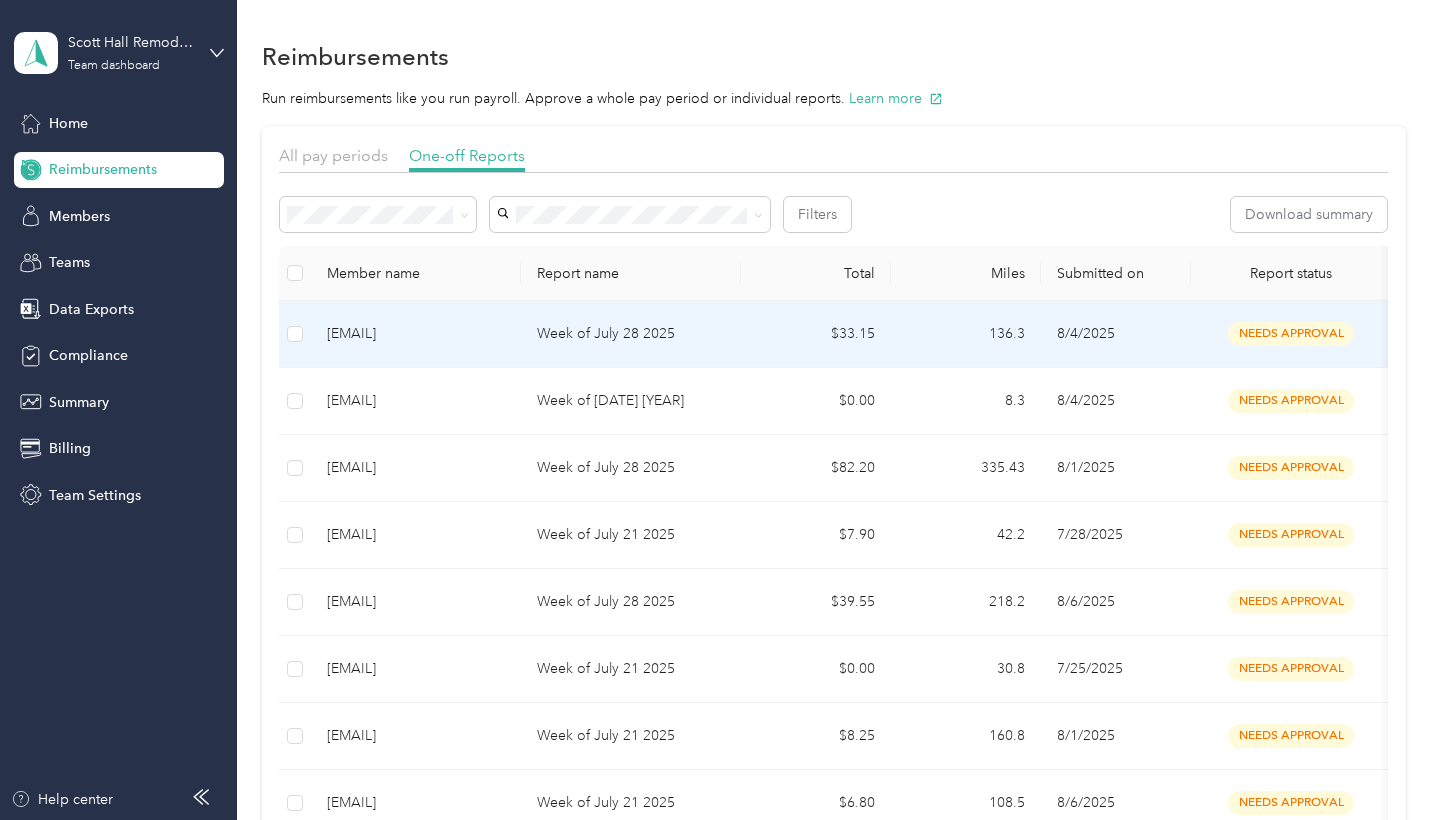 click on "Week of July 28 2025" at bounding box center (631, 334) 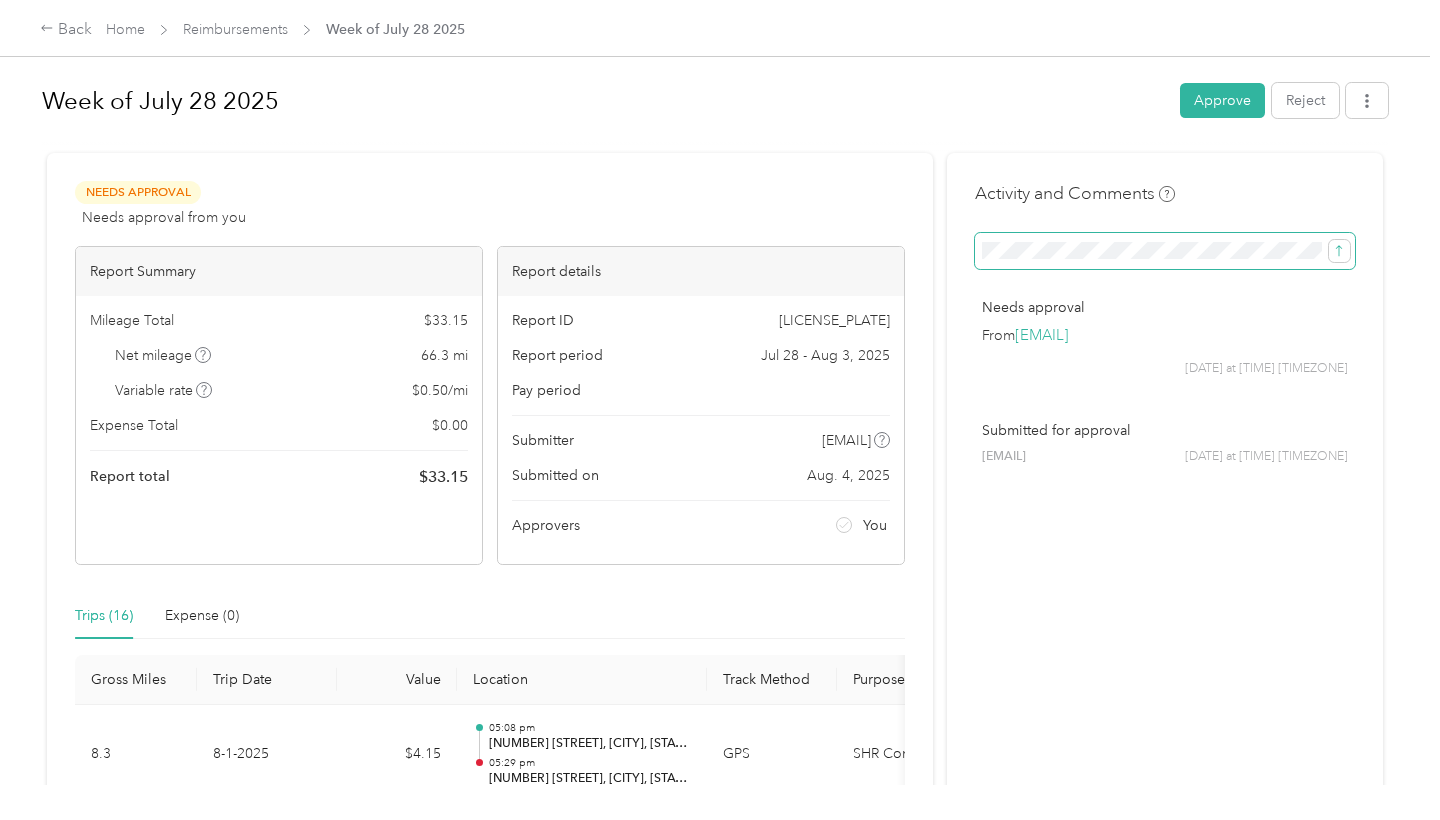 scroll, scrollTop: 0, scrollLeft: 0, axis: both 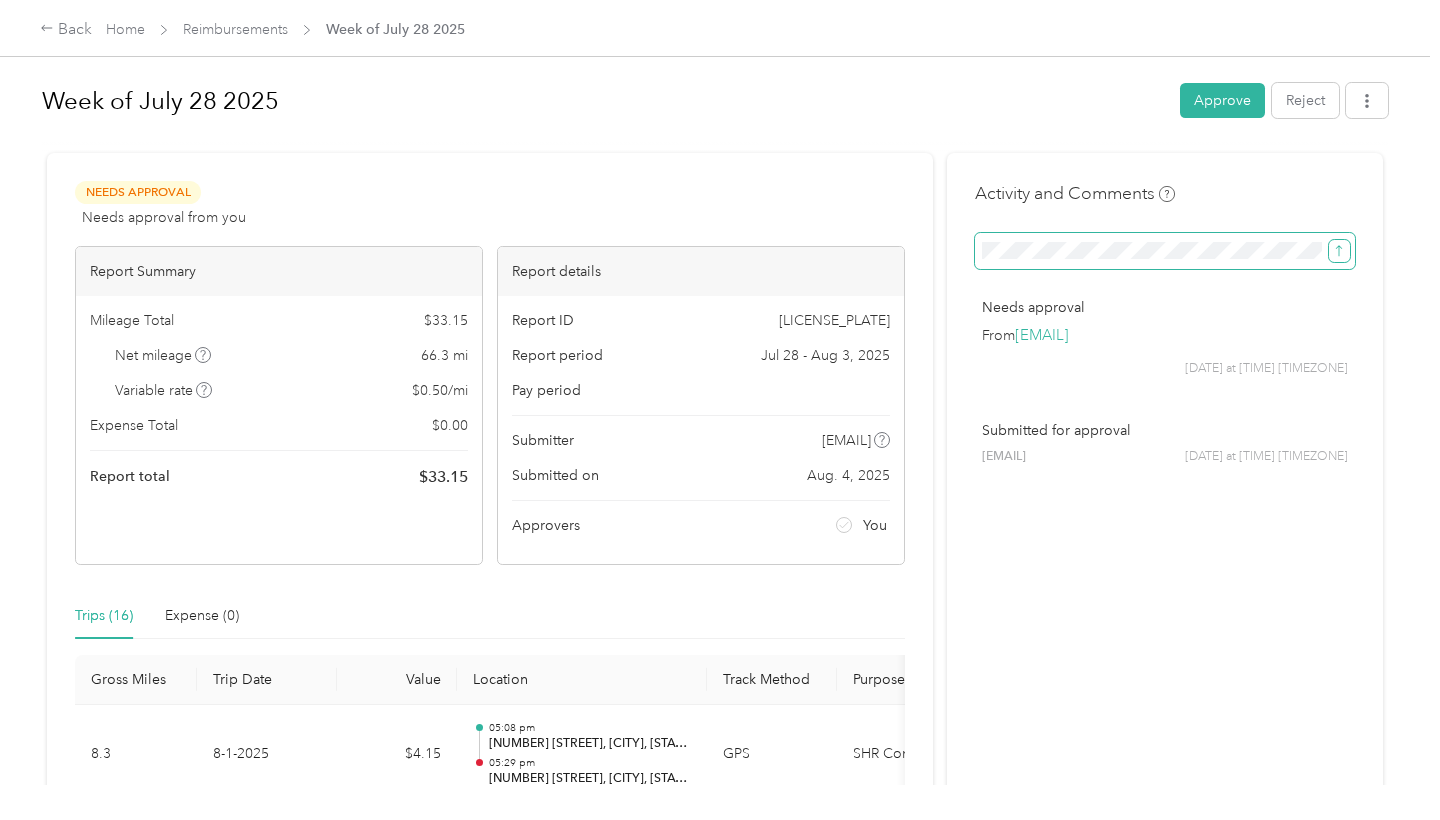 click 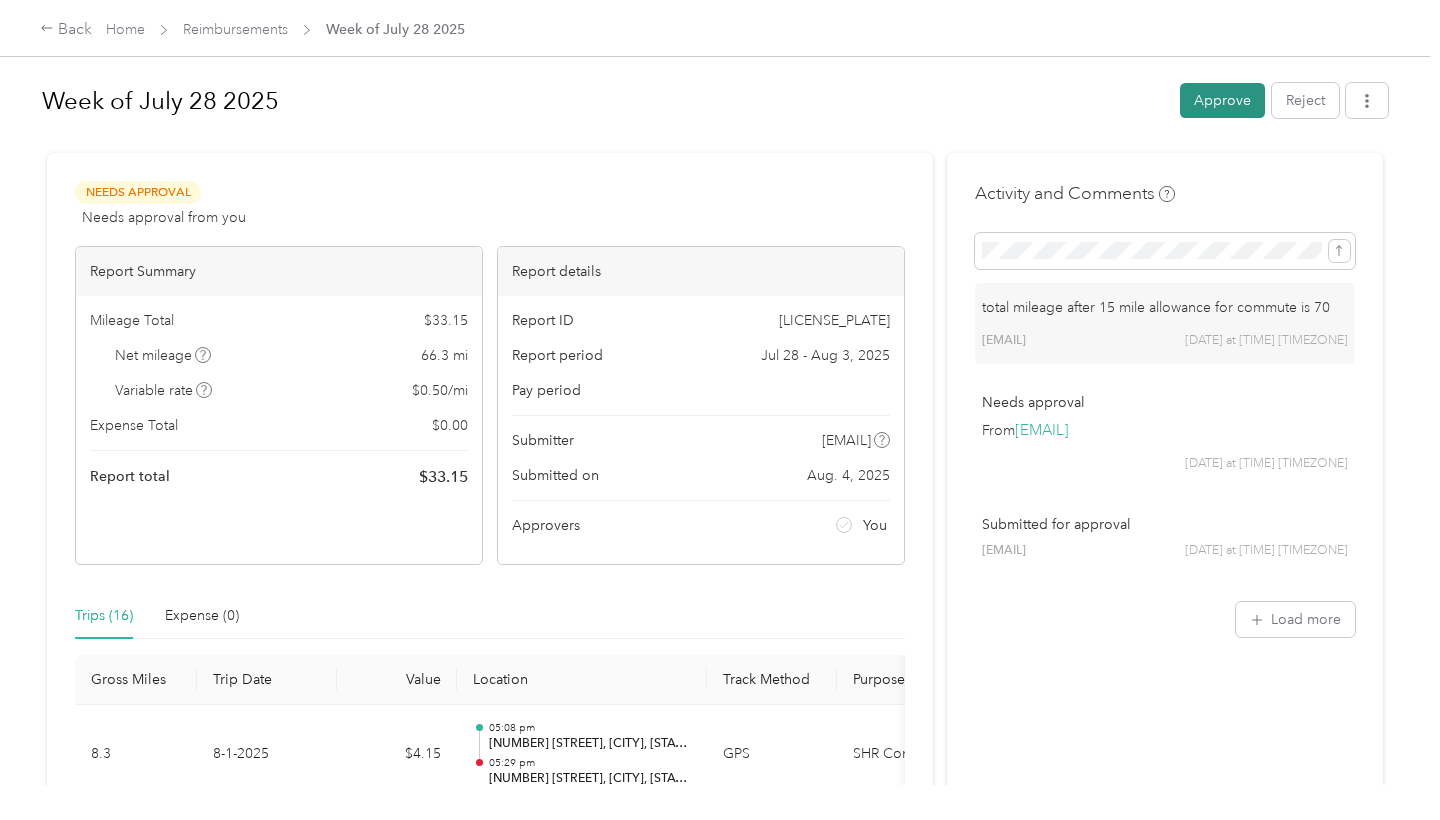 click on "Approve" at bounding box center [1222, 100] 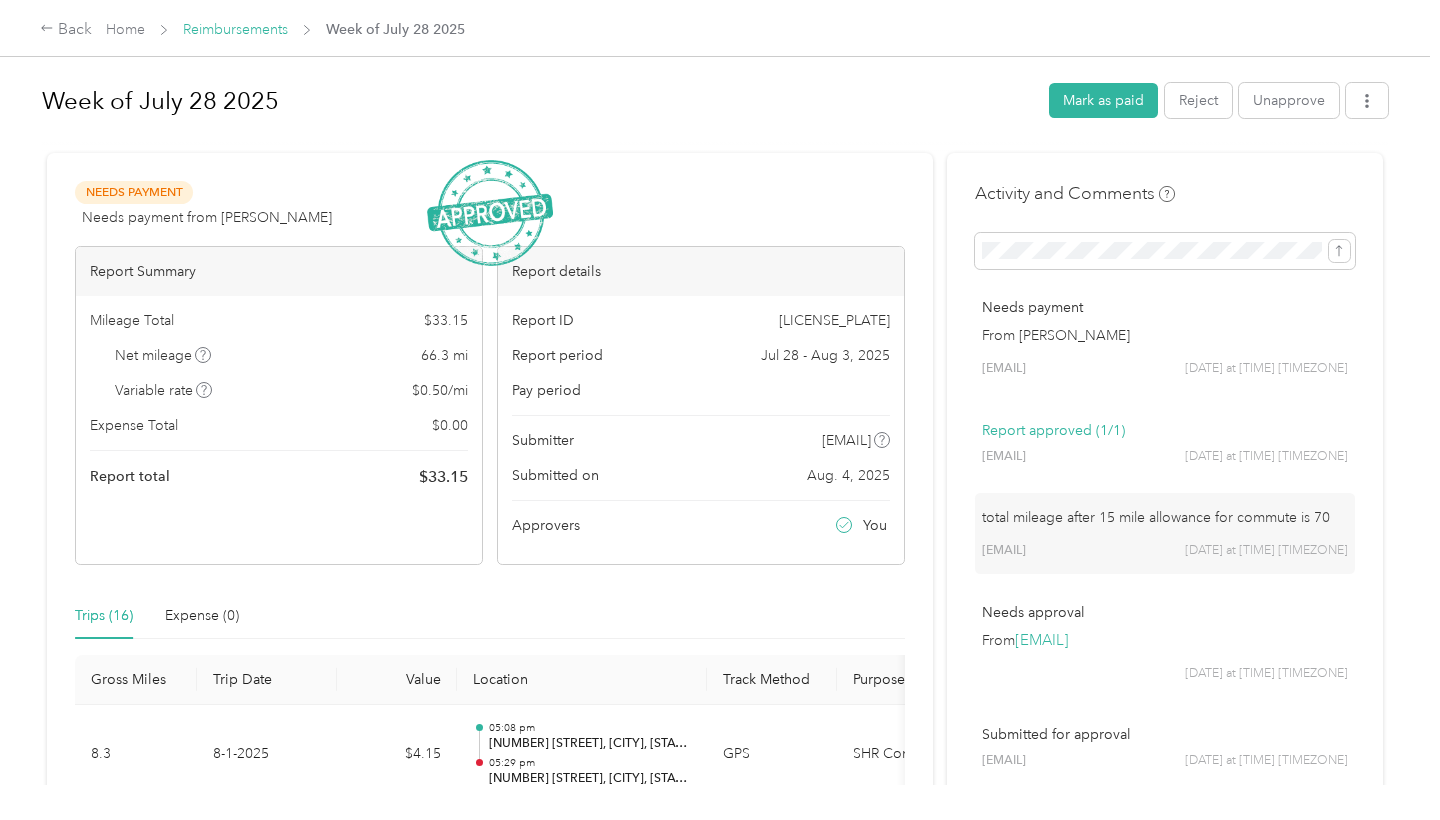 click on "Reimbursements" at bounding box center [235, 29] 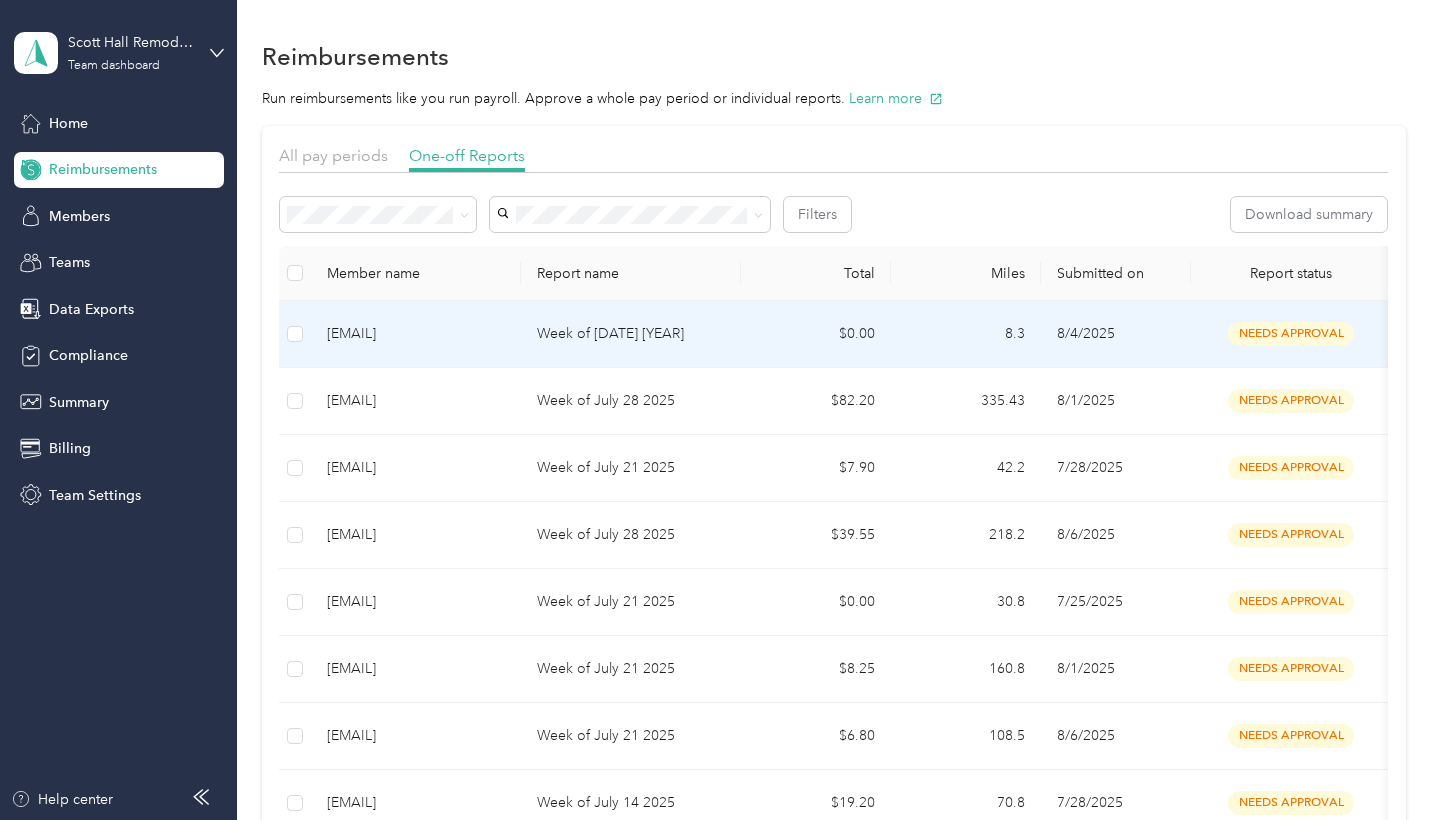 click on "$0.00" at bounding box center [816, 334] 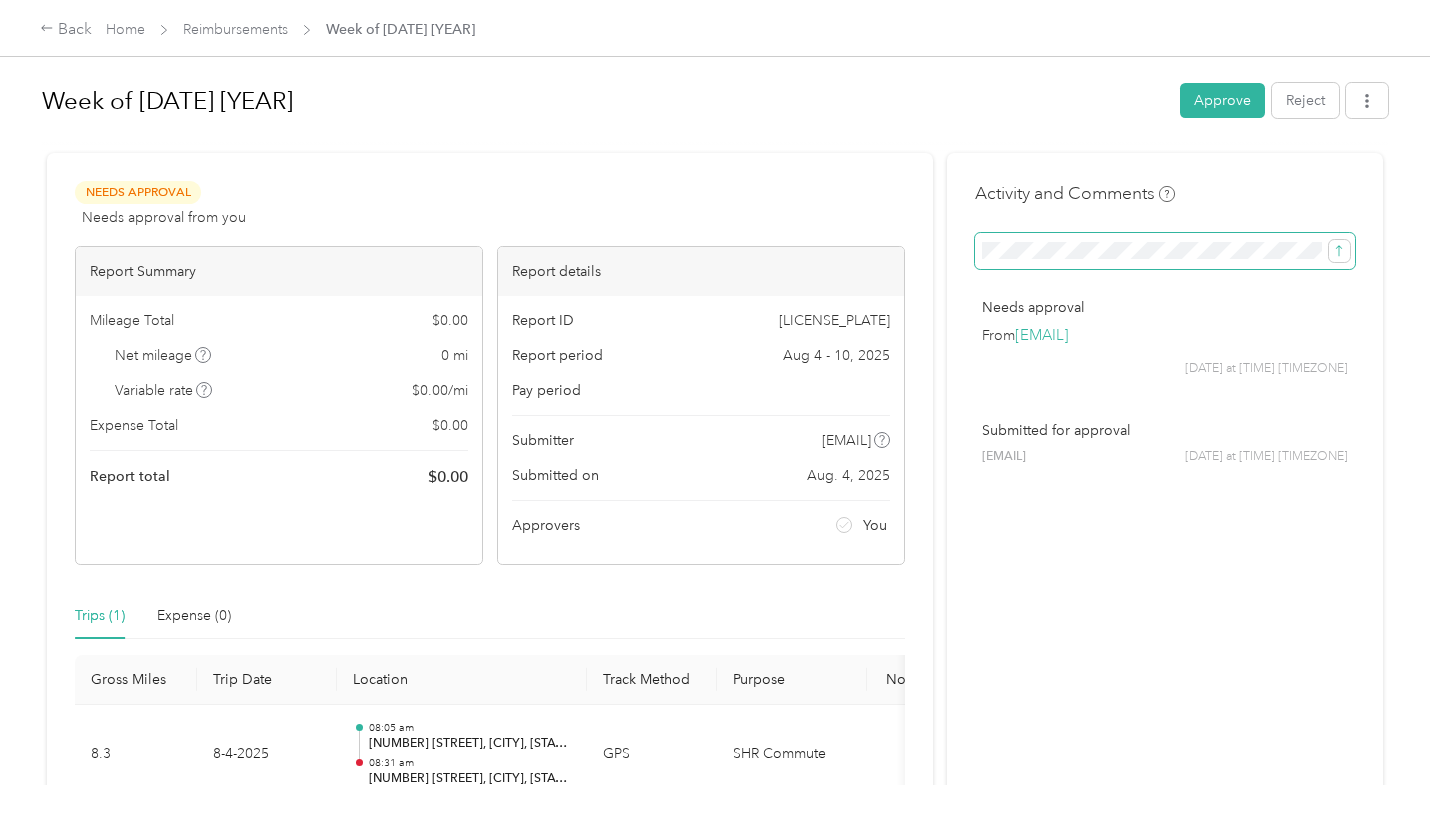 scroll, scrollTop: -1, scrollLeft: 0, axis: vertical 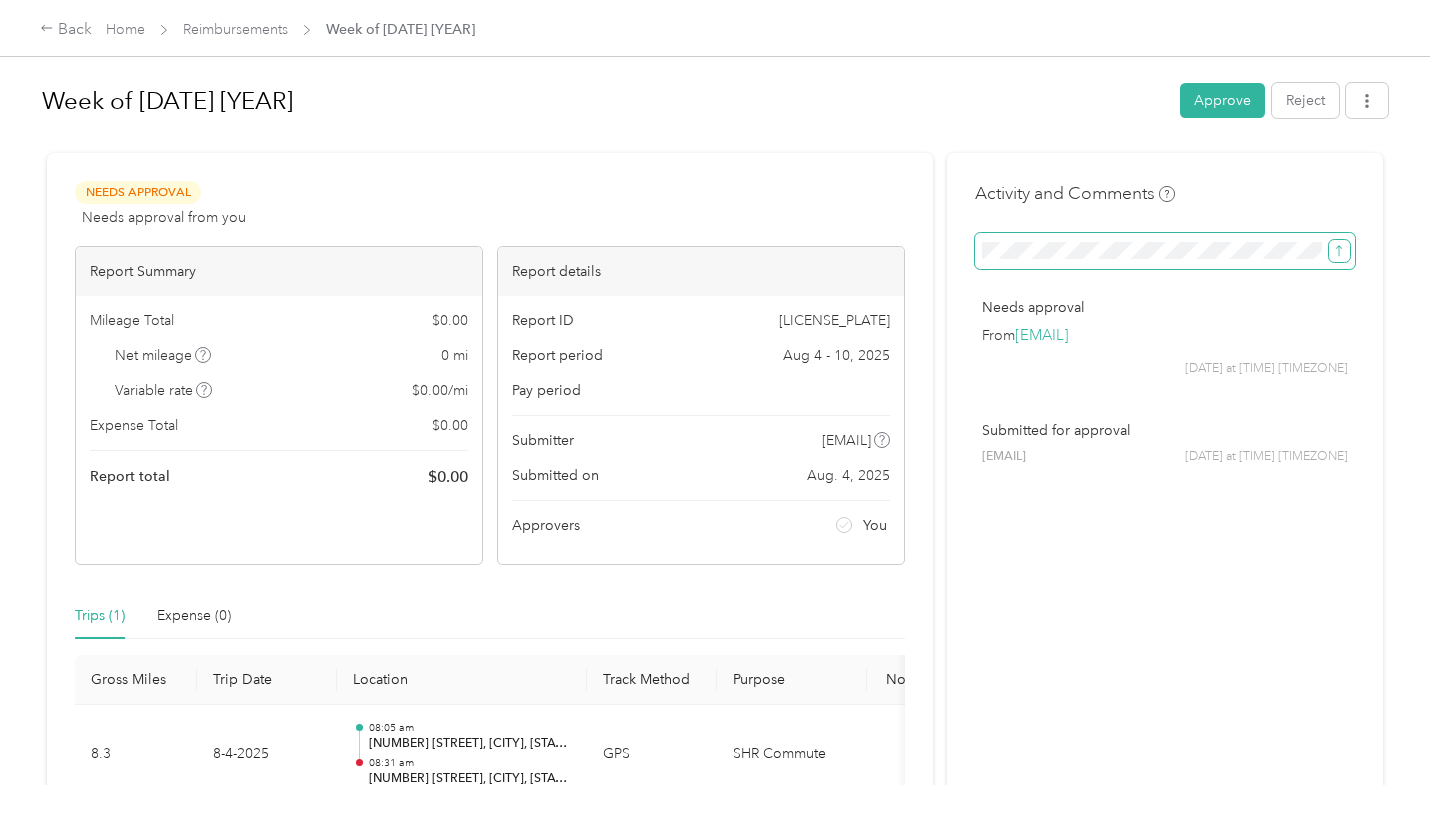 click 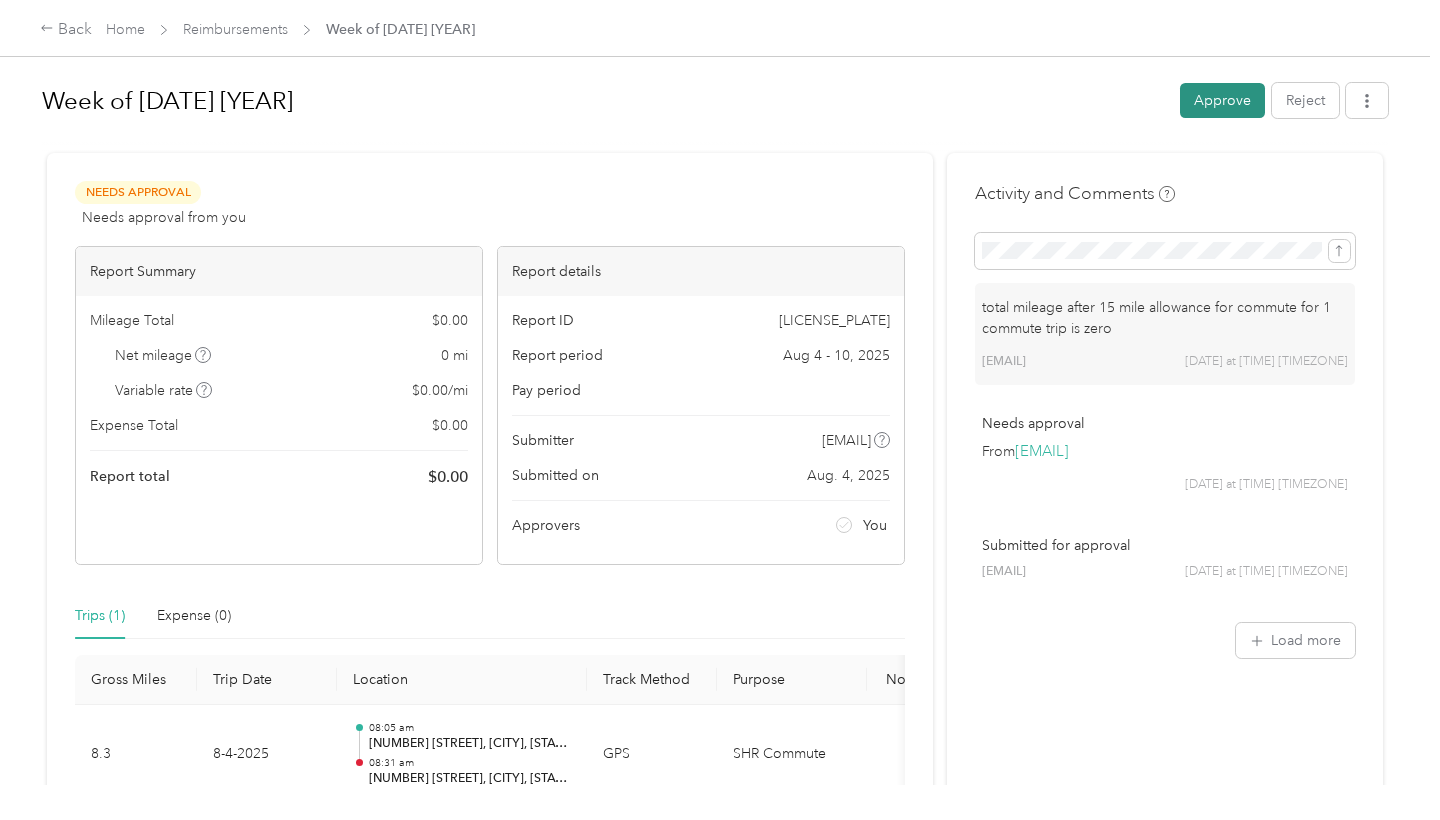 click on "Approve" at bounding box center (1222, 100) 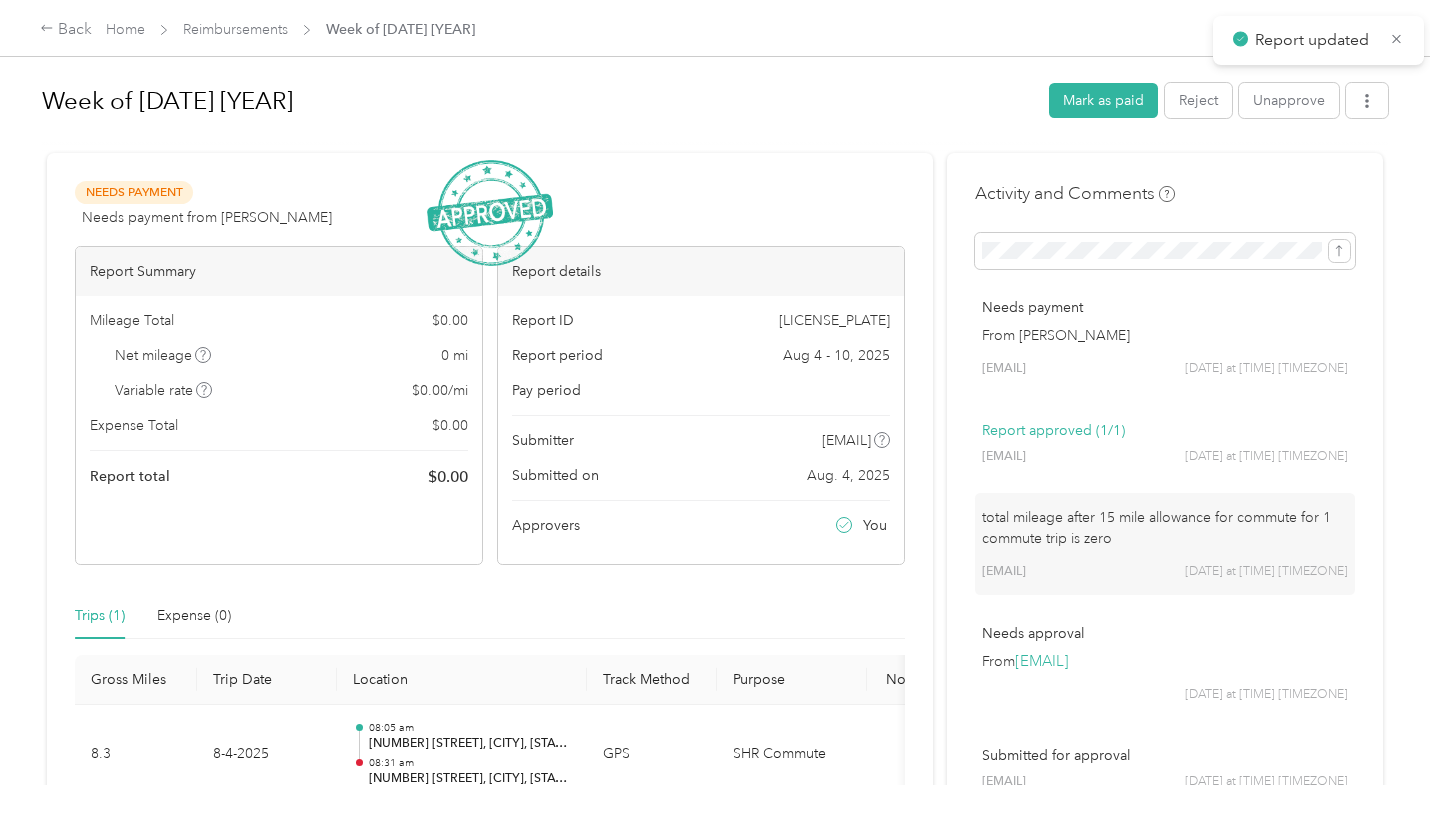 click on "Back Home Reimbursements Week of [DATE] [YEAR]" at bounding box center [720, 28] 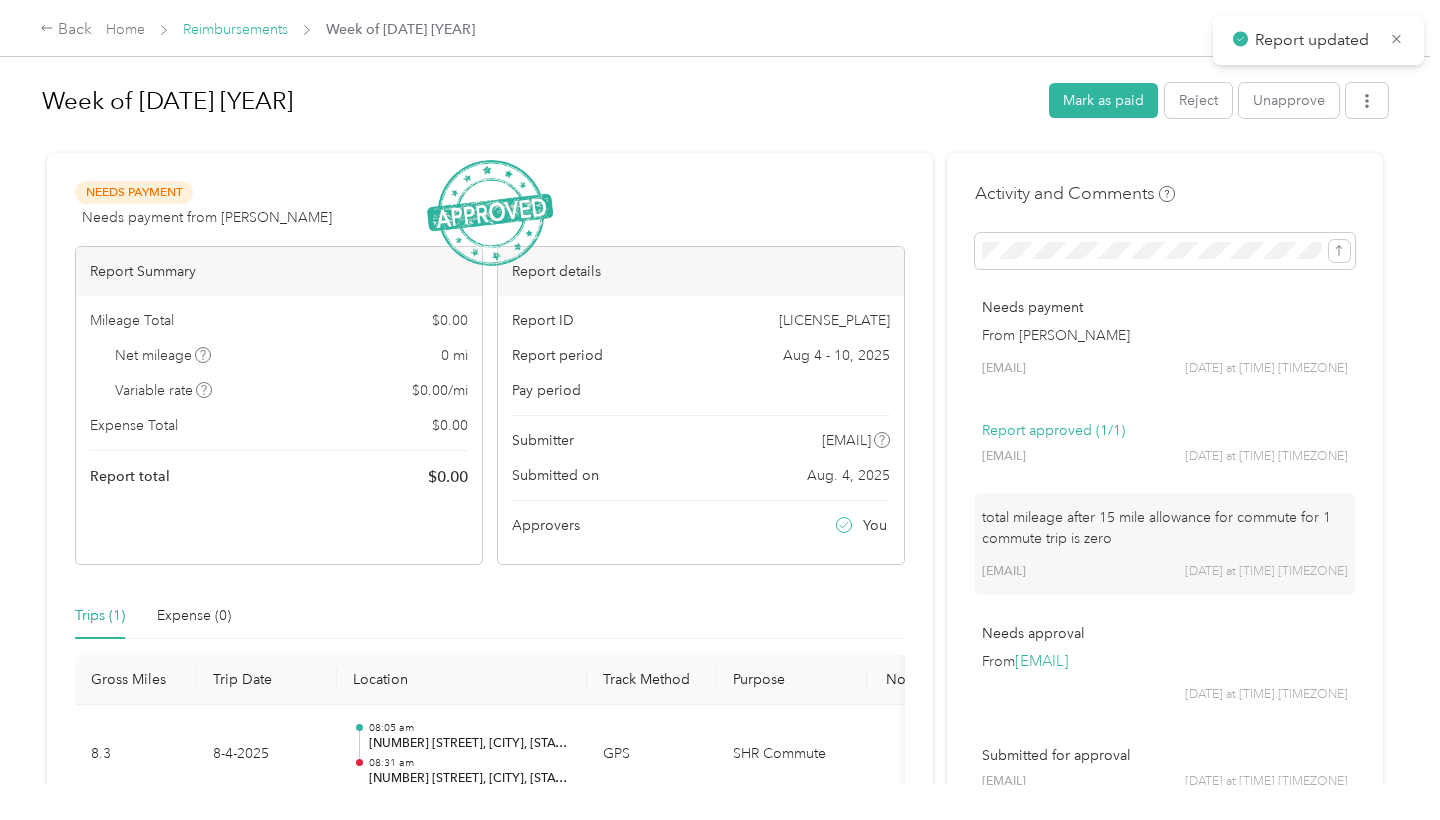 click on "Reimbursements" at bounding box center [235, 29] 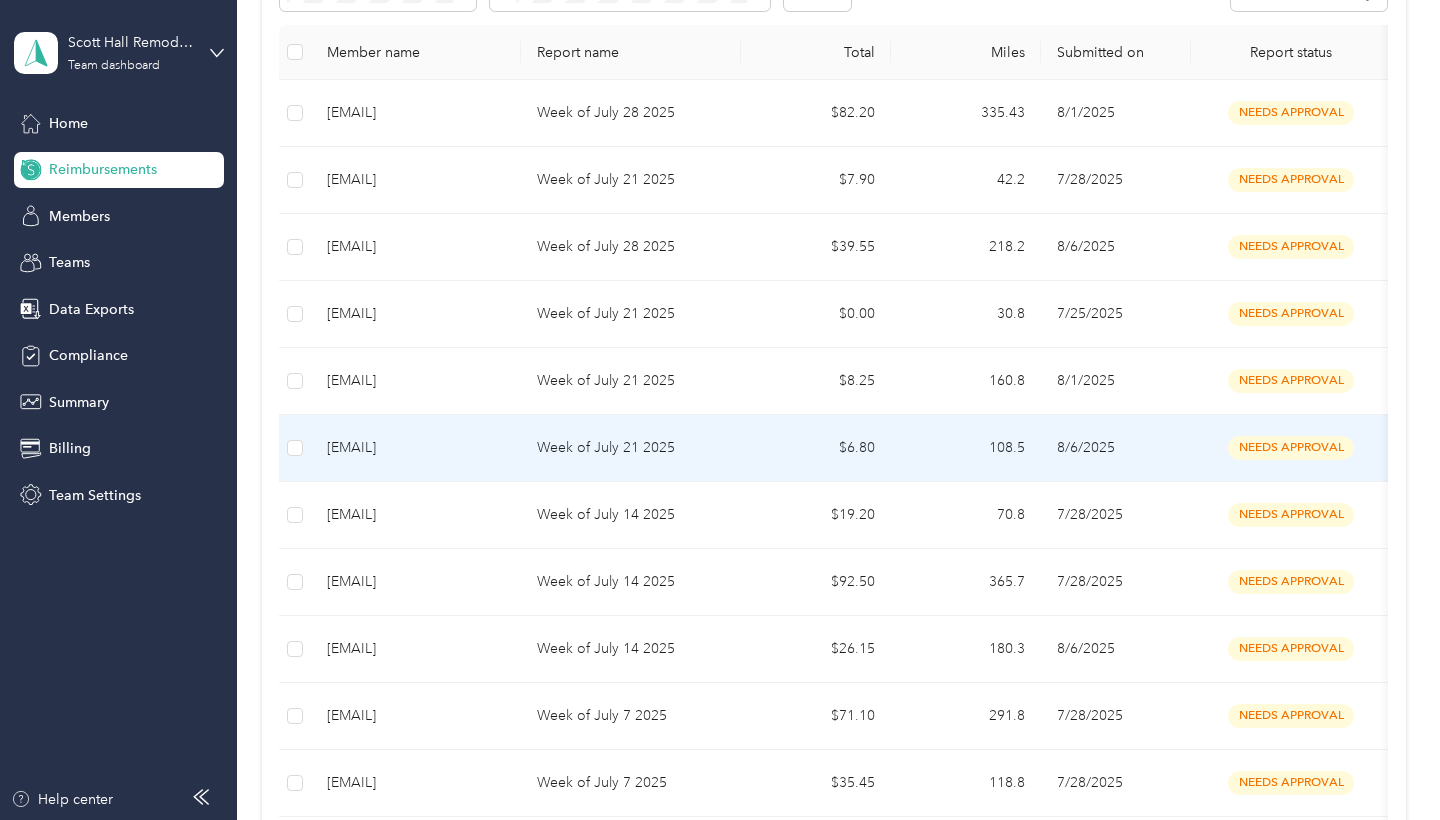 scroll, scrollTop: 205, scrollLeft: 0, axis: vertical 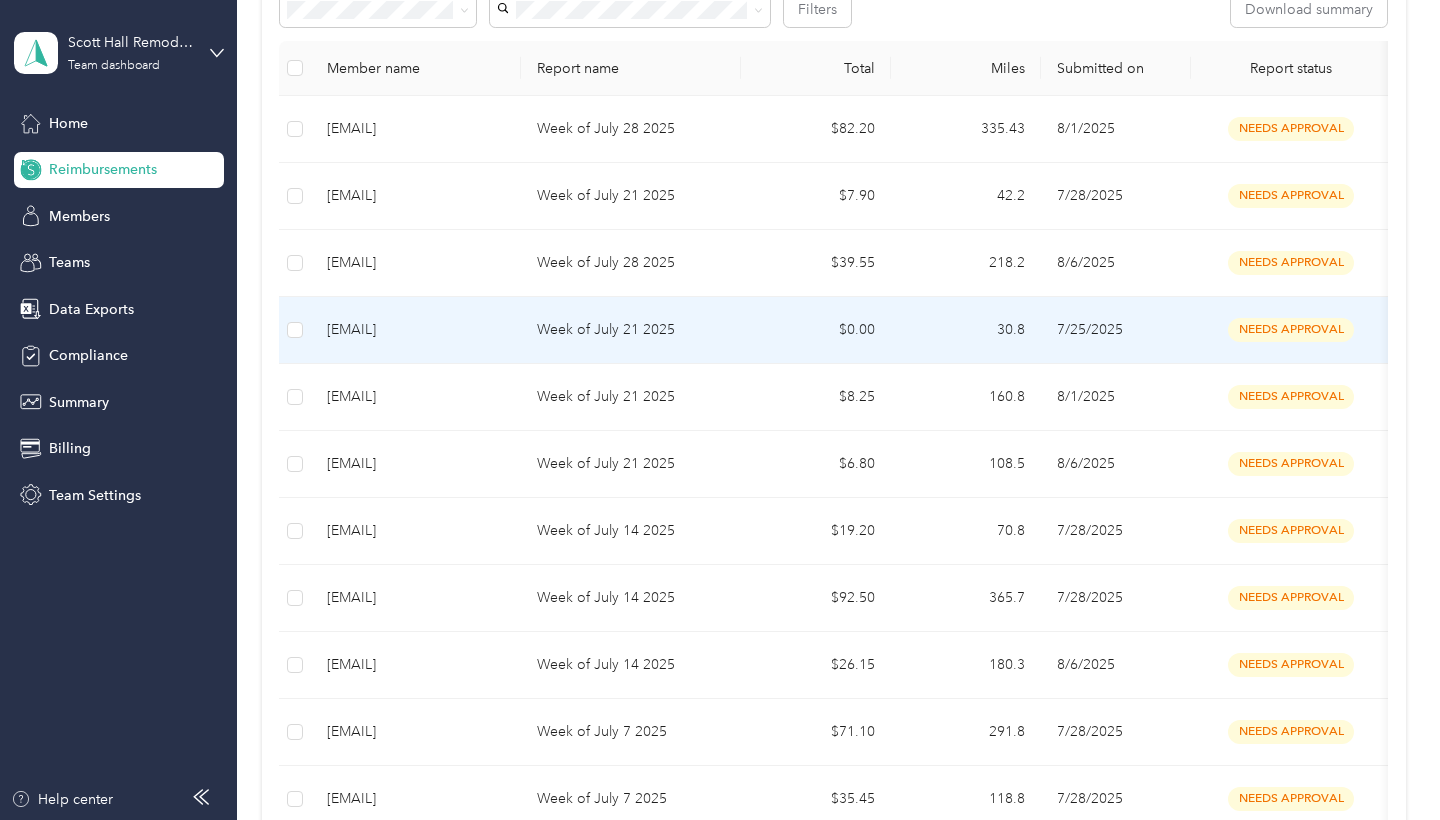 click on "[EMAIL]" at bounding box center (416, 330) 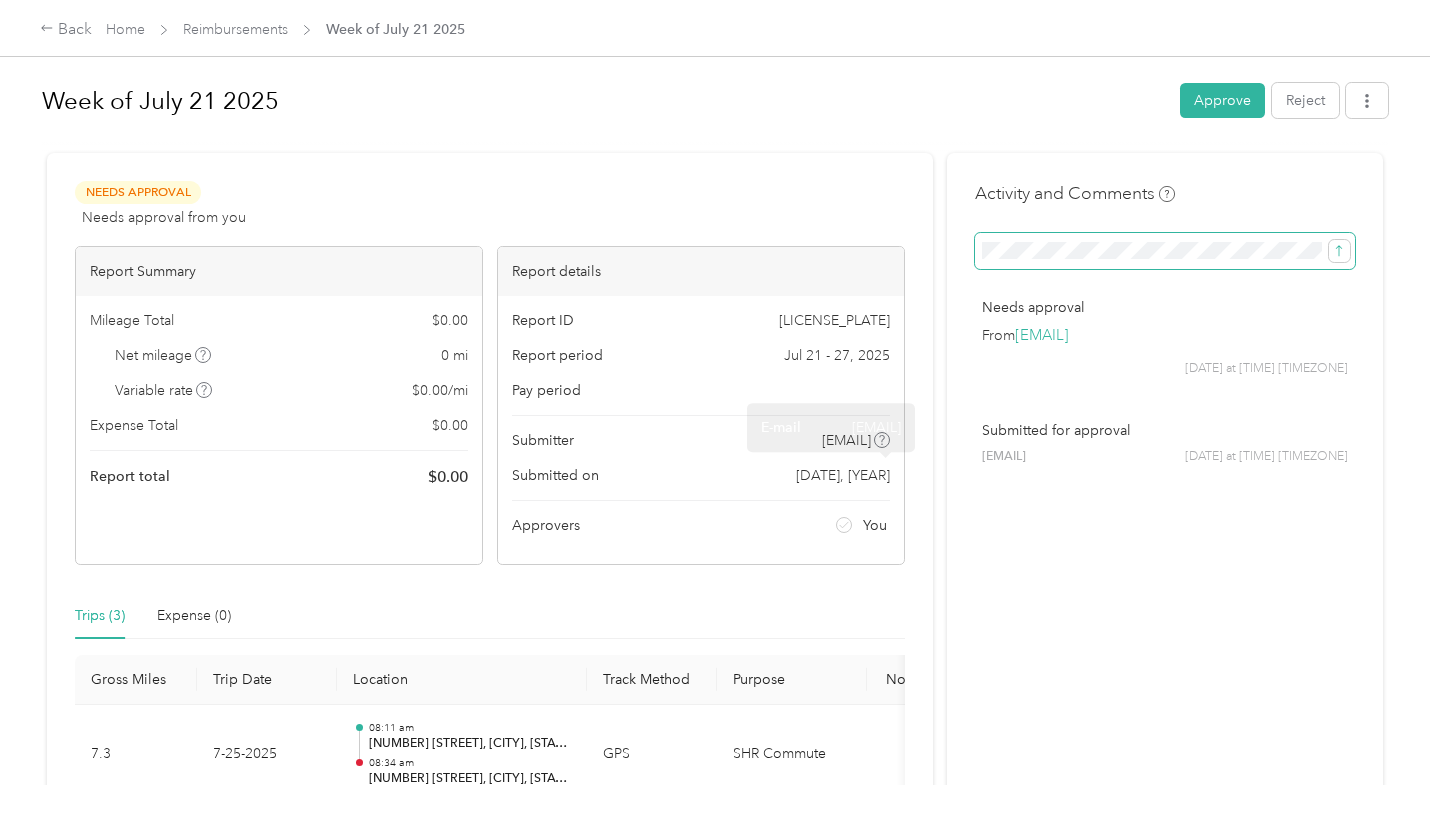 scroll, scrollTop: -1, scrollLeft: 0, axis: vertical 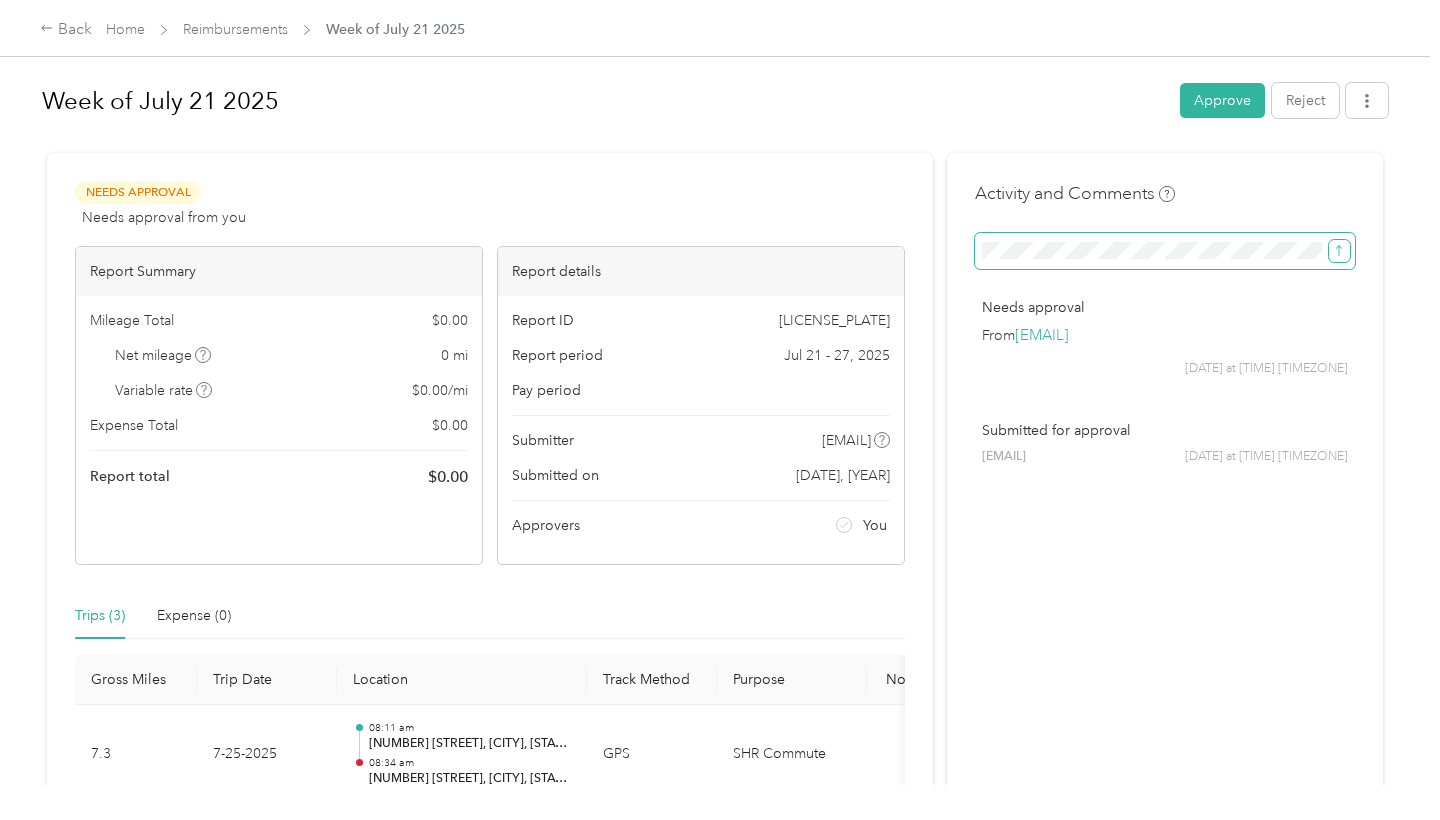 click at bounding box center (1339, 250) 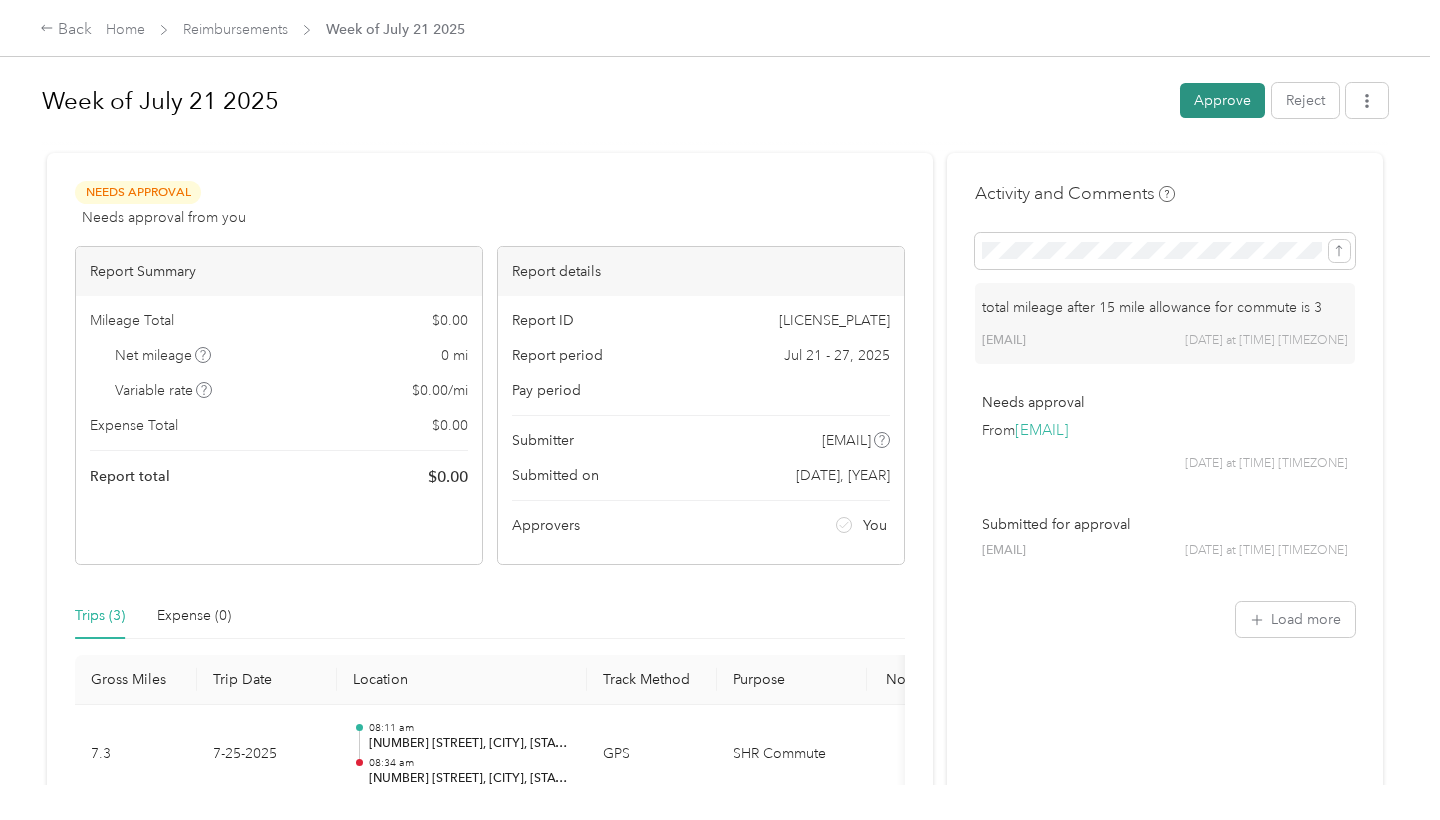 click on "Approve" at bounding box center [1222, 100] 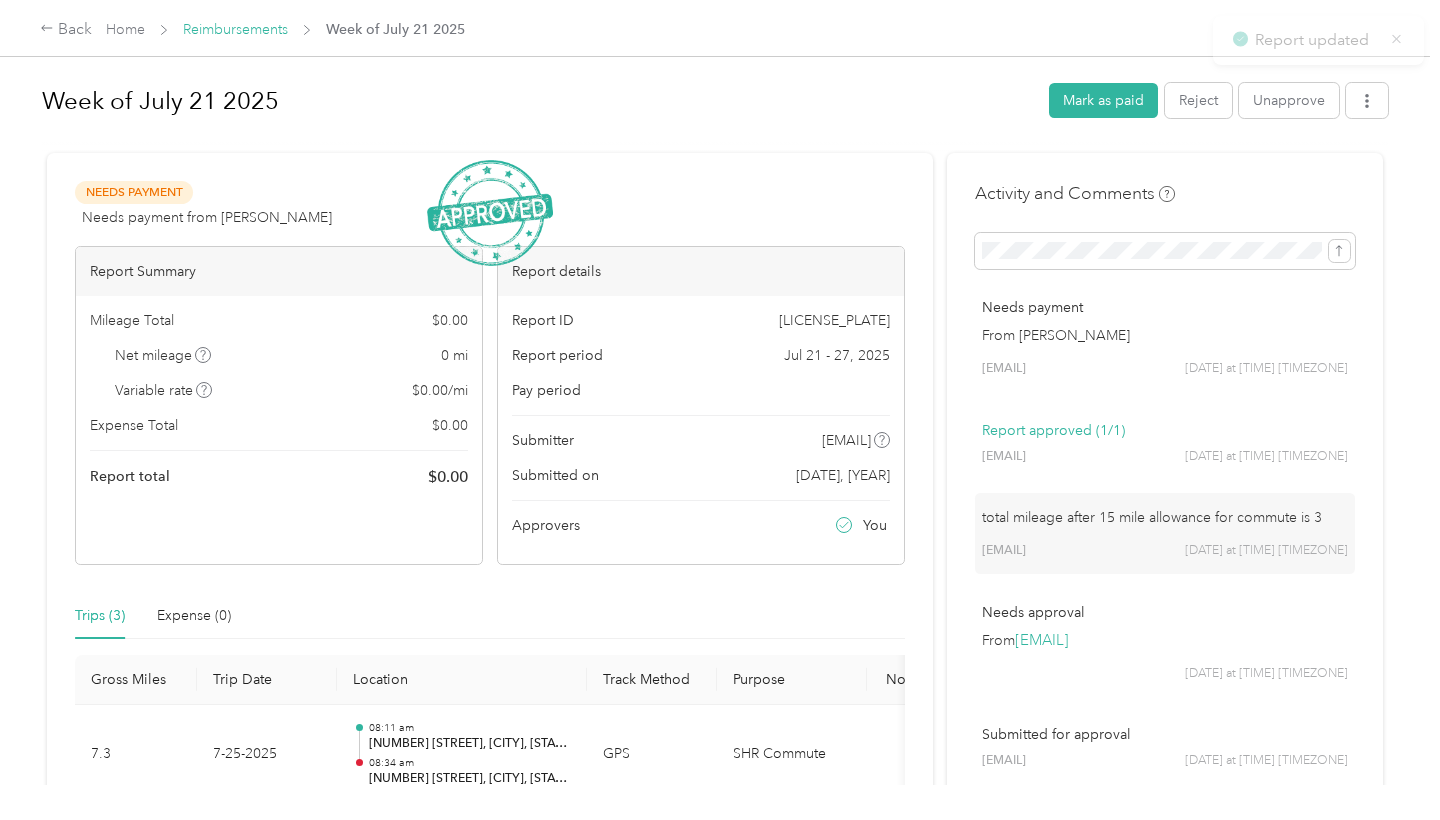 click on "Reimbursements" at bounding box center [235, 29] 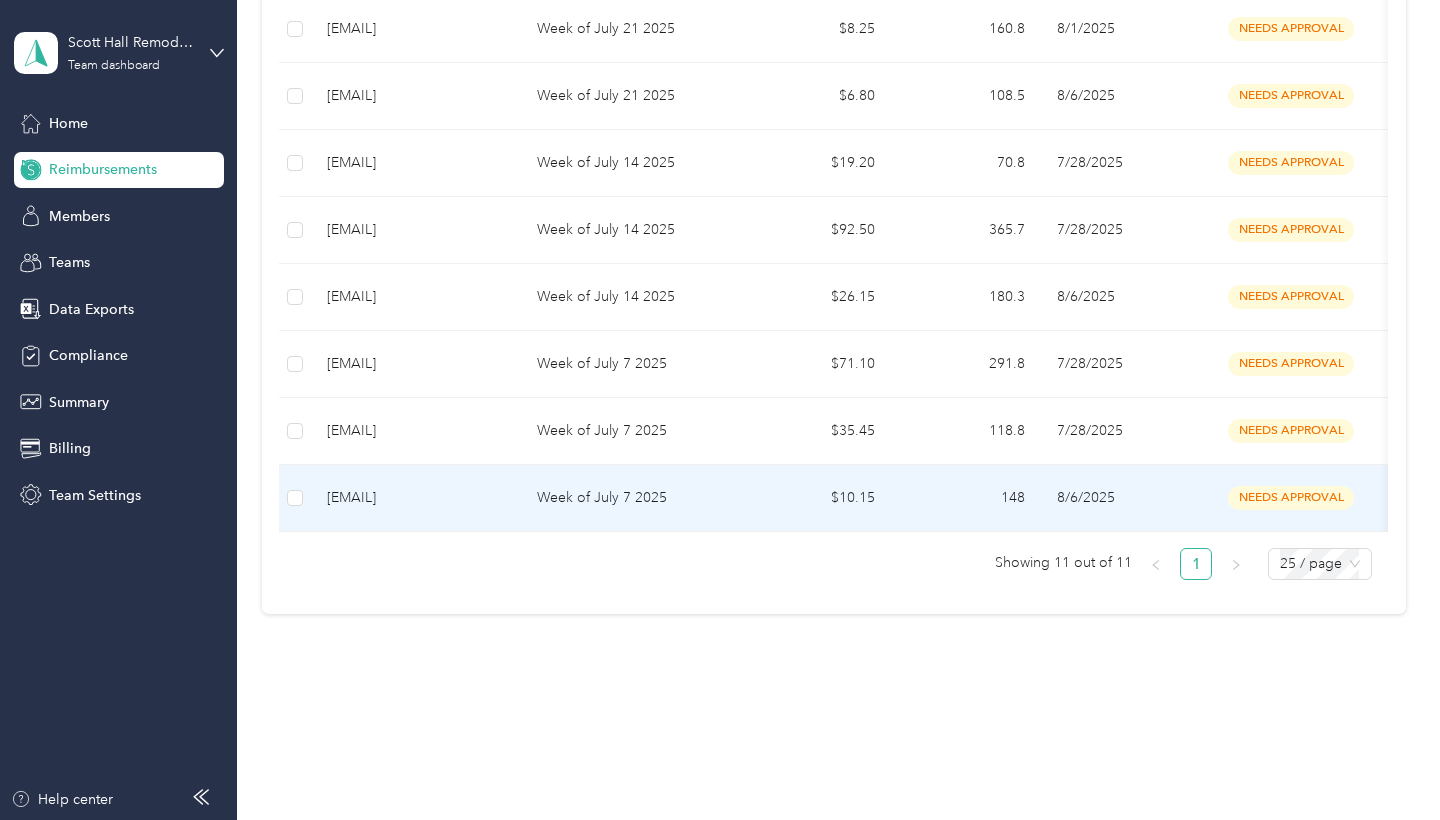 scroll, scrollTop: 511, scrollLeft: 0, axis: vertical 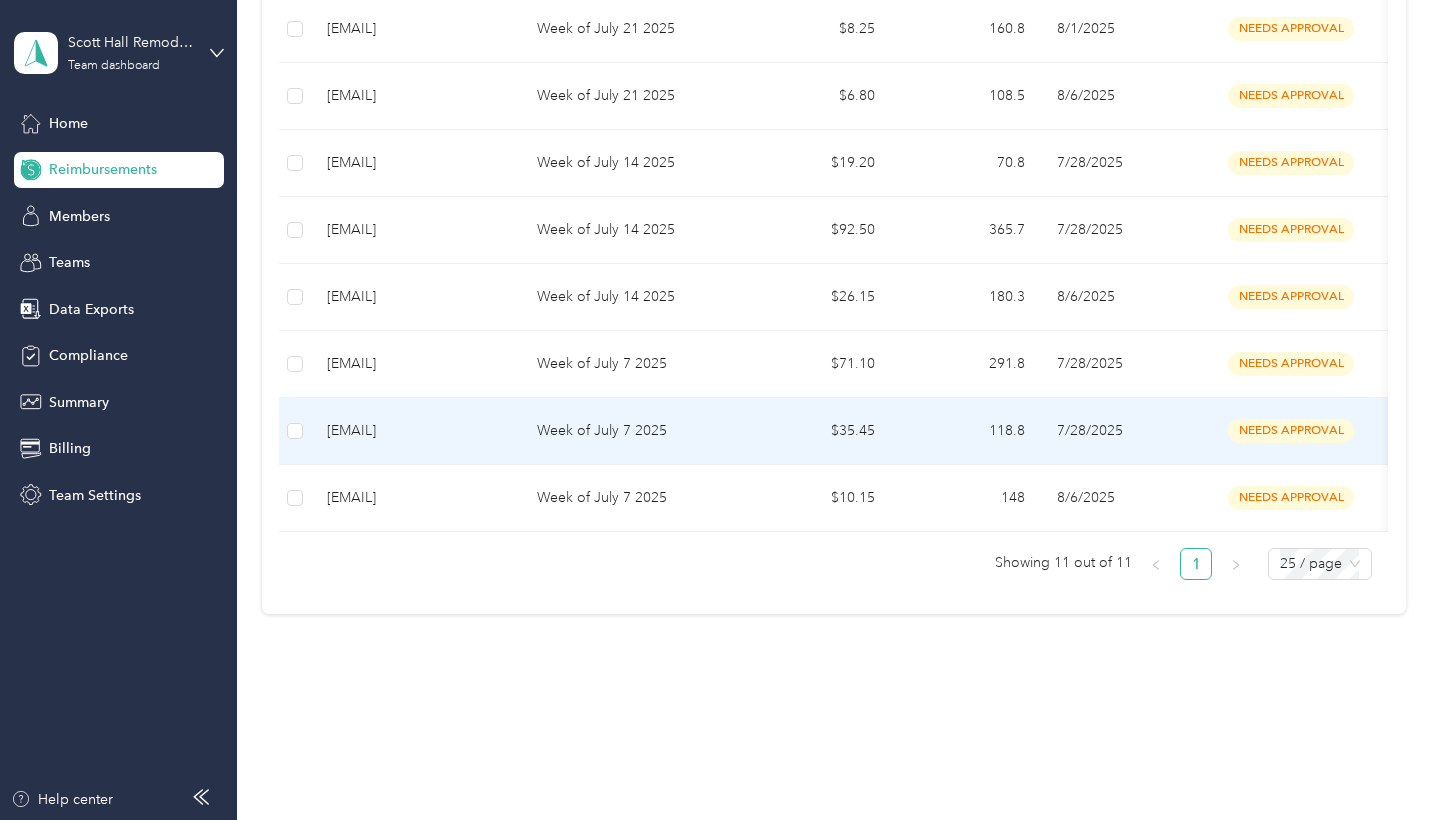 click on "[EMAIL]" at bounding box center (416, 431) 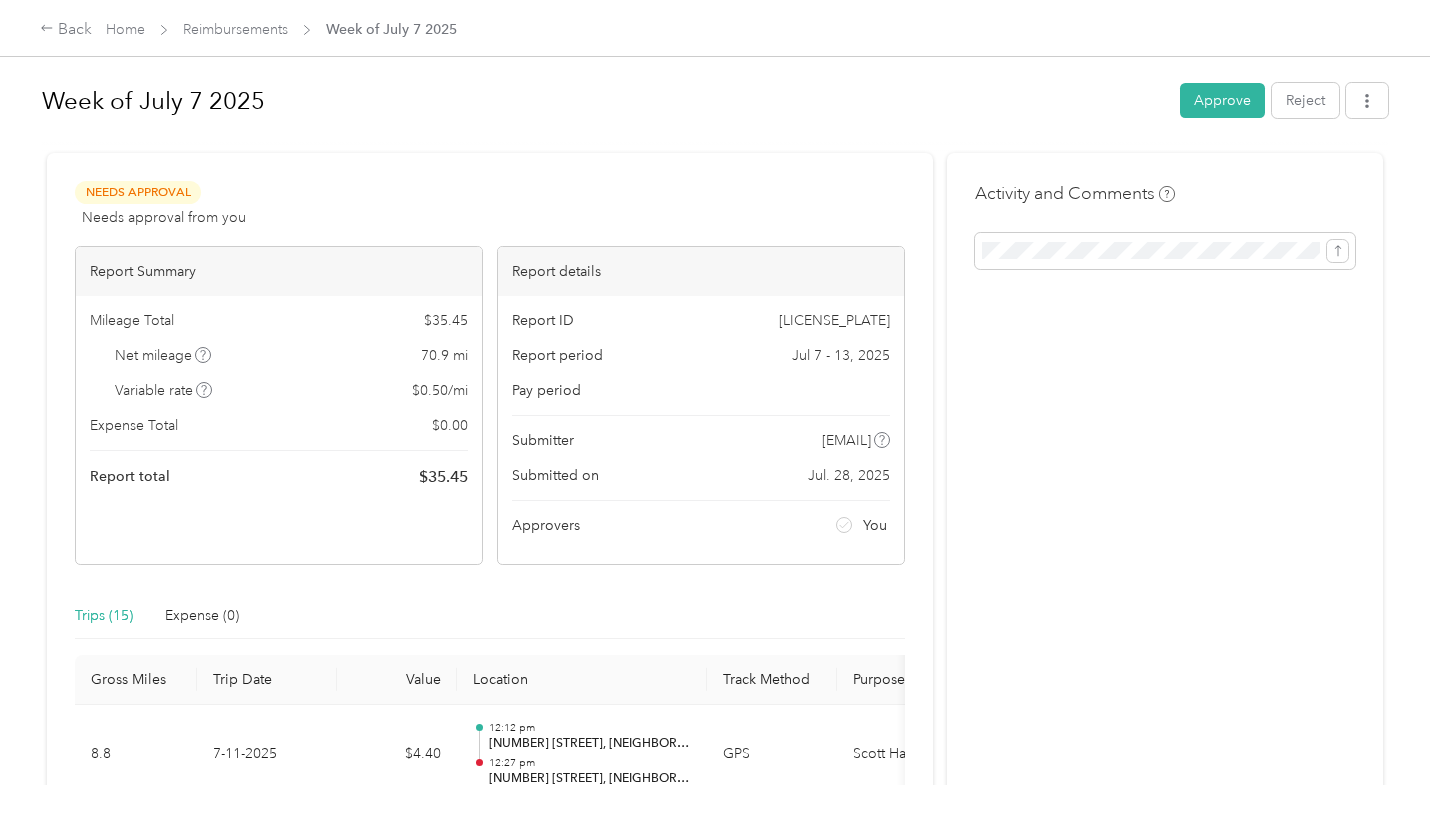 scroll, scrollTop: 75, scrollLeft: 0, axis: vertical 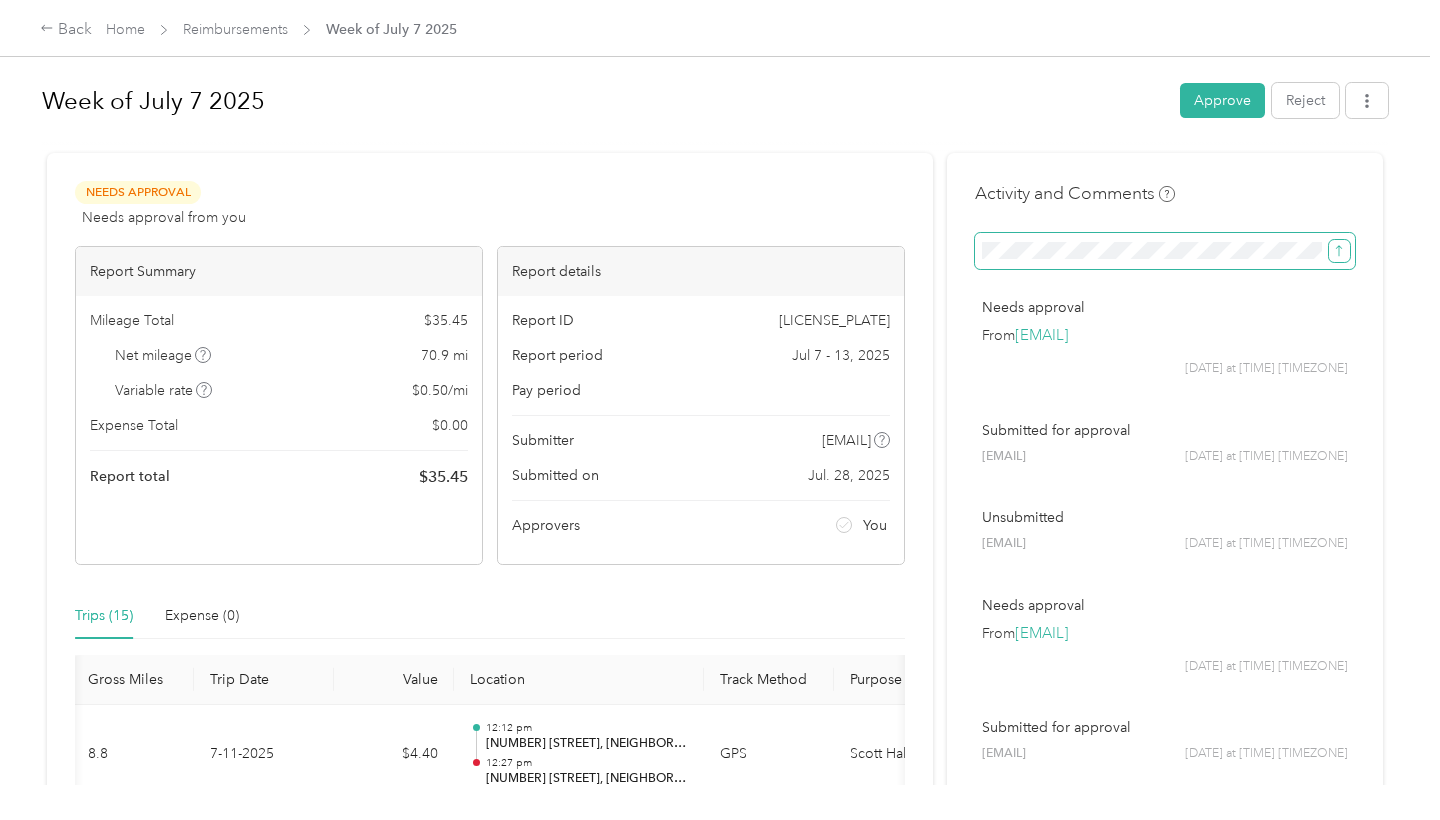 click 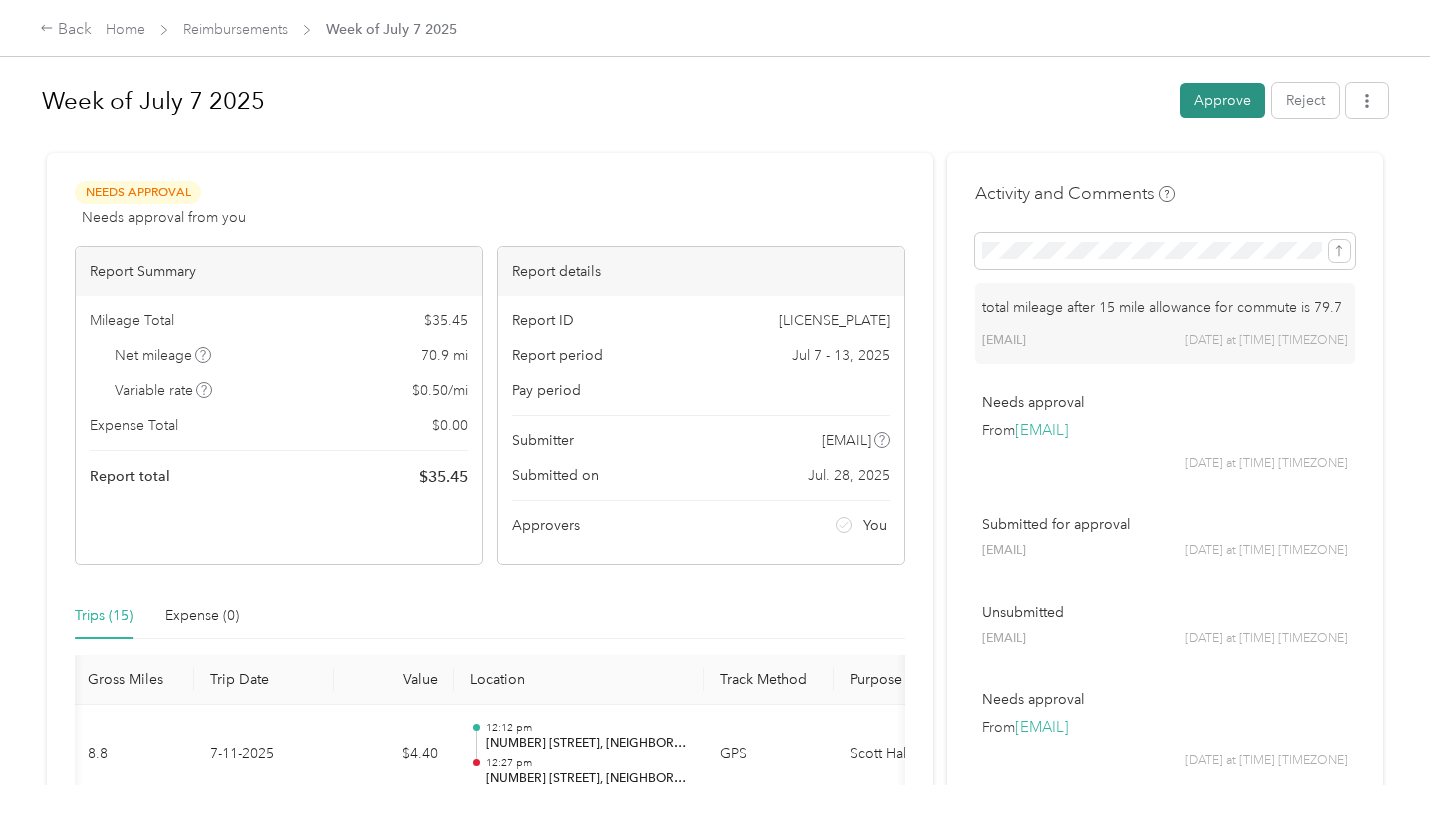 click on "Approve" at bounding box center (1222, 100) 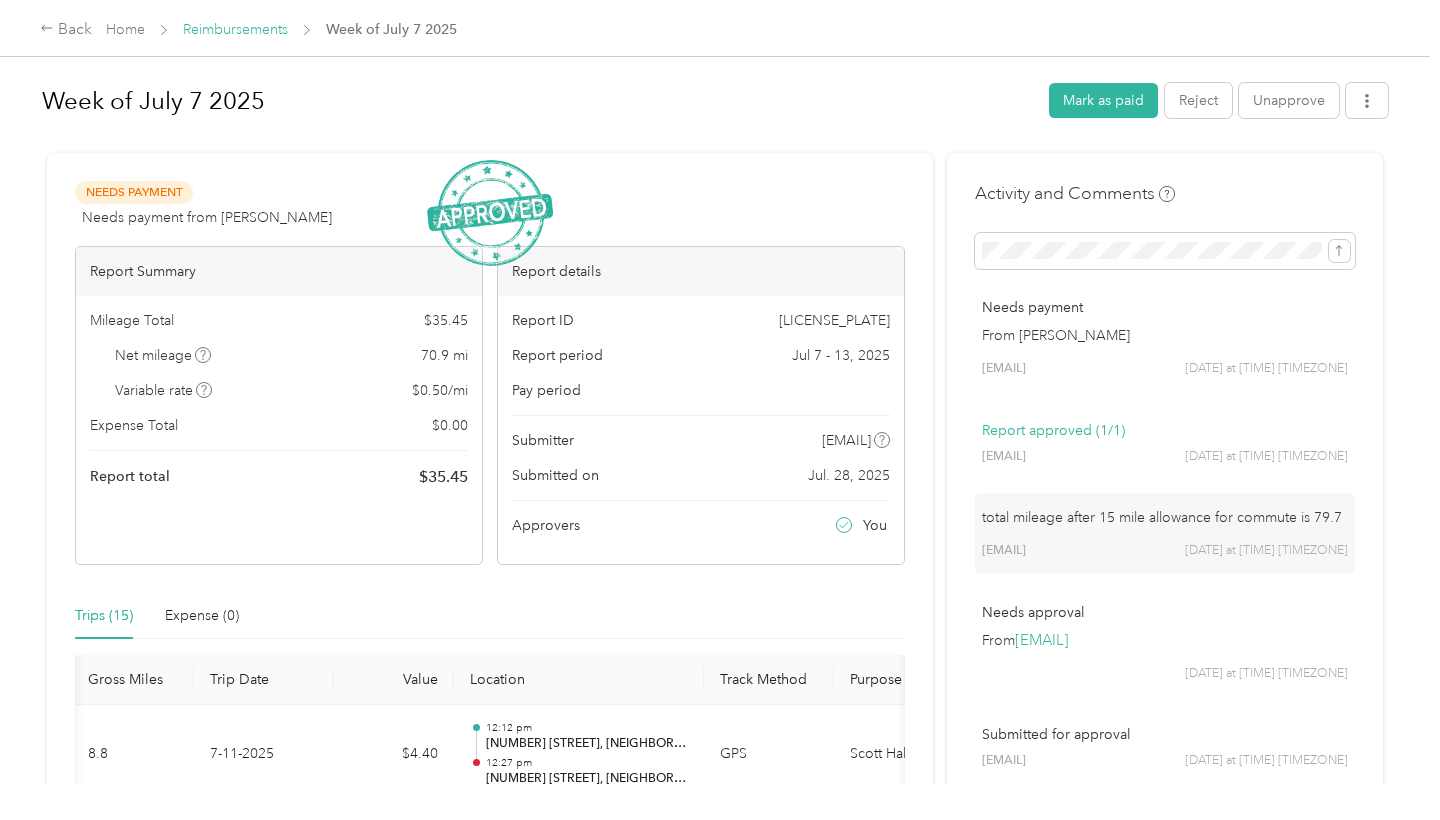 click on "Reimbursements" at bounding box center (235, 29) 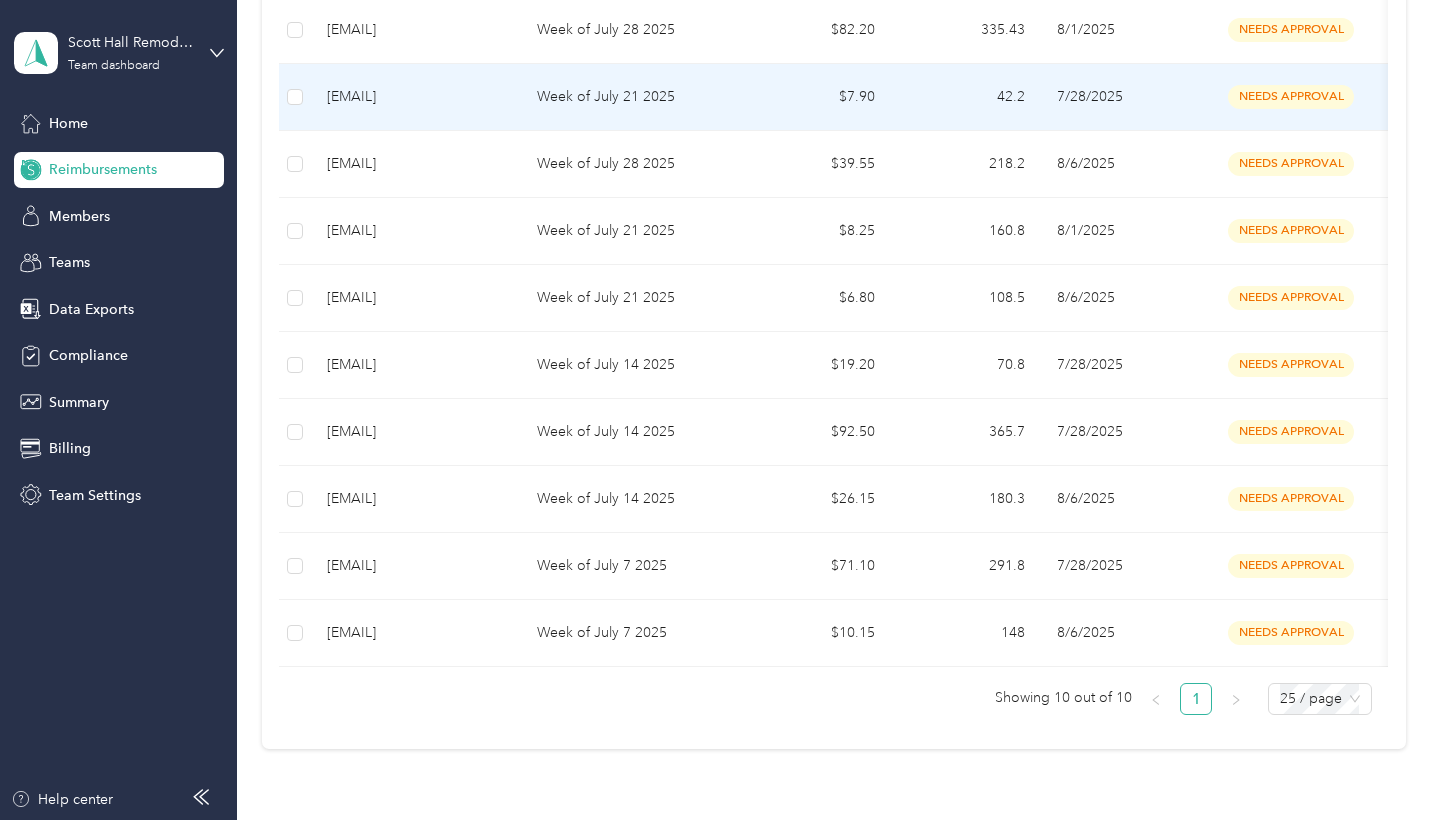 scroll, scrollTop: 308, scrollLeft: 0, axis: vertical 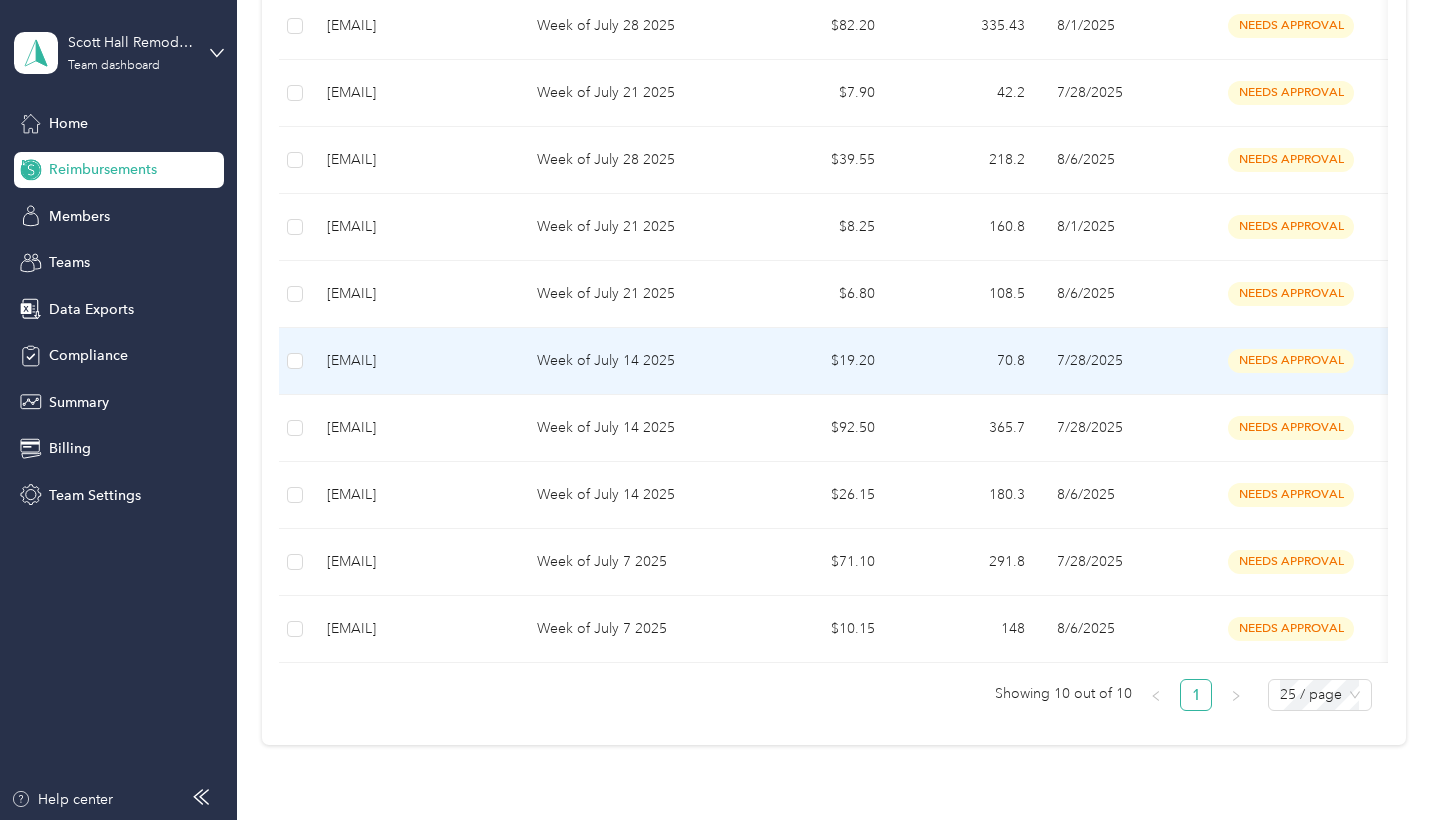 click on "Week of July 14 2025" at bounding box center [631, 361] 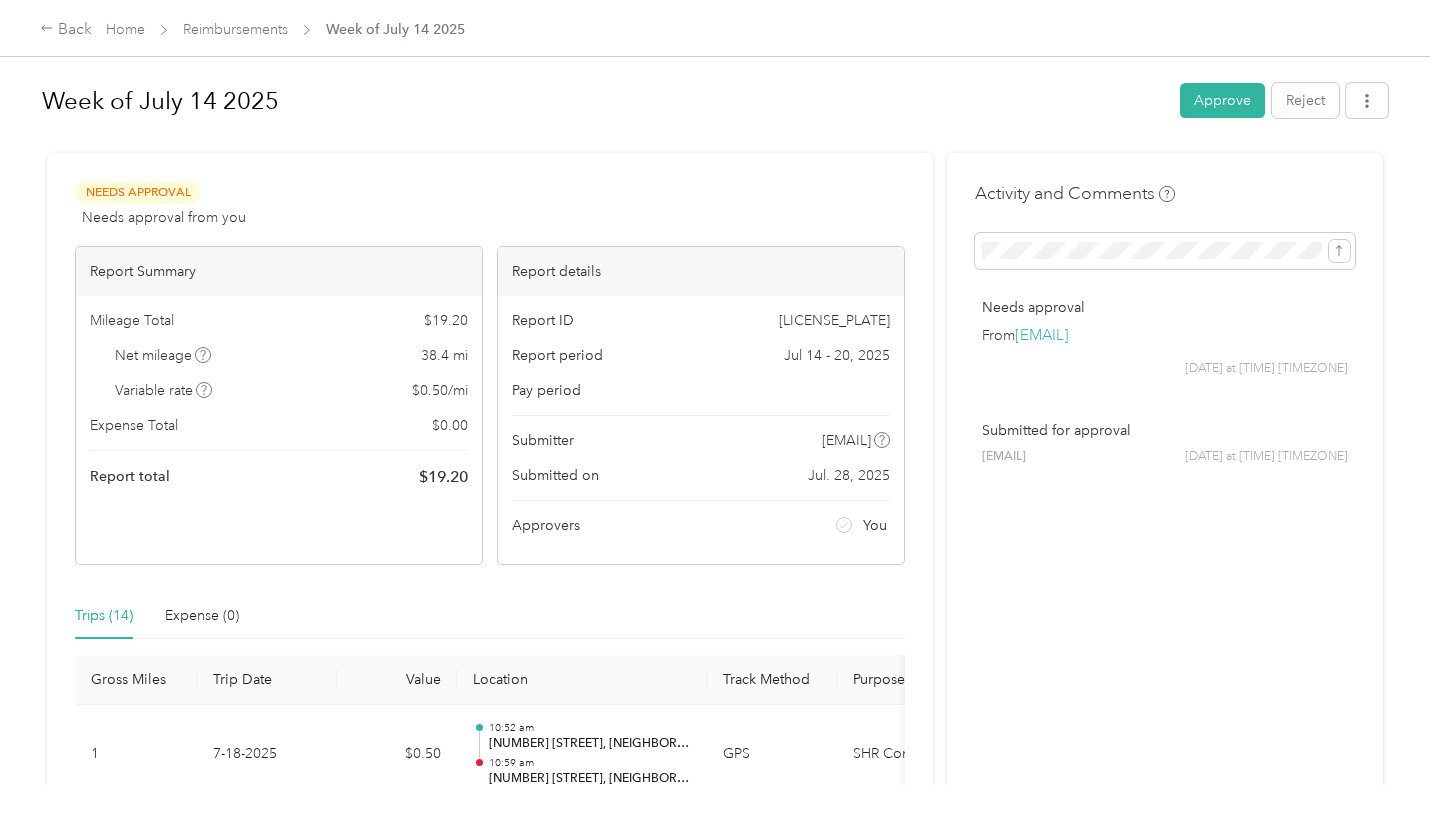 scroll, scrollTop: 0, scrollLeft: 0, axis: both 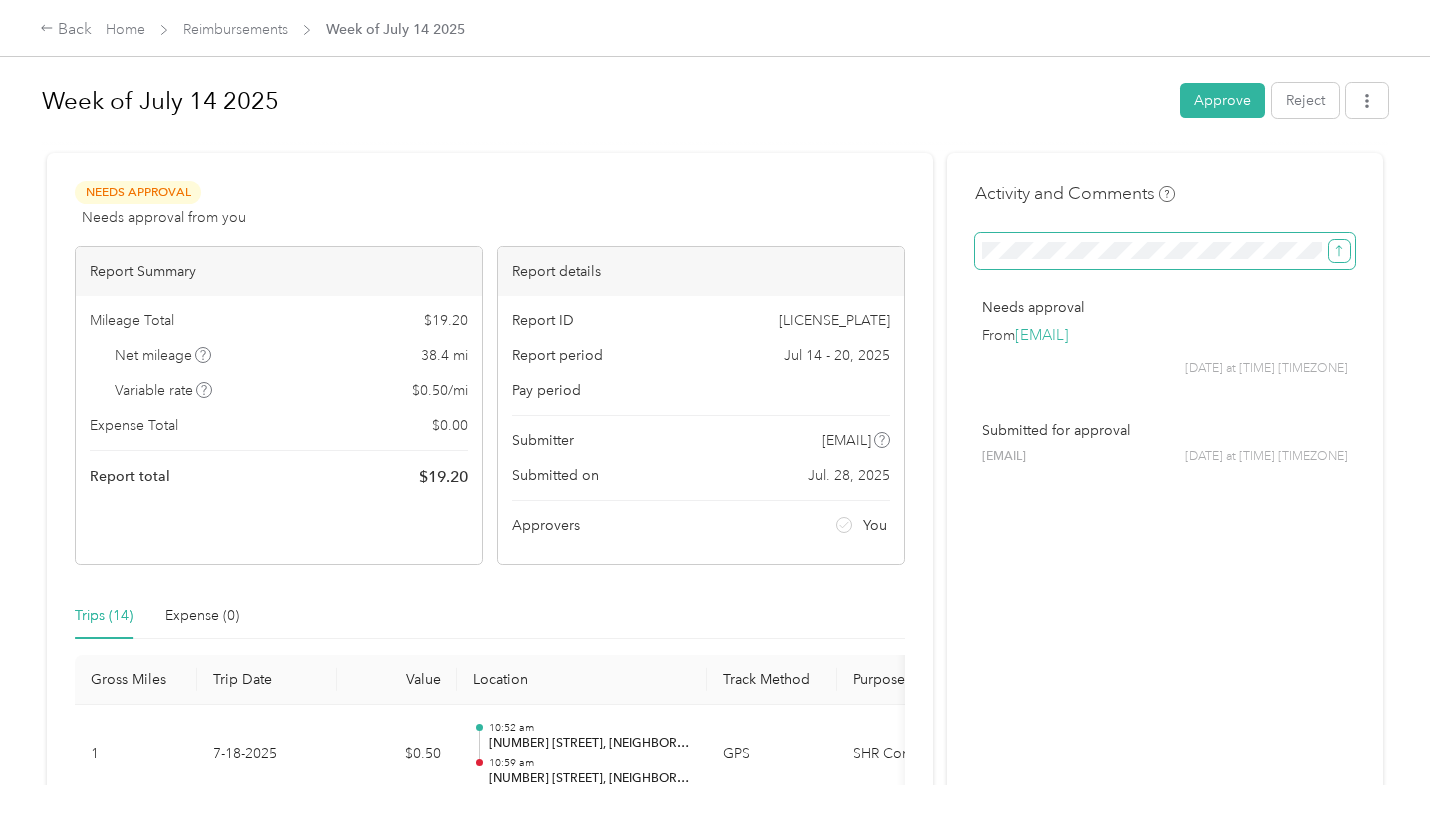 click at bounding box center (1339, 251) 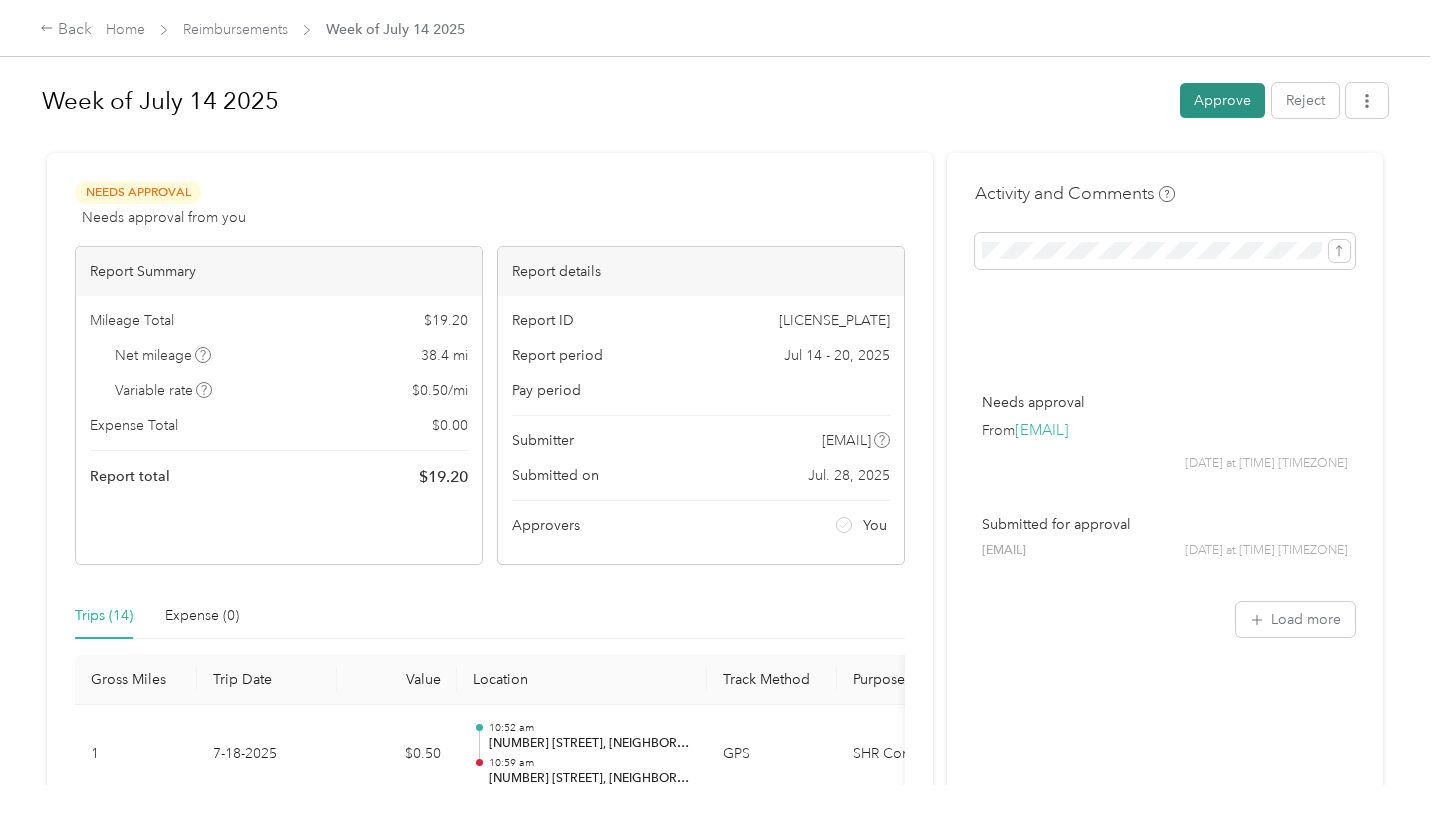 click on "Approve" at bounding box center (1222, 100) 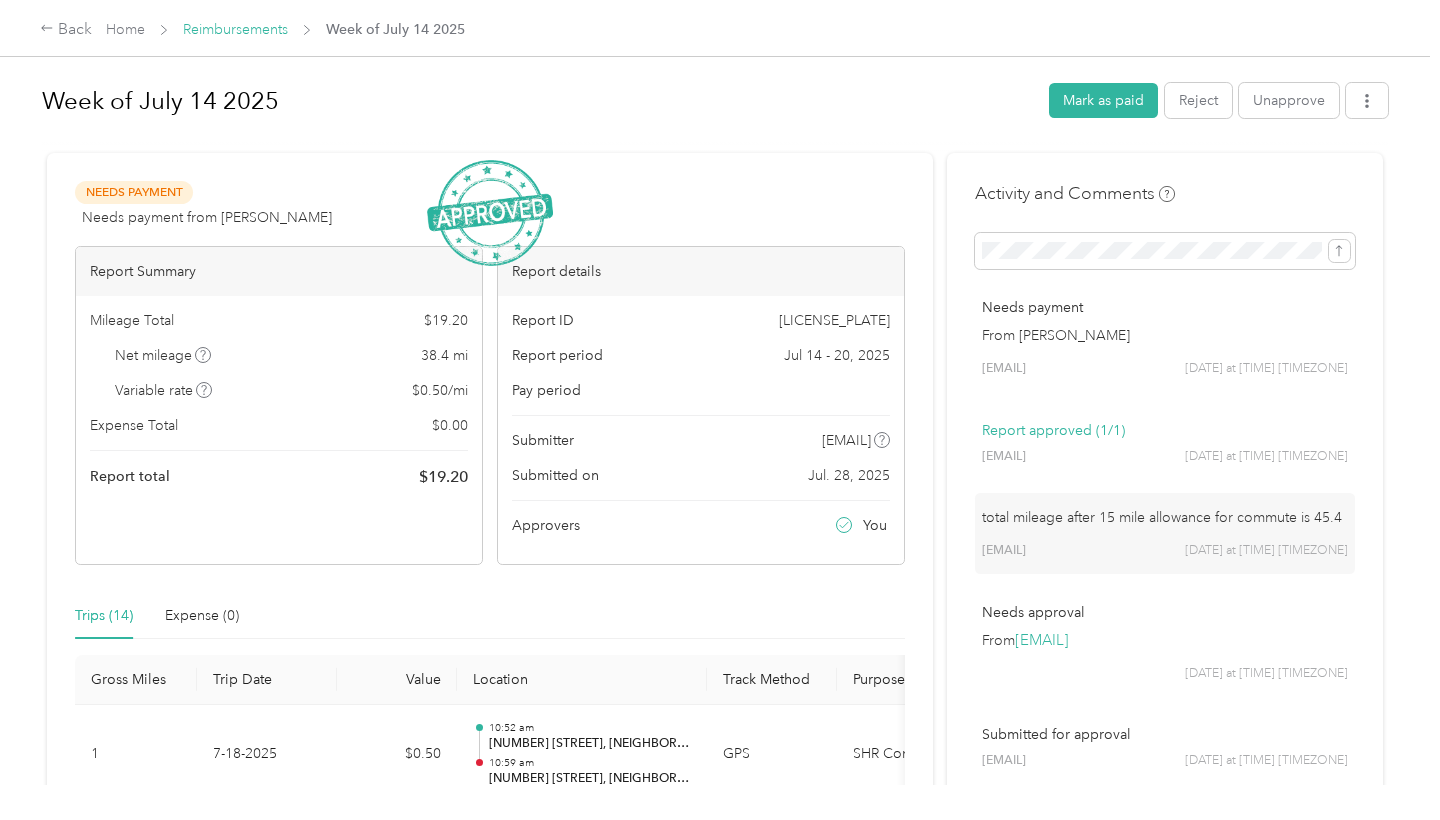 click on "Reimbursements" at bounding box center [235, 29] 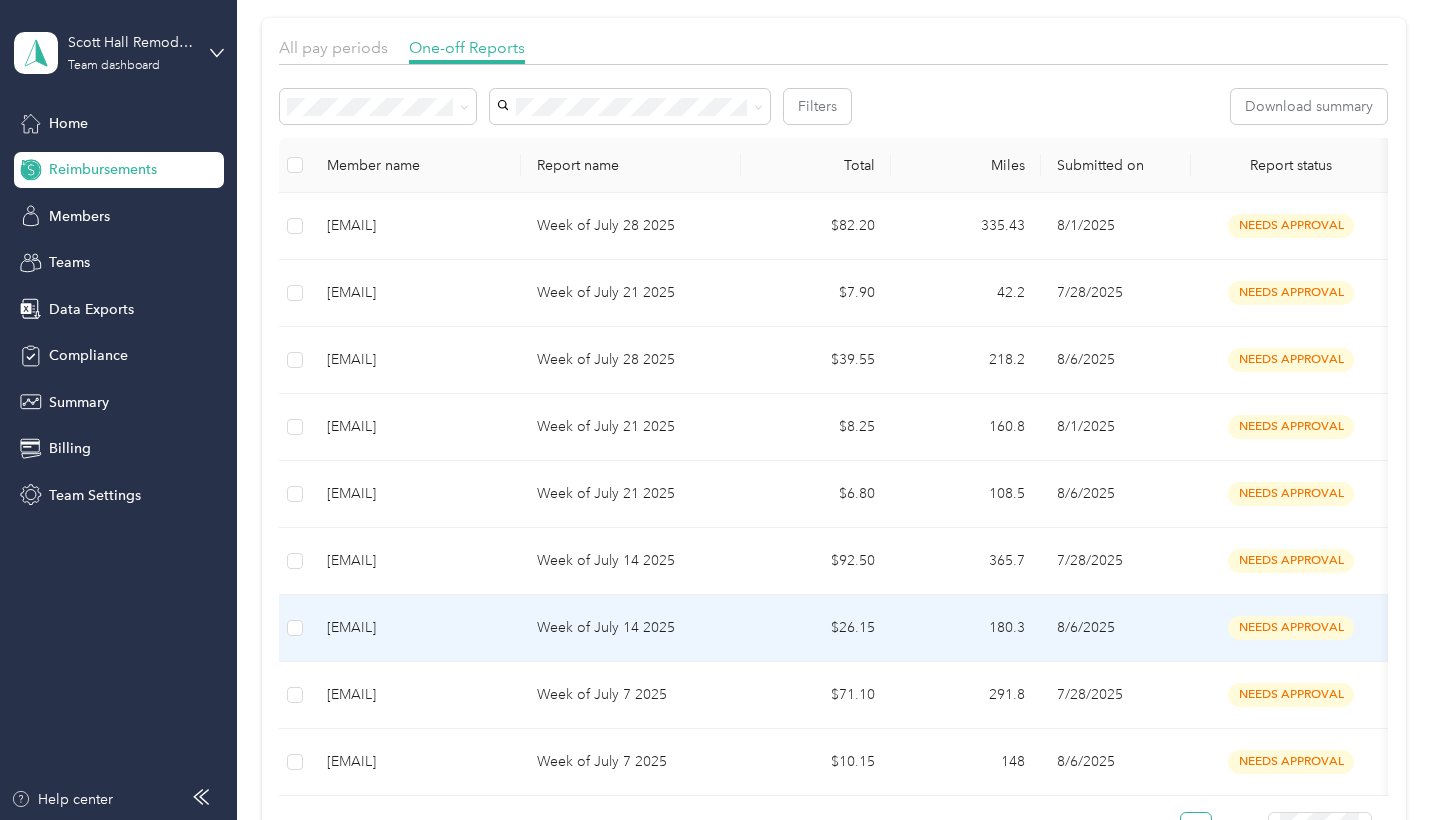 scroll, scrollTop: 97, scrollLeft: 0, axis: vertical 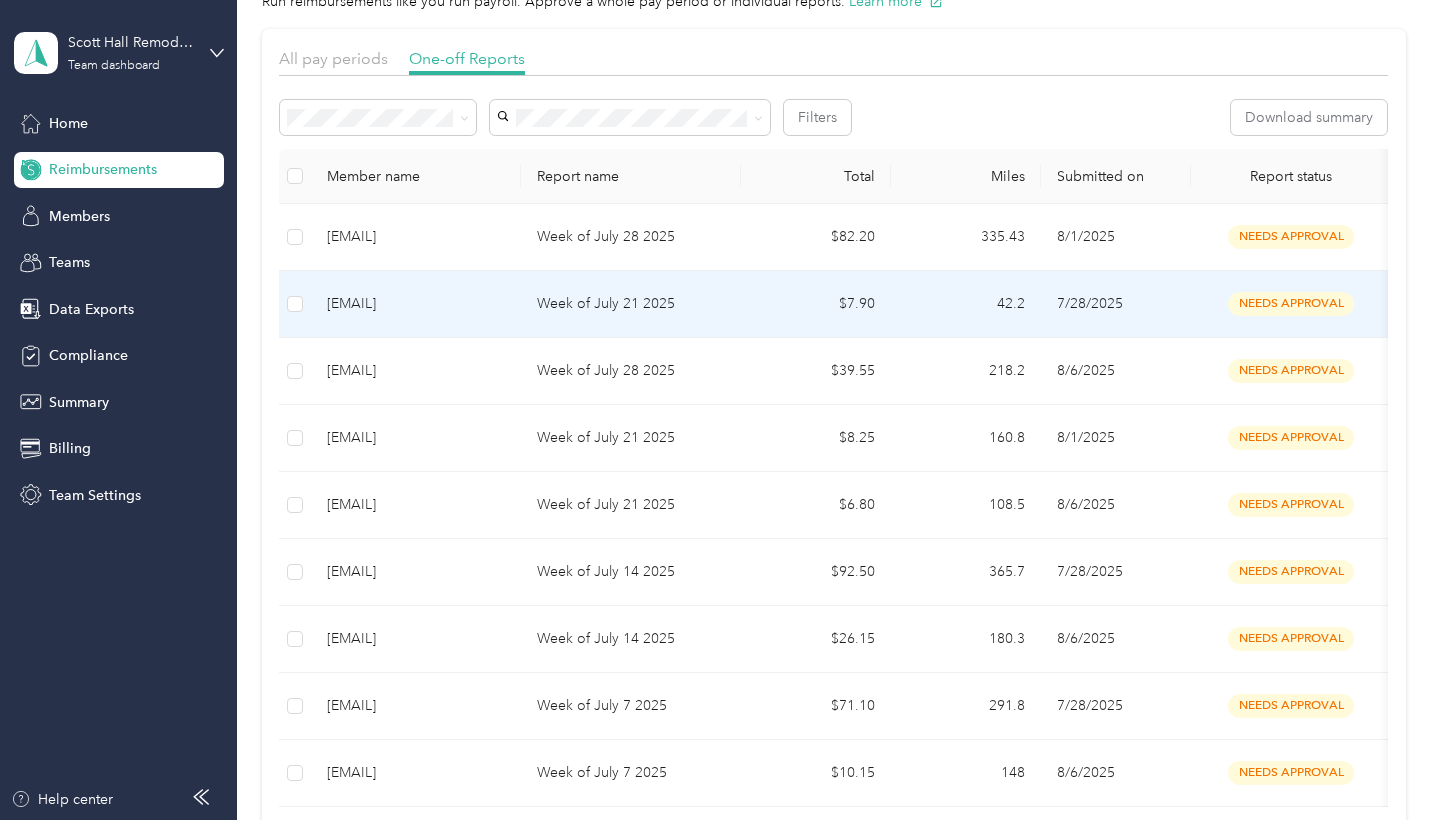 click on "Week of July 21 2025" at bounding box center [631, 304] 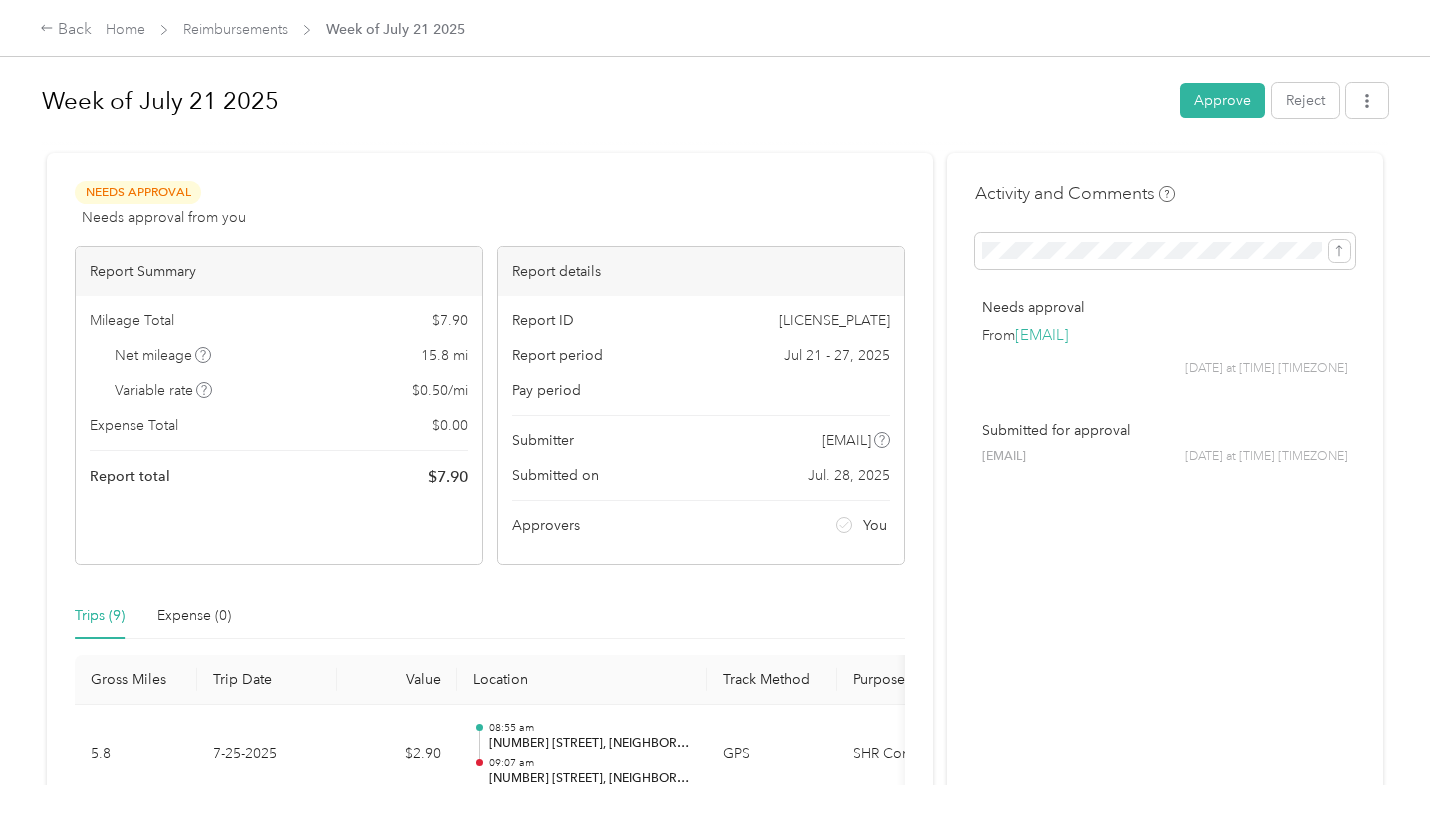 scroll, scrollTop: 0, scrollLeft: 0, axis: both 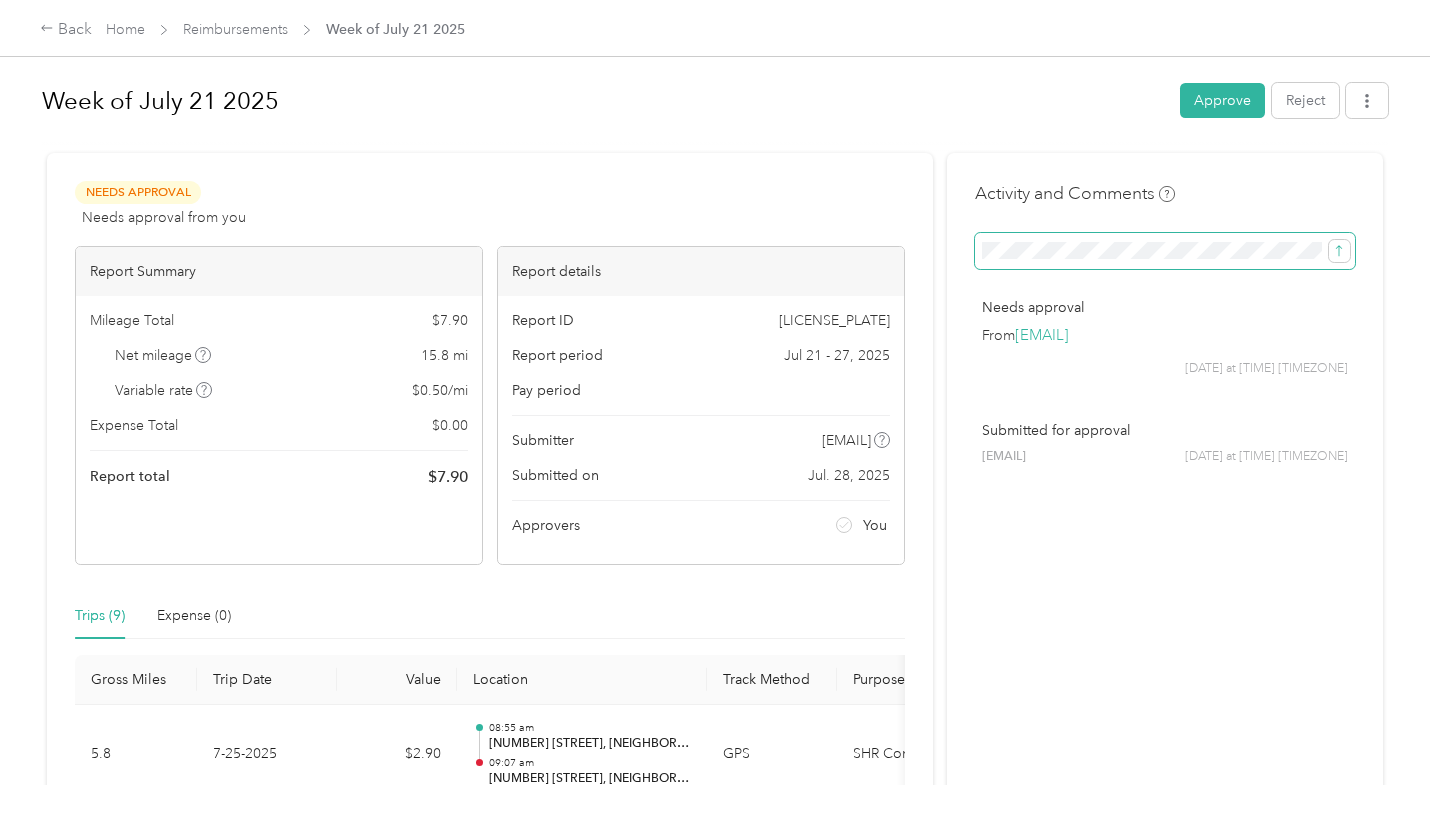 click at bounding box center (1165, 251) 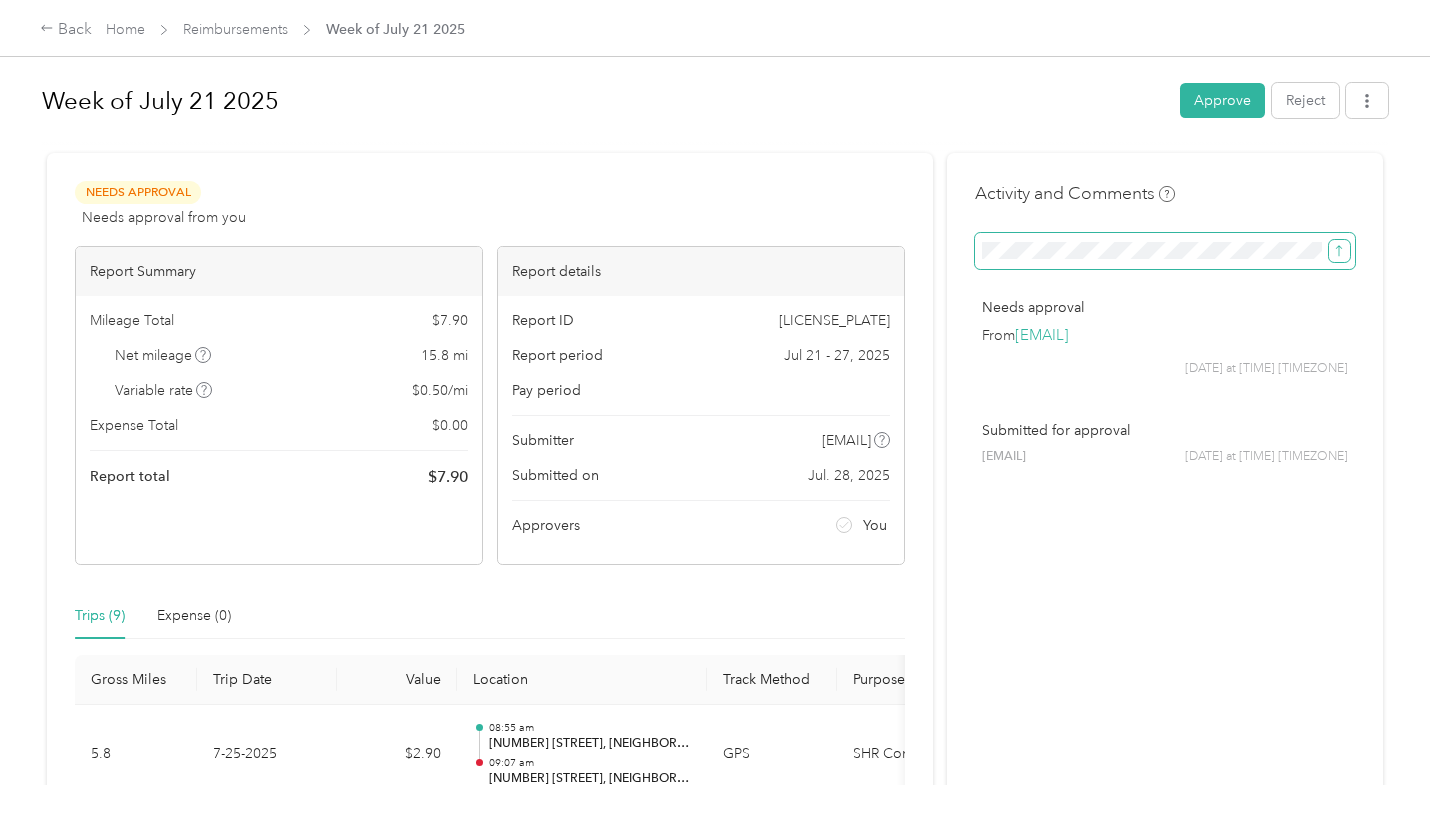 click 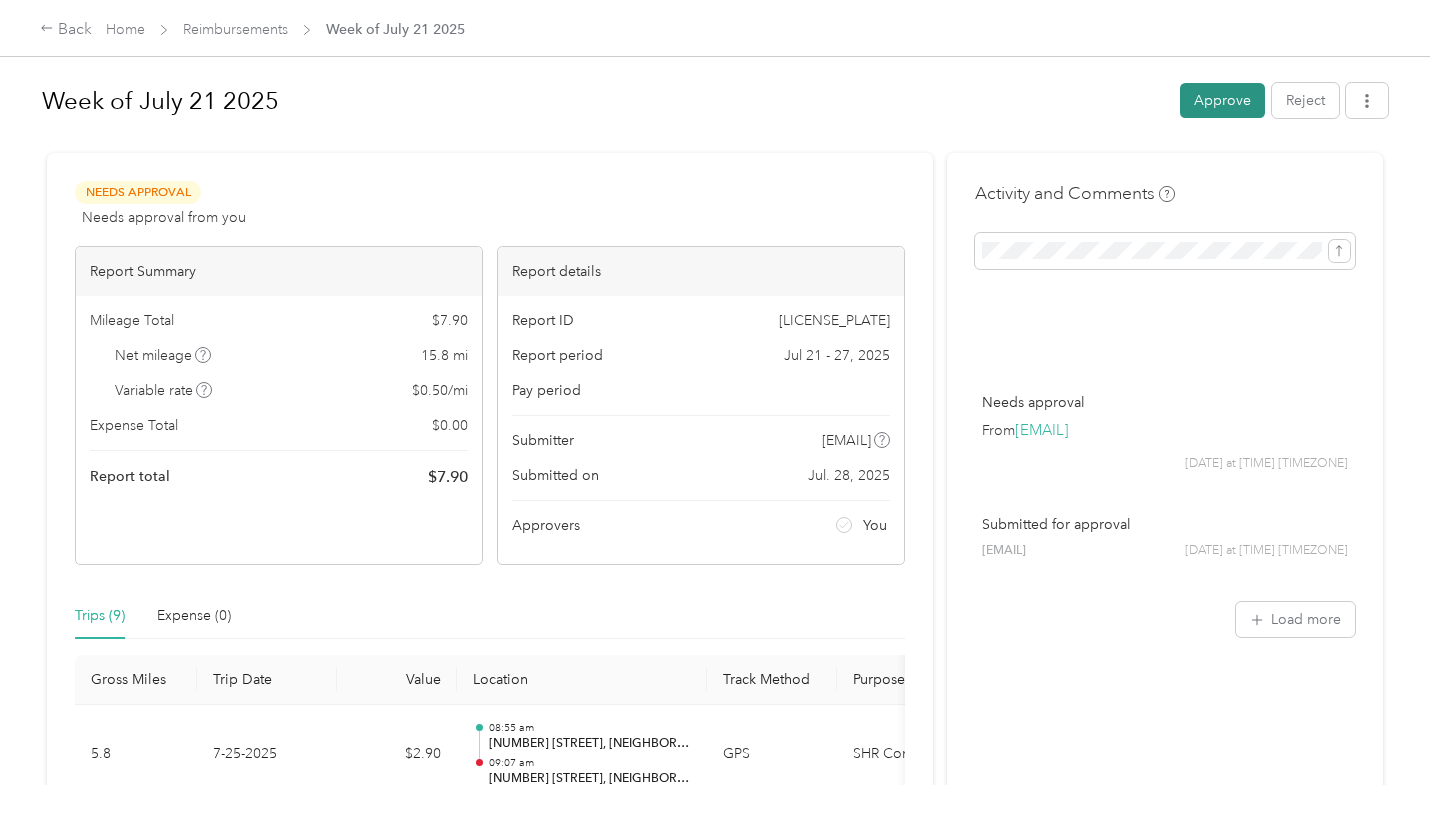click on "Approve" at bounding box center (1222, 100) 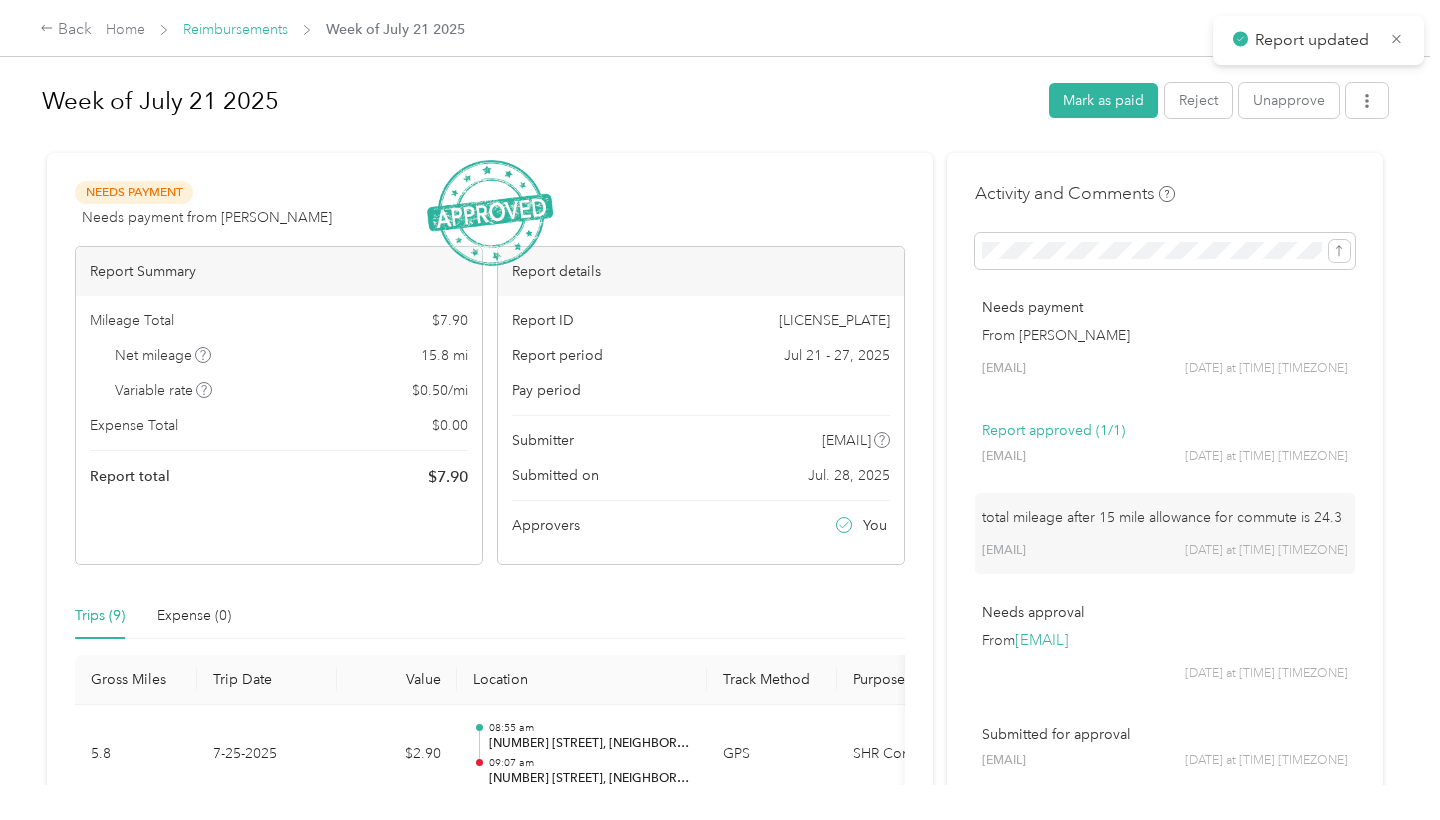 click on "Reimbursements" at bounding box center (235, 29) 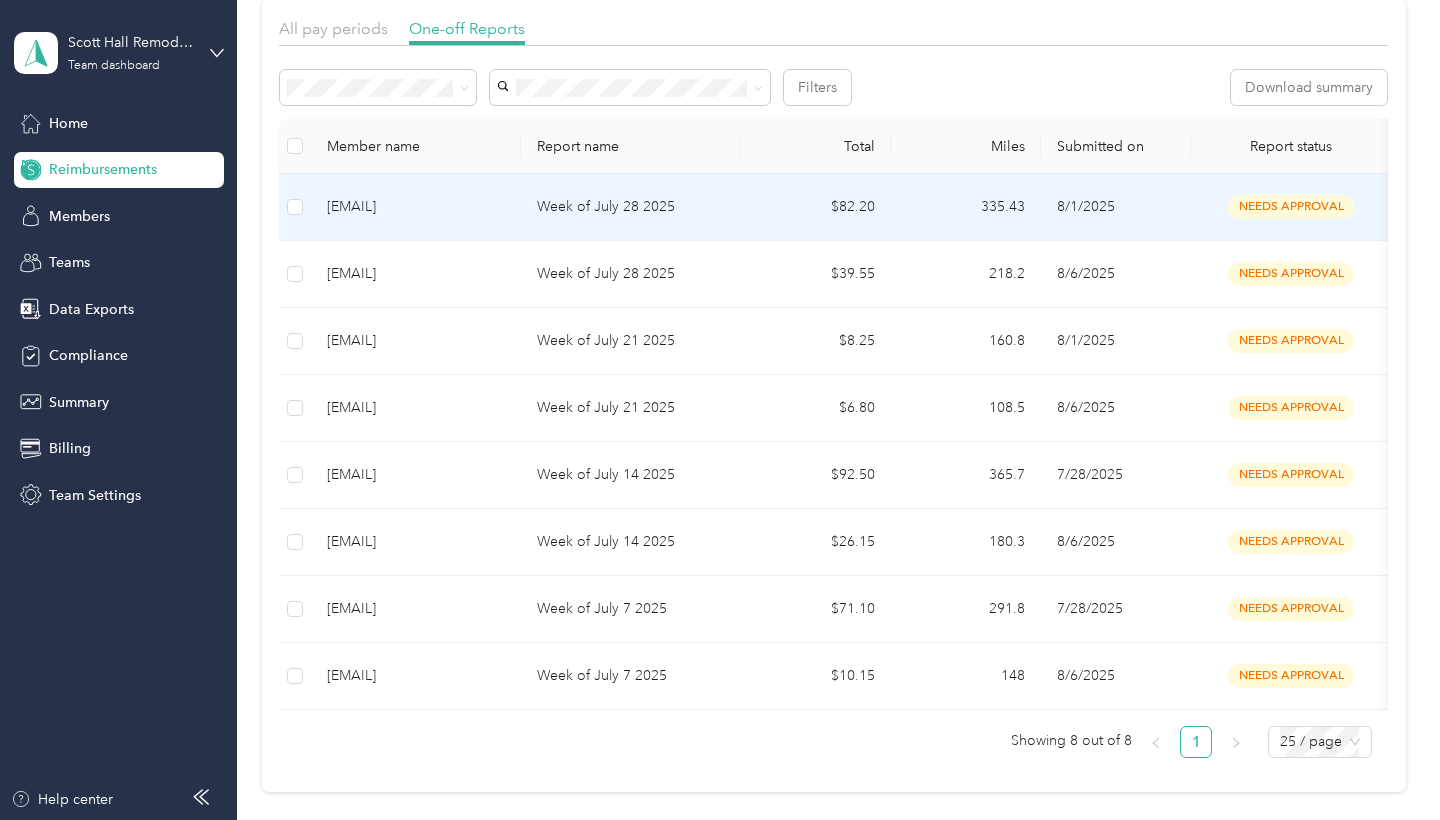 scroll, scrollTop: 224, scrollLeft: 0, axis: vertical 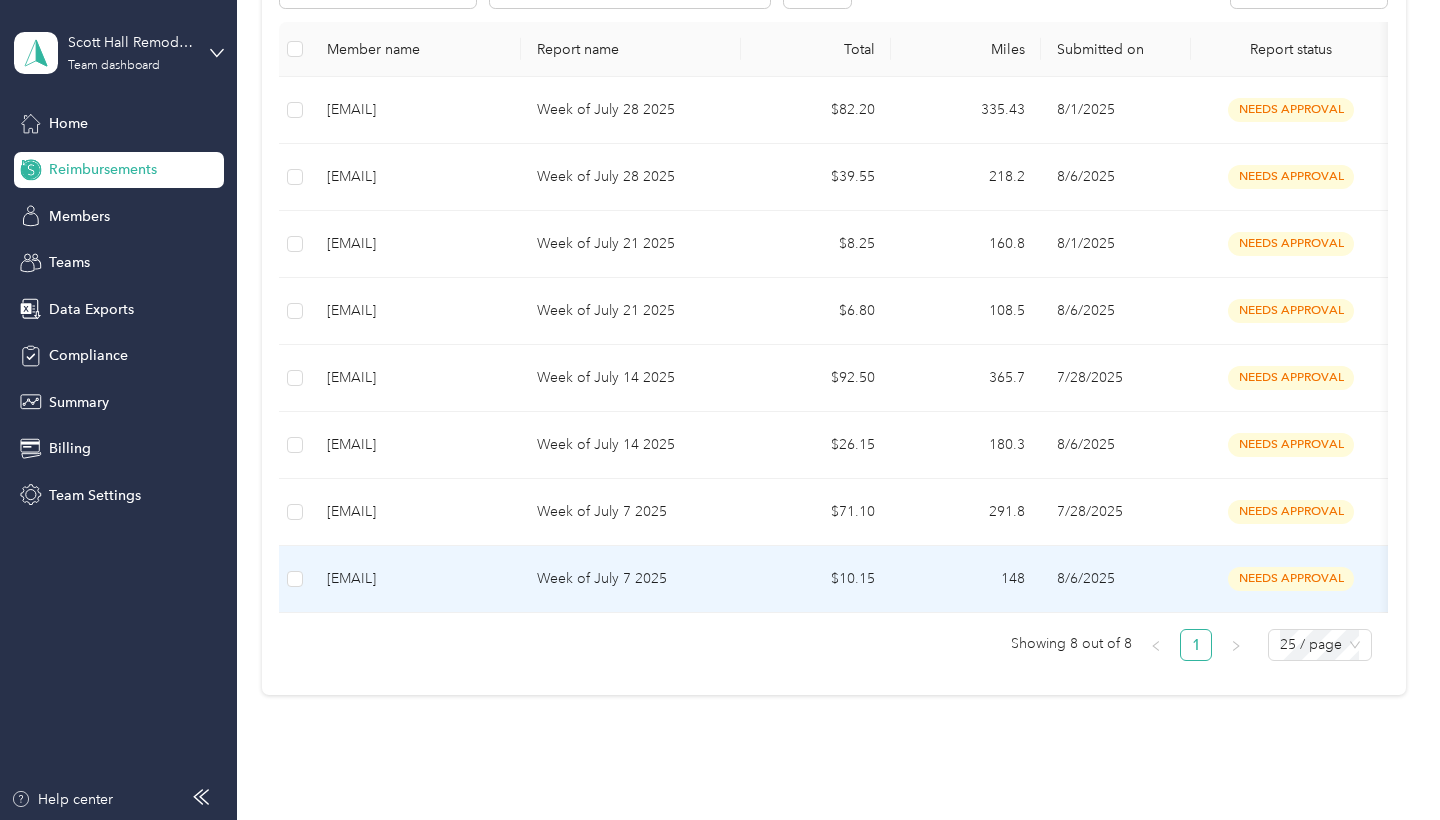 click on "[EMAIL]" at bounding box center [416, 579] 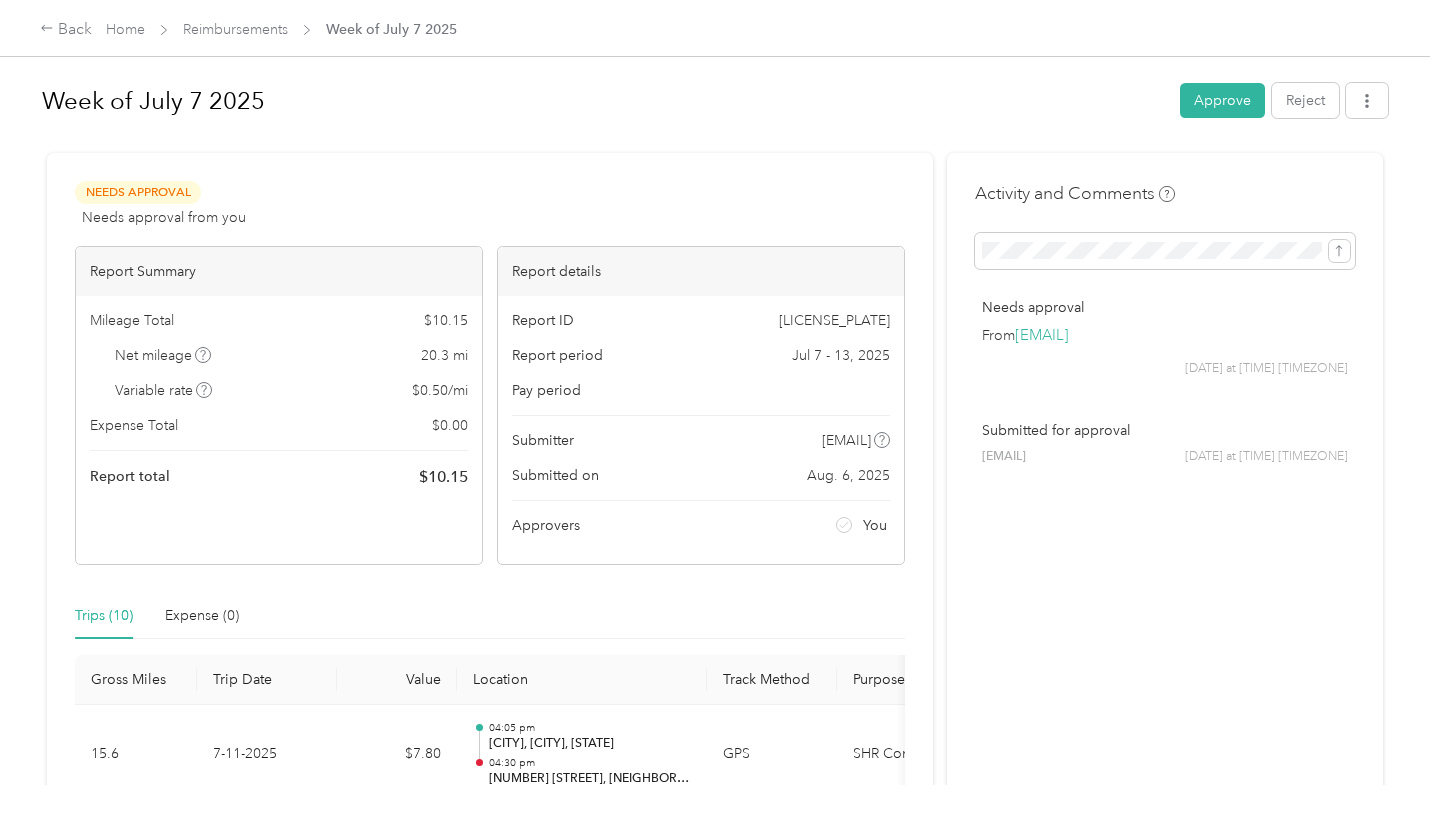 scroll, scrollTop: 0, scrollLeft: 0, axis: both 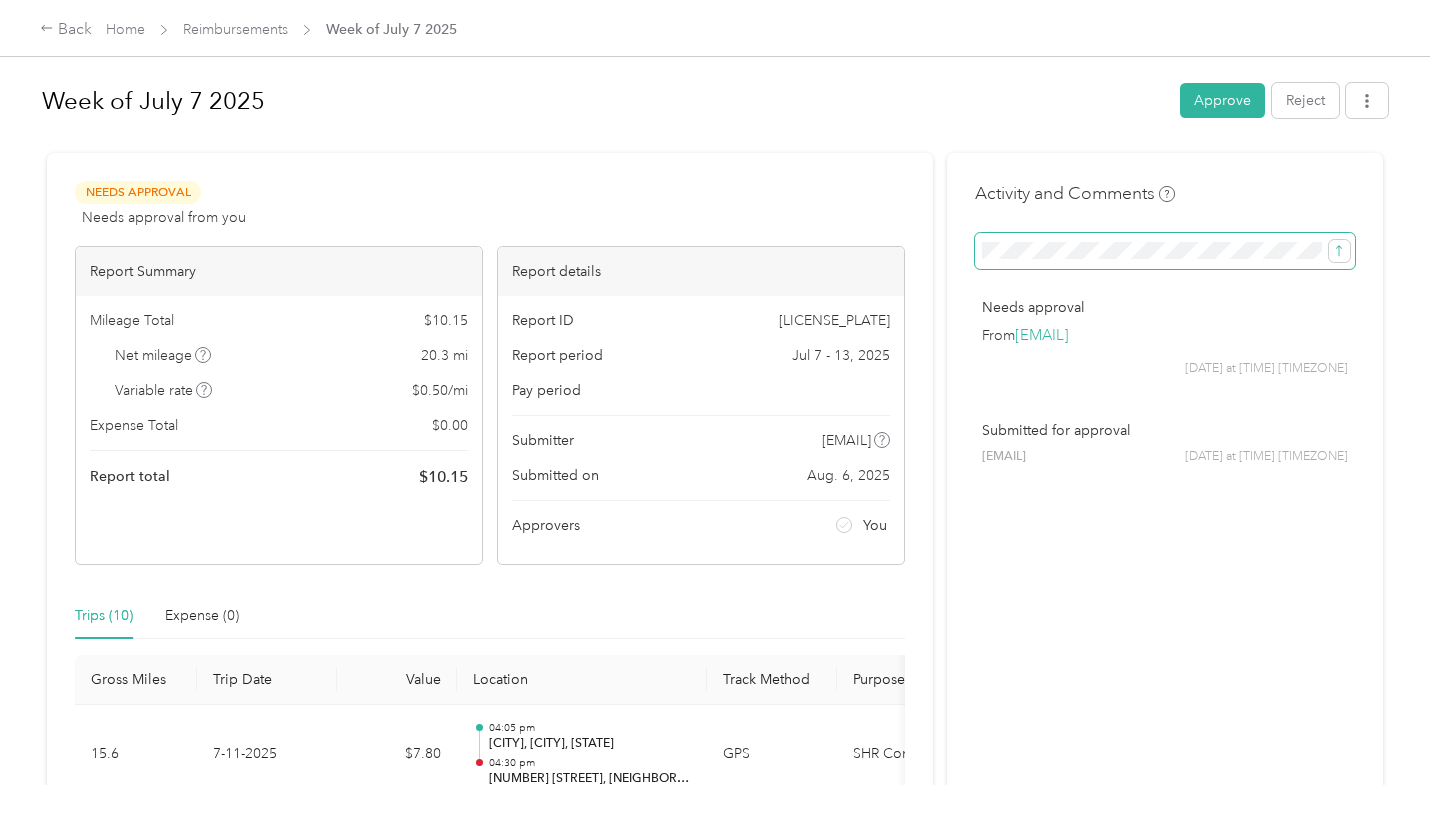 click at bounding box center (1165, 251) 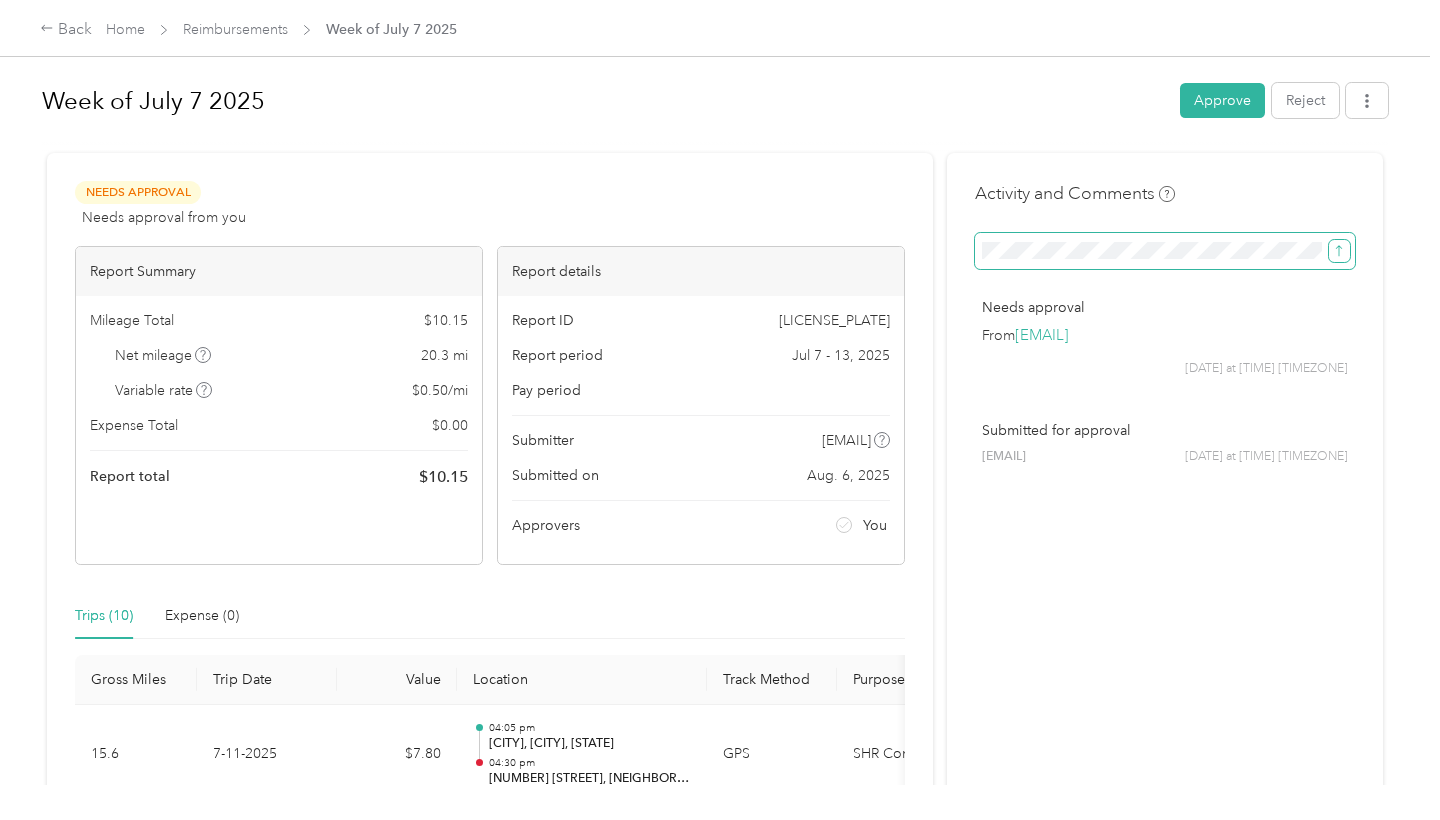 click 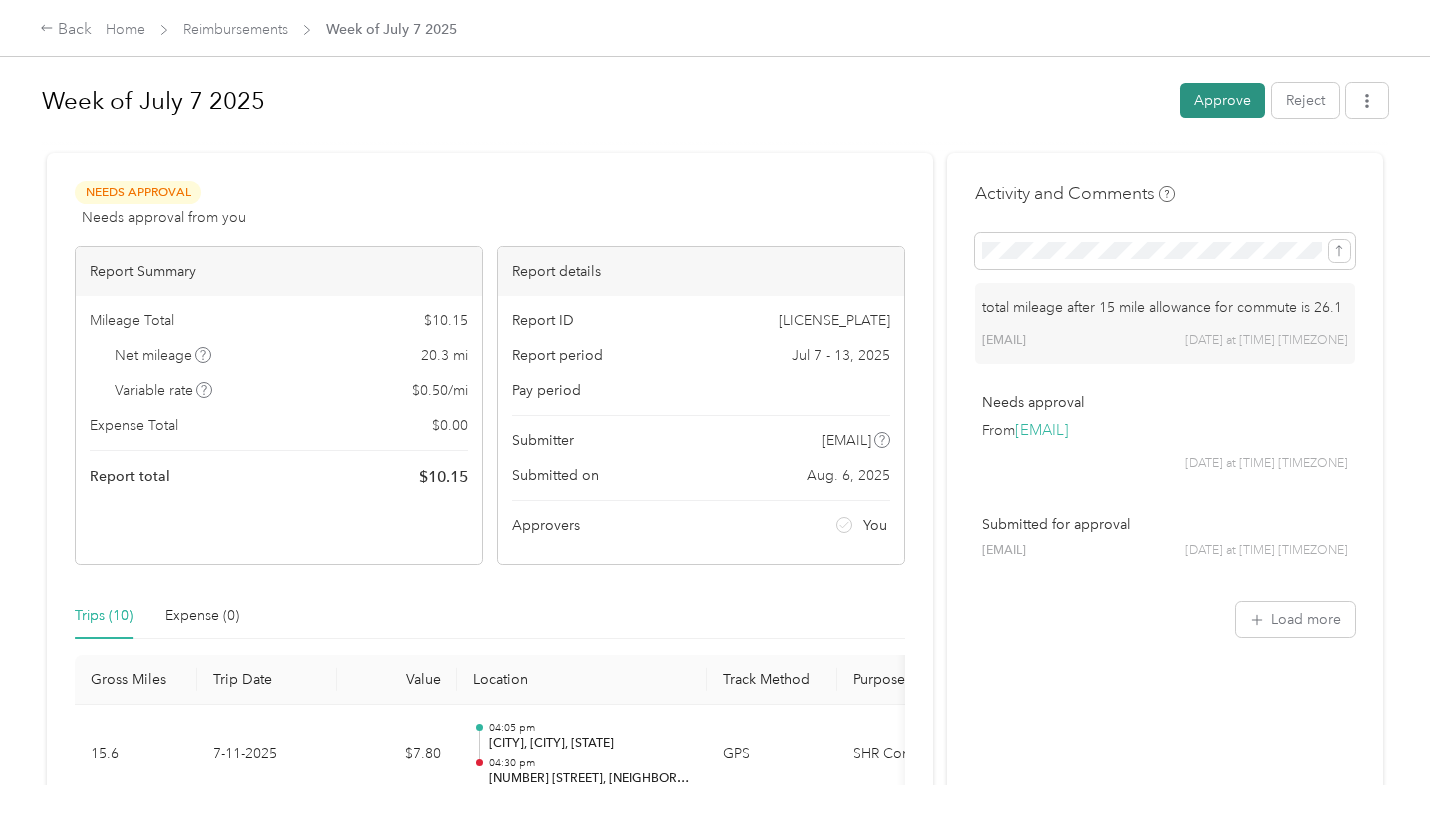 click on "Approve" at bounding box center [1222, 100] 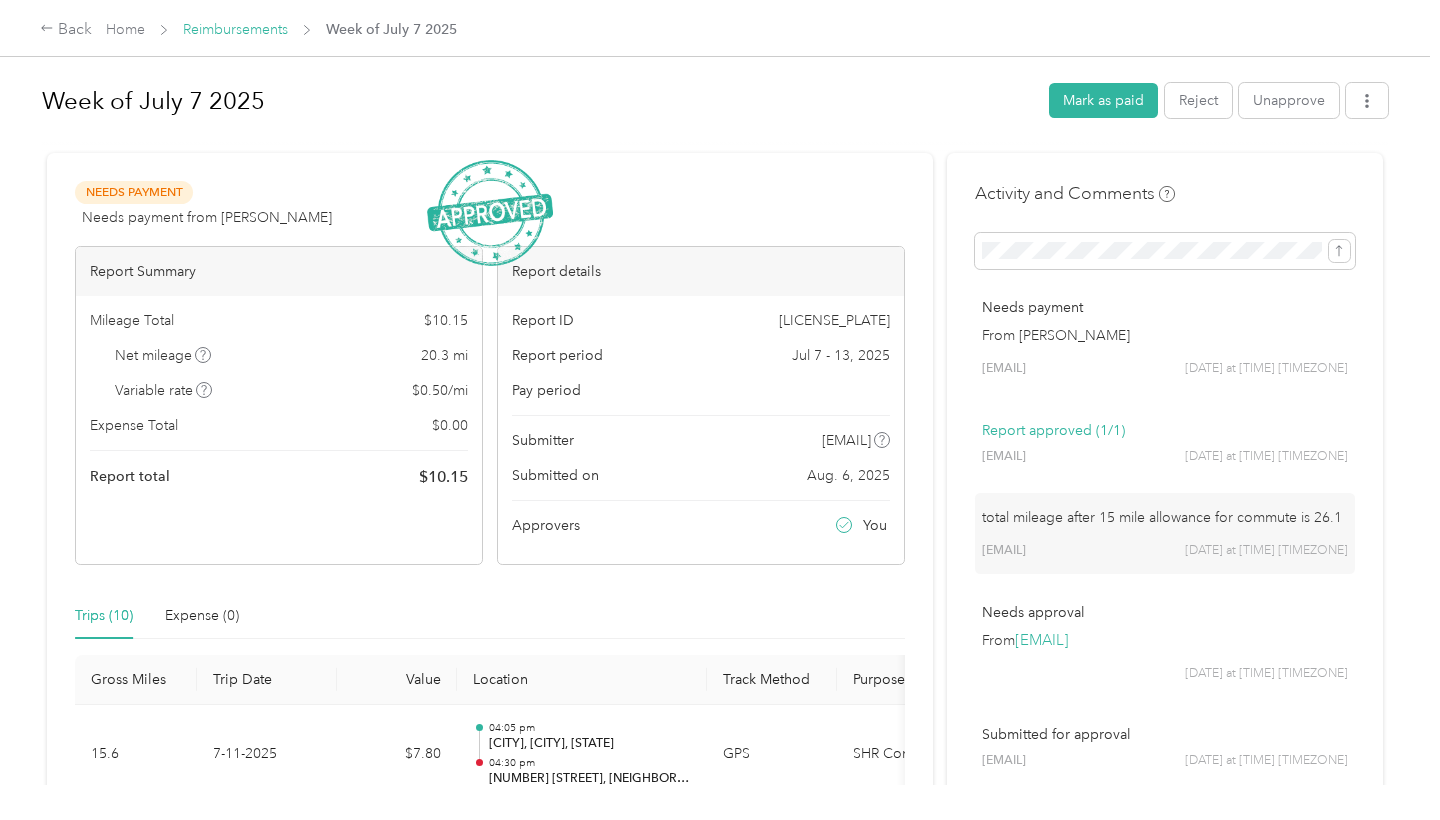 click on "Reimbursements" at bounding box center [235, 29] 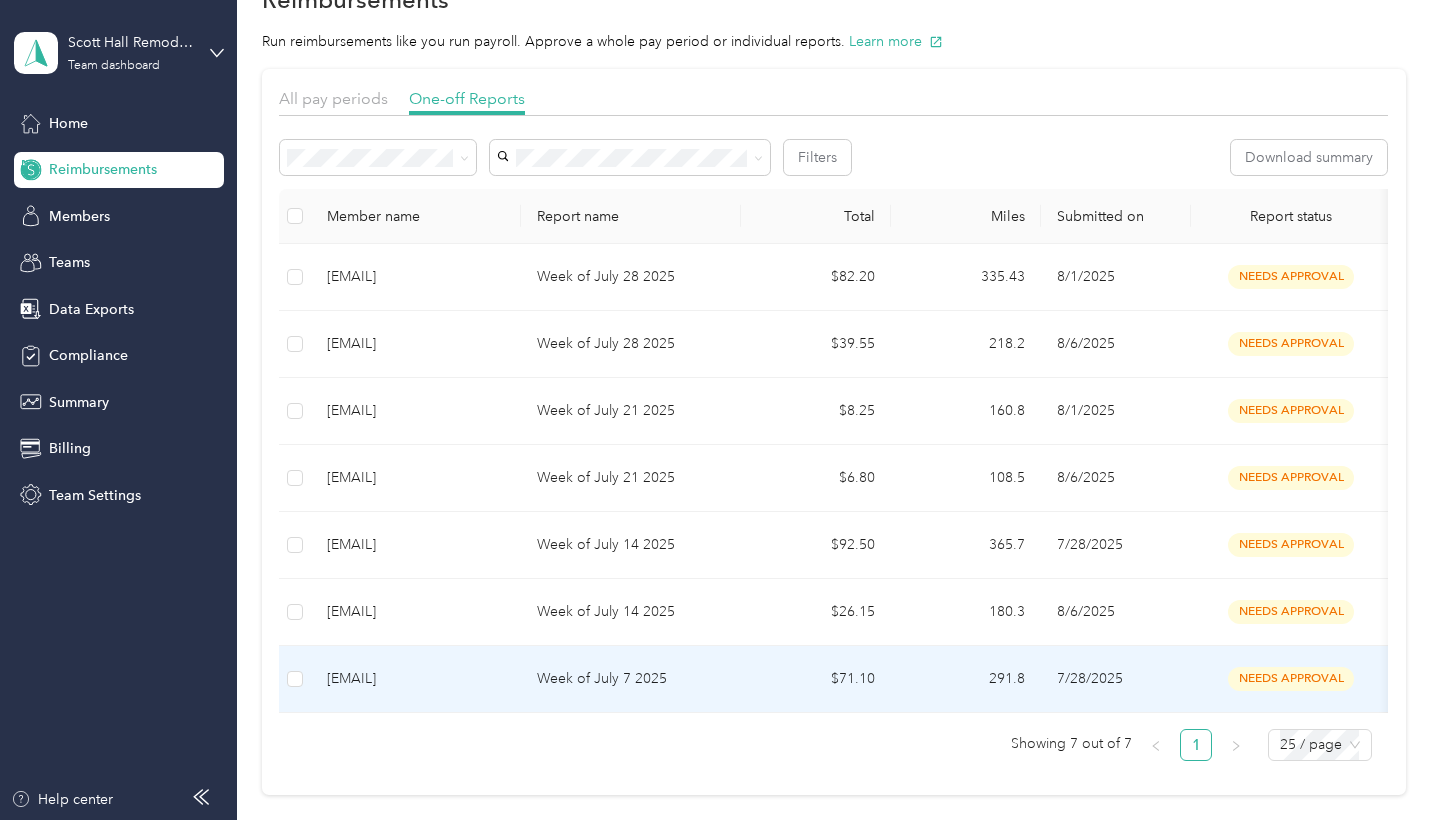 scroll, scrollTop: 53, scrollLeft: 0, axis: vertical 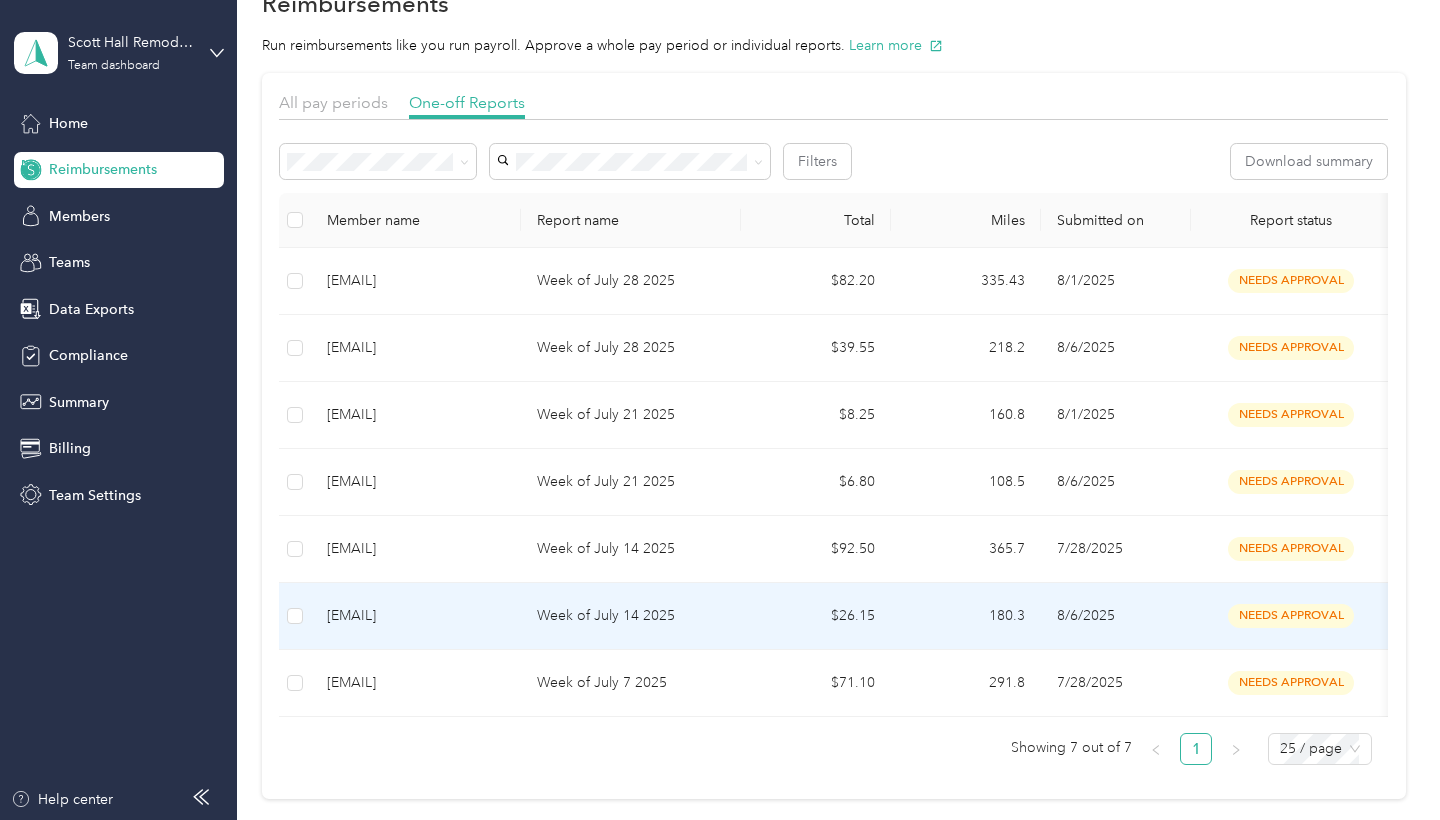 click on "Week of July 14 2025" at bounding box center (631, 616) 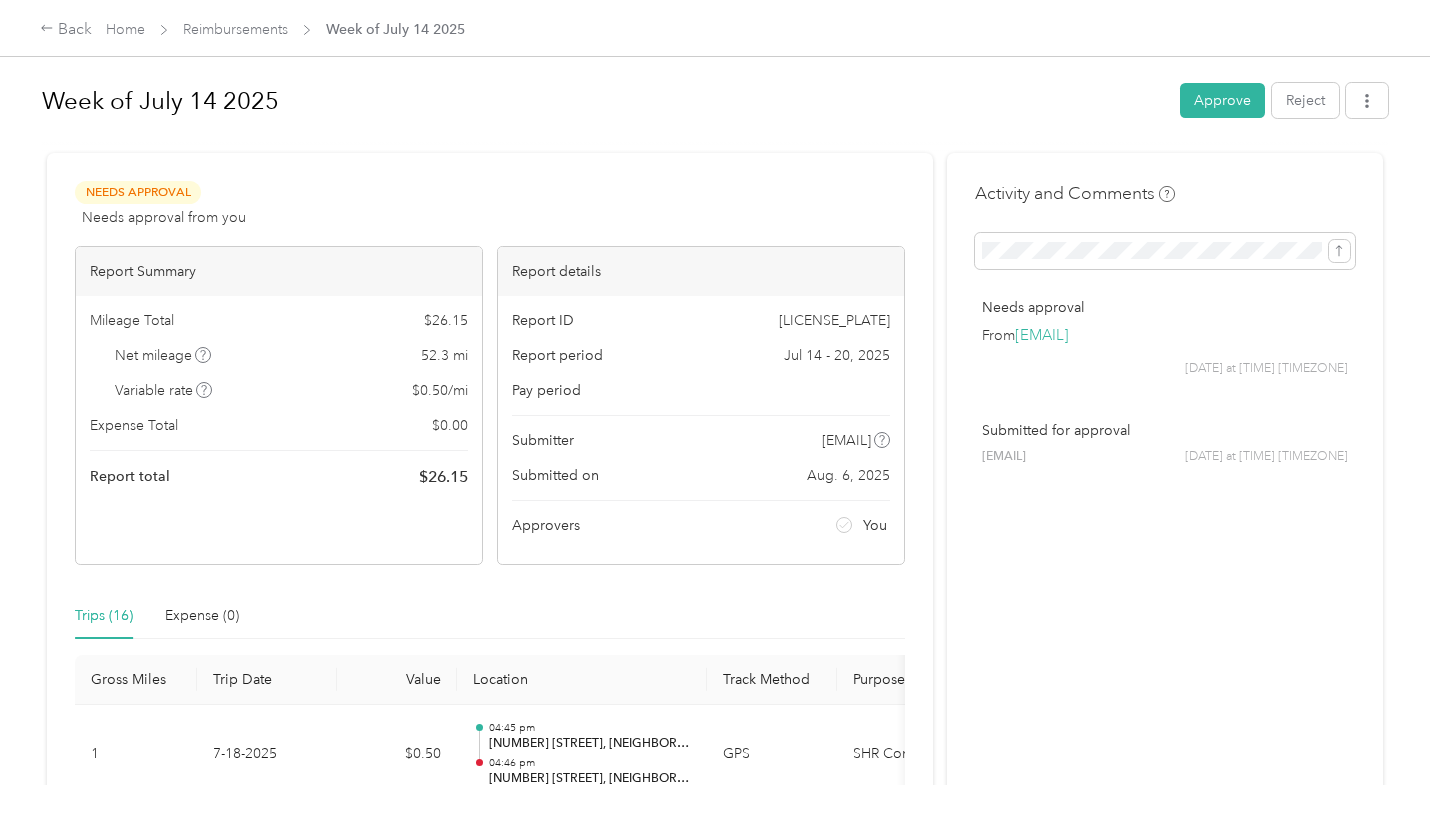 scroll, scrollTop: 0, scrollLeft: 0, axis: both 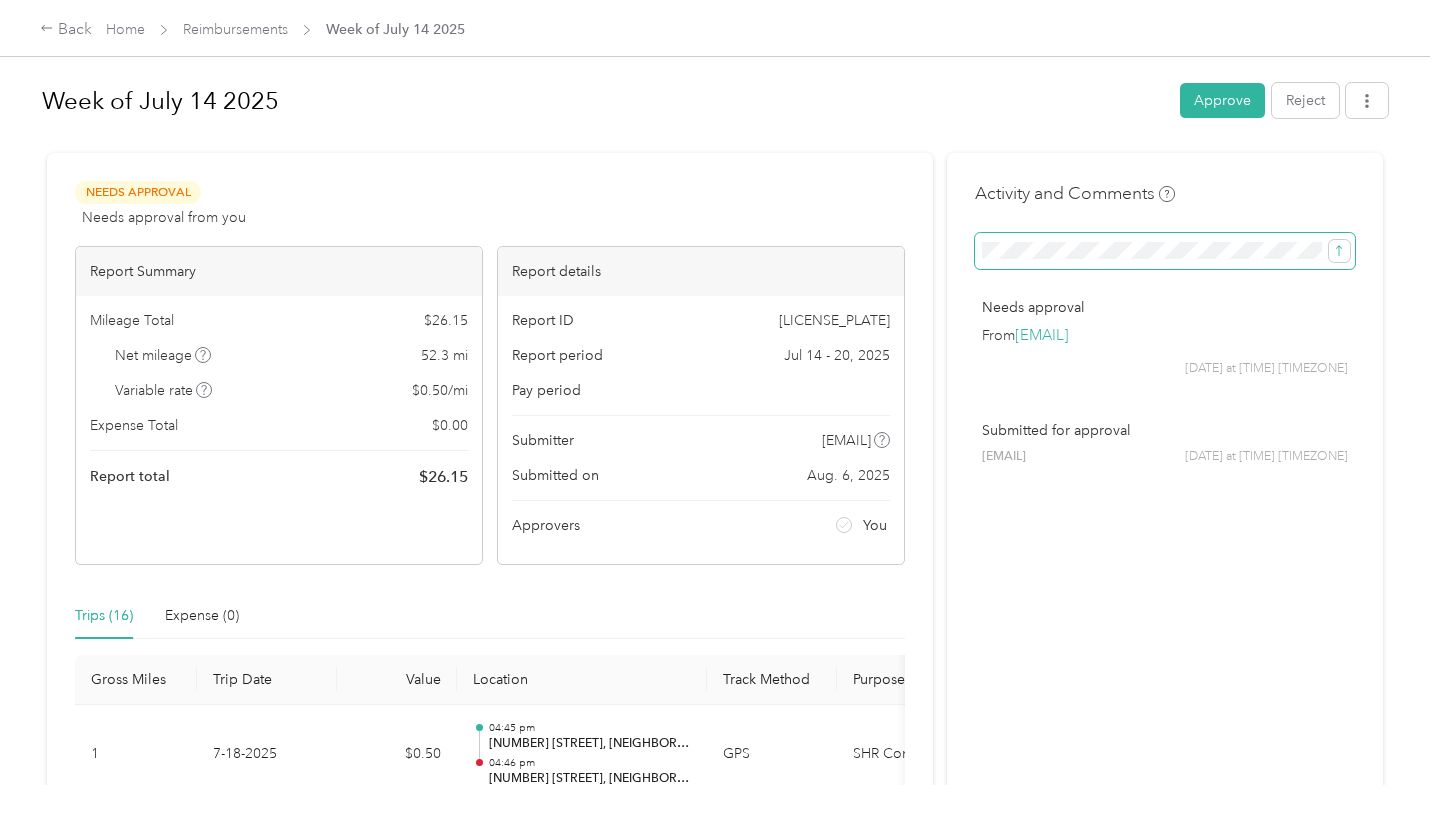 click at bounding box center (1165, 251) 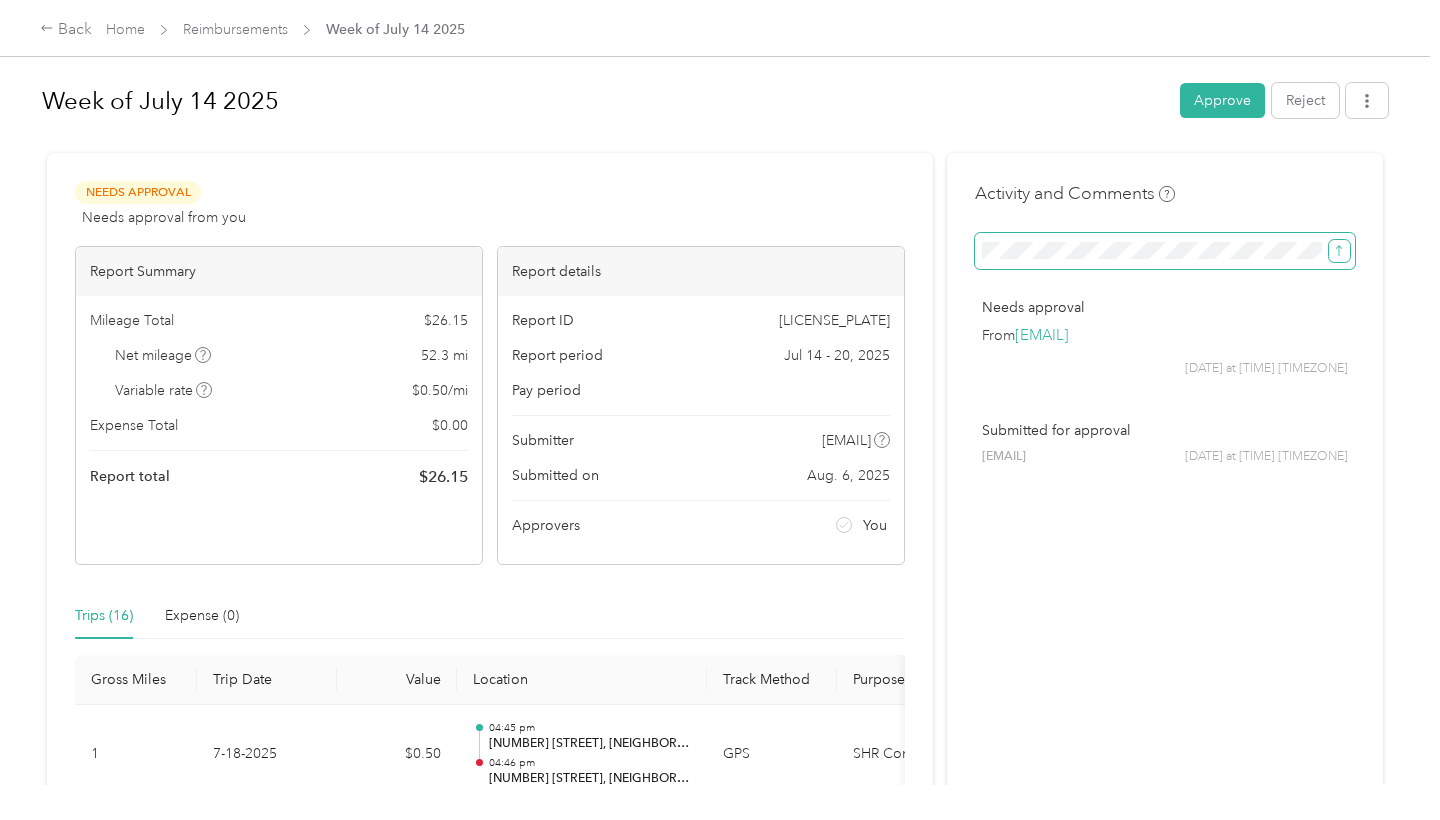click at bounding box center [1339, 250] 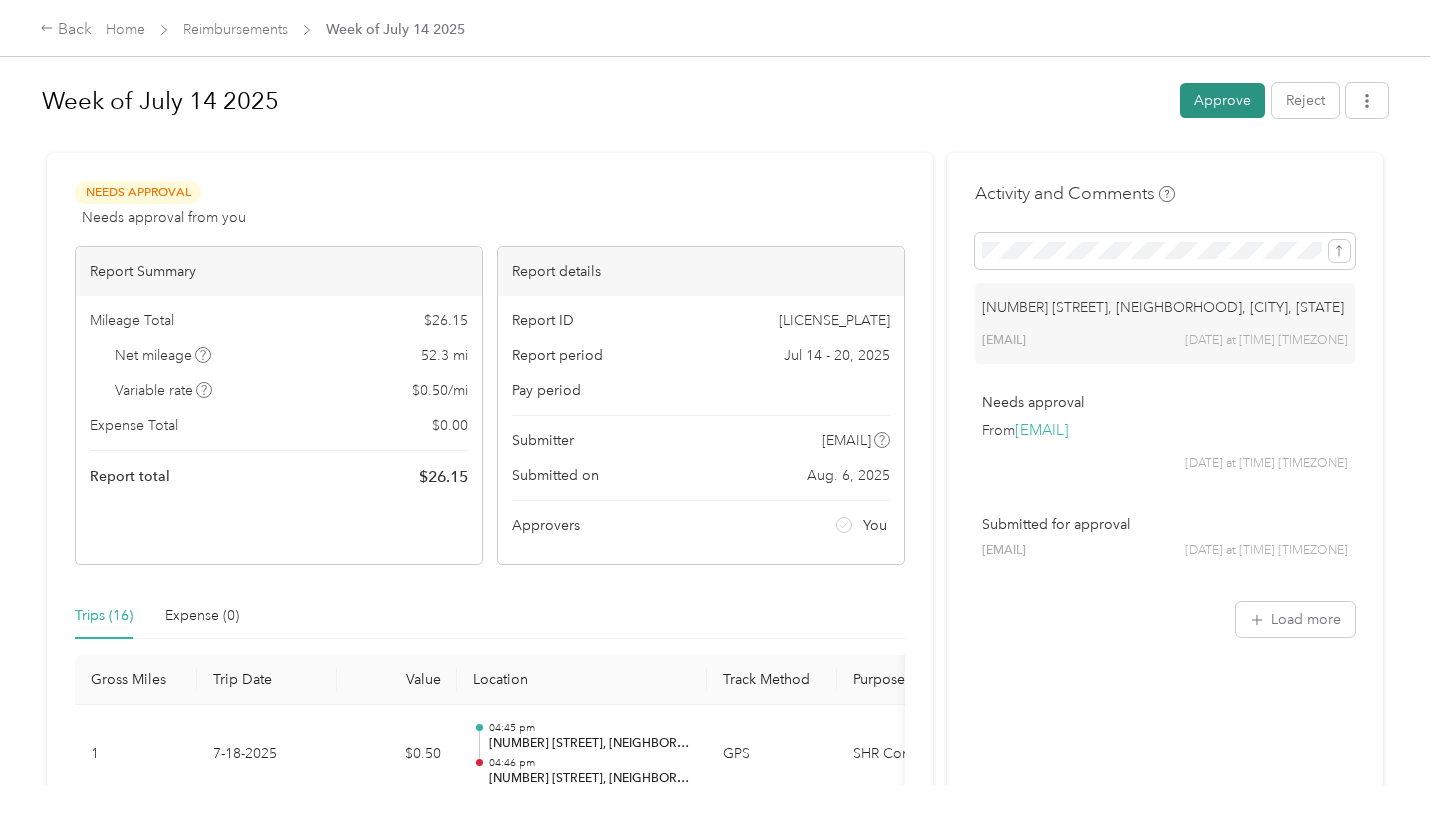 click on "Approve" at bounding box center (1222, 100) 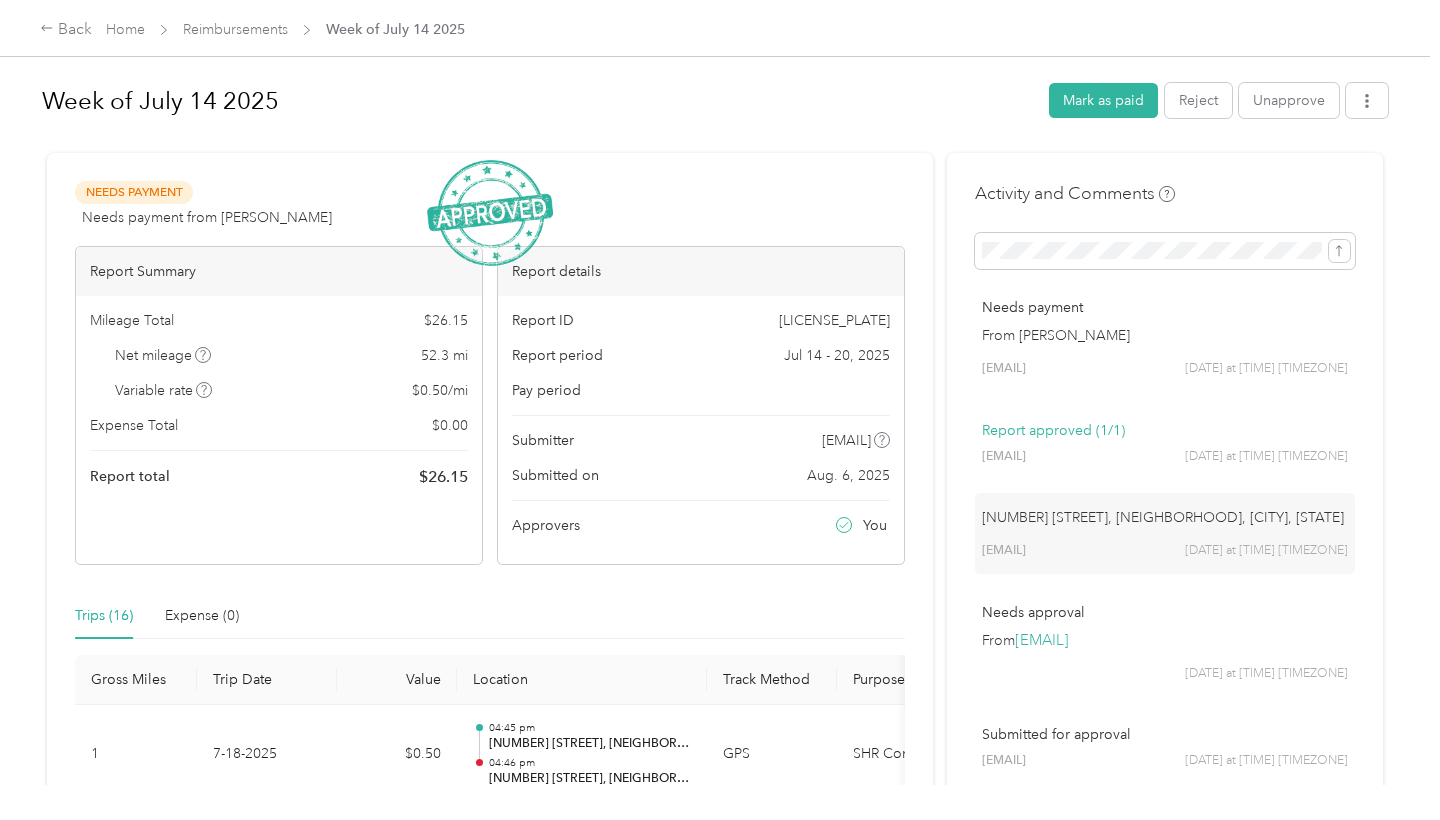 scroll, scrollTop: 0, scrollLeft: 0, axis: both 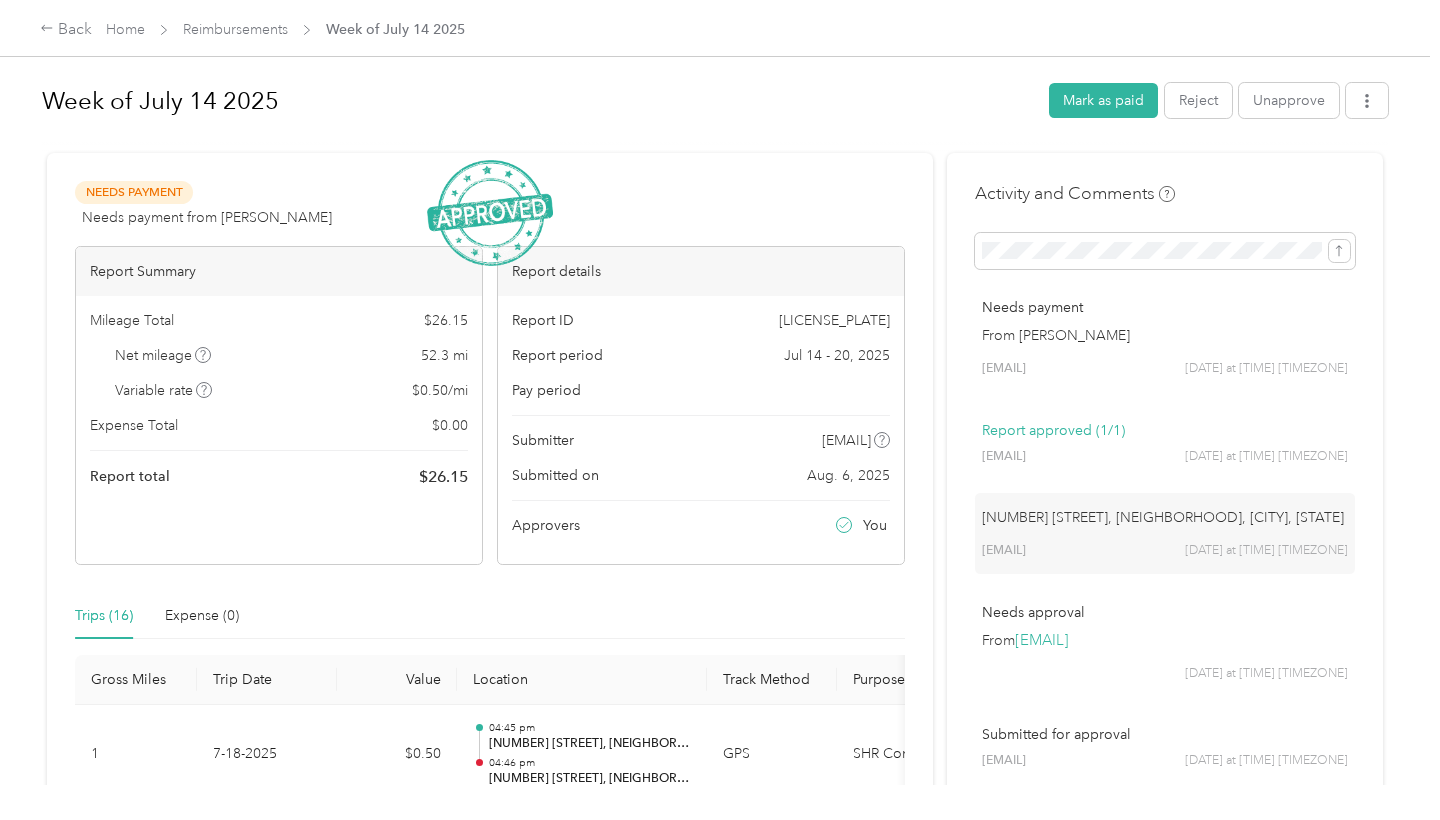 click on "[NUMBER] [STREET], [NEIGHBORHOOD], [CITY], [STATE]" at bounding box center (1165, 517) 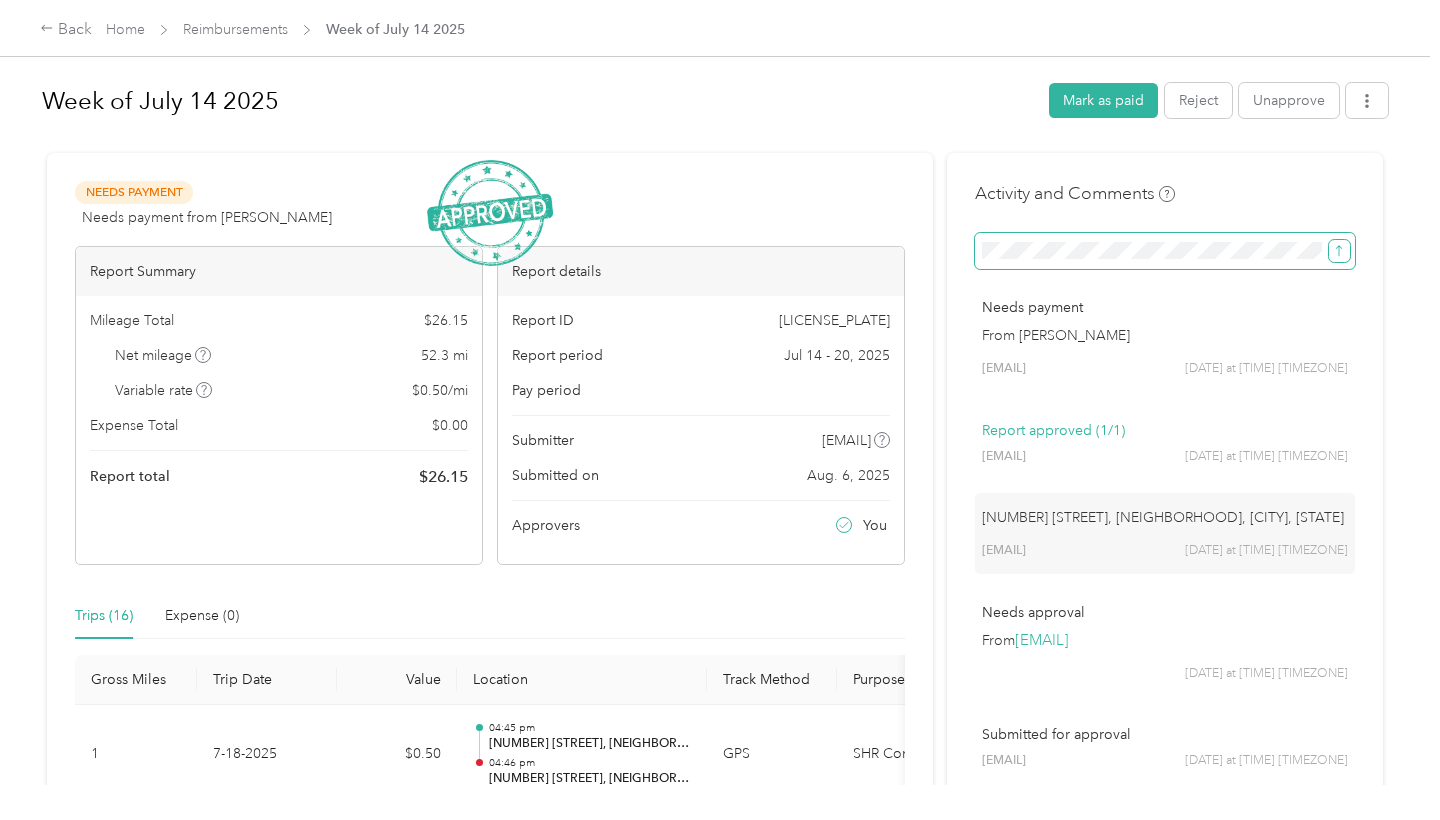 click 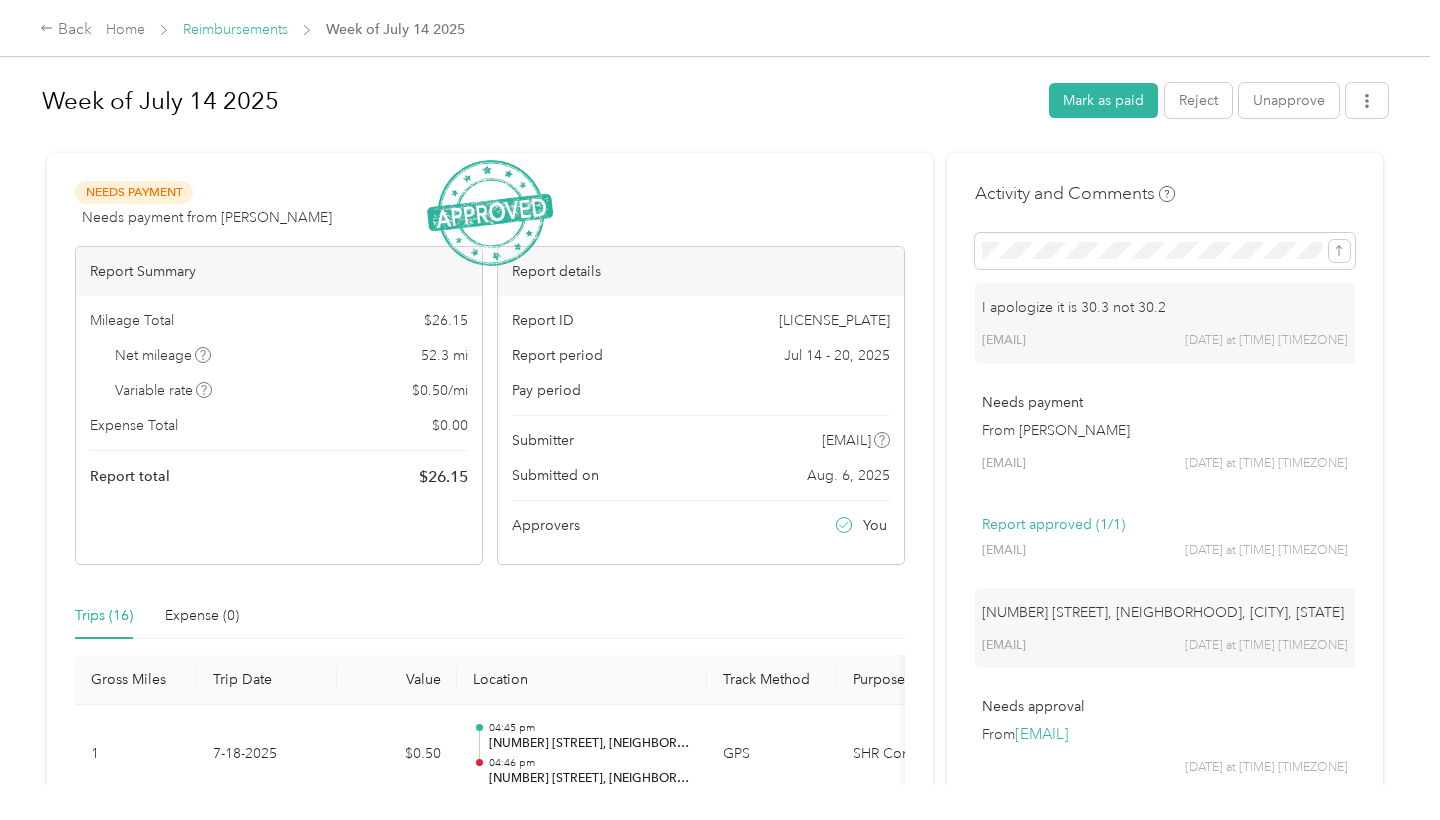 click on "Reimbursements" at bounding box center [235, 29] 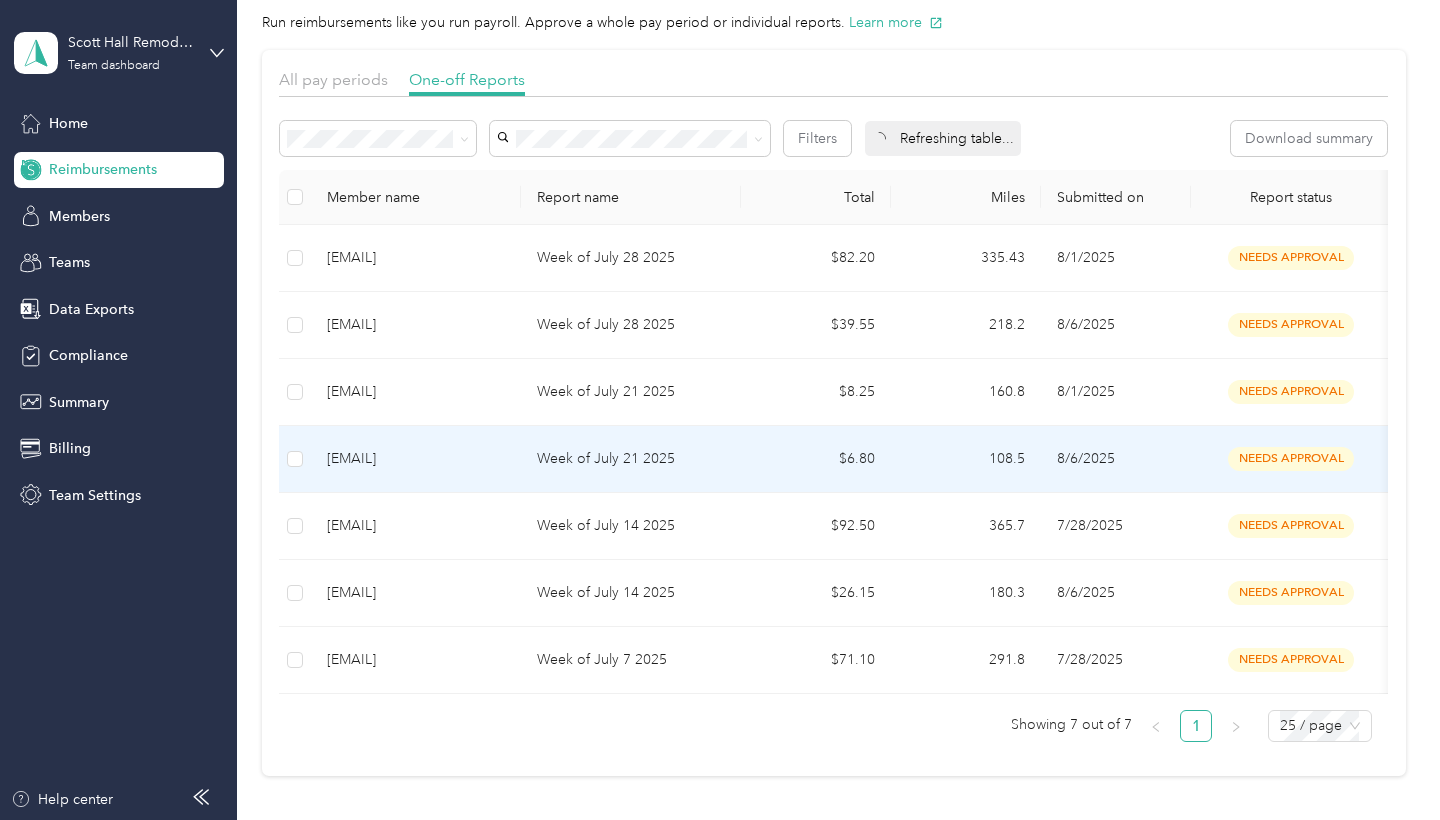 scroll, scrollTop: 81, scrollLeft: 0, axis: vertical 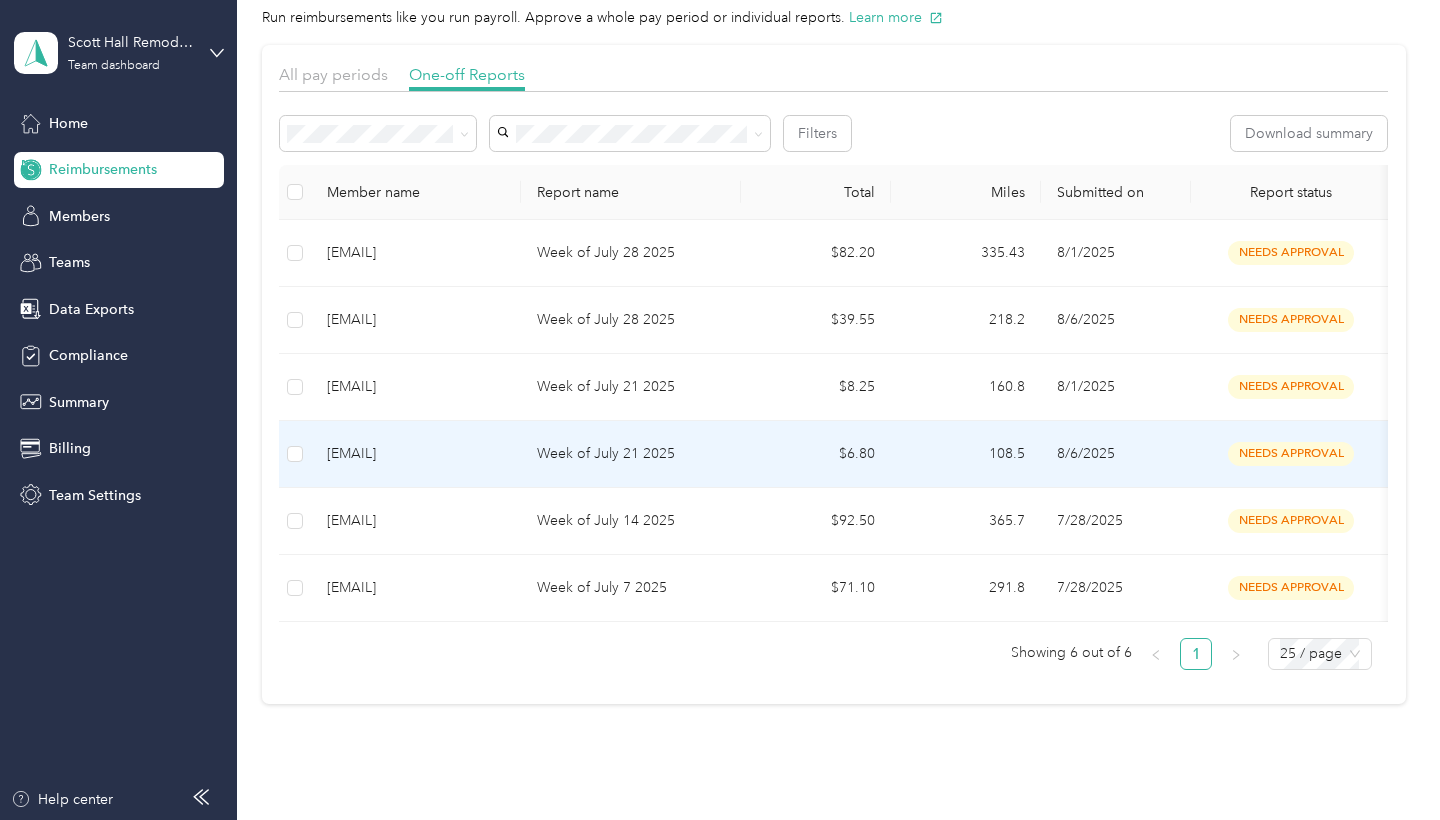click on "Week of July 21 2025" at bounding box center [631, 454] 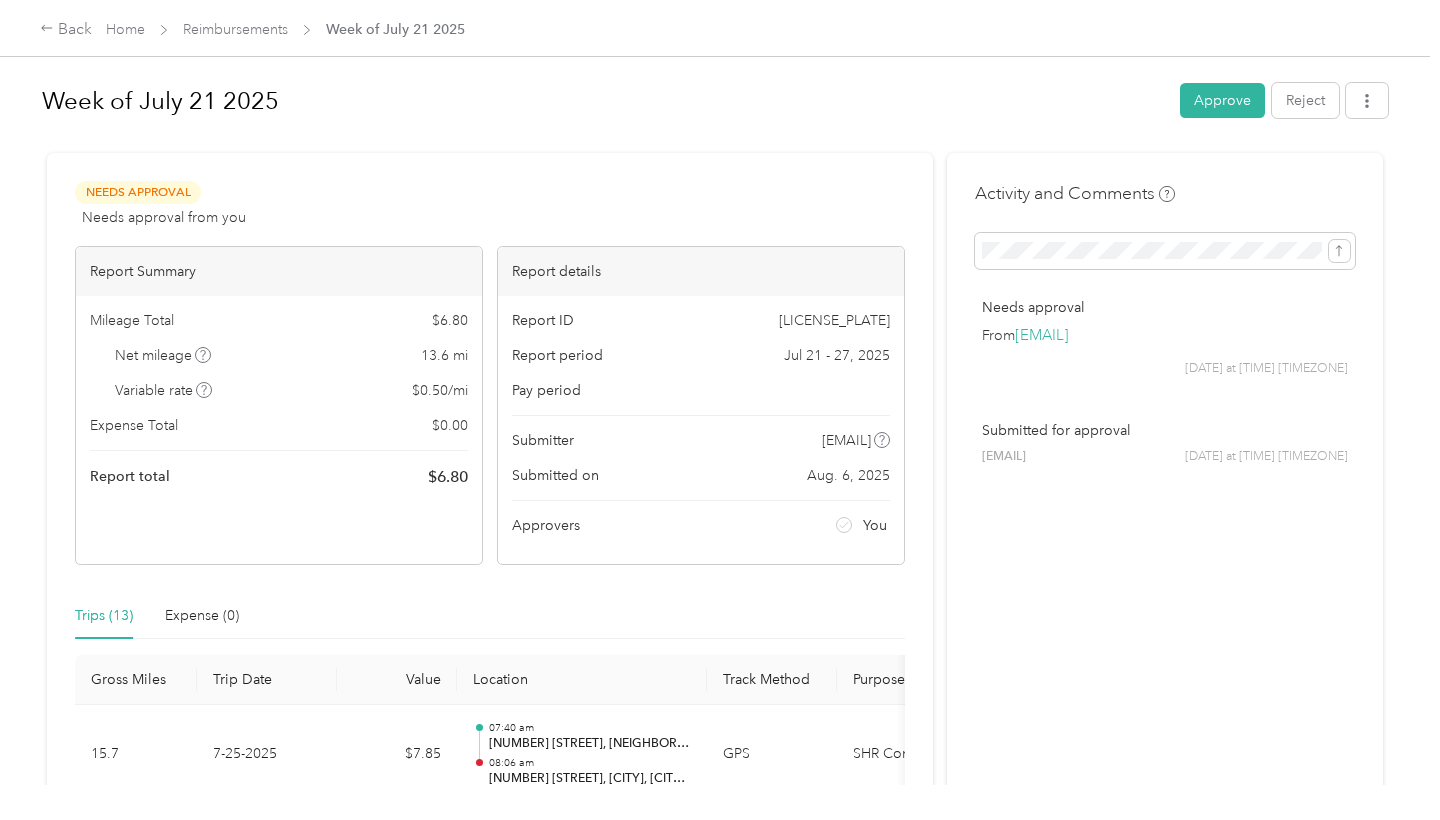 scroll, scrollTop: -1, scrollLeft: 0, axis: vertical 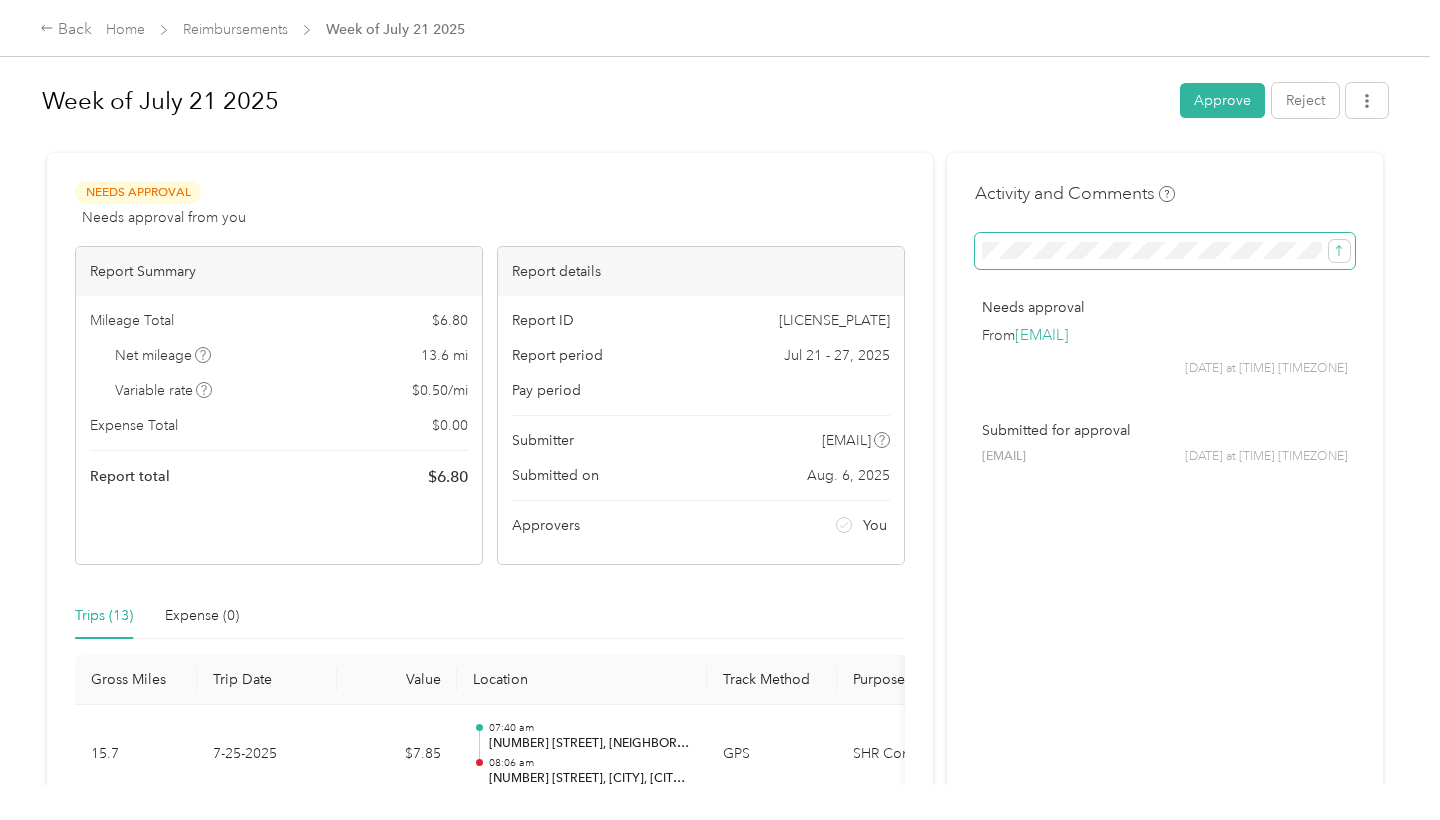 click at bounding box center (1165, 251) 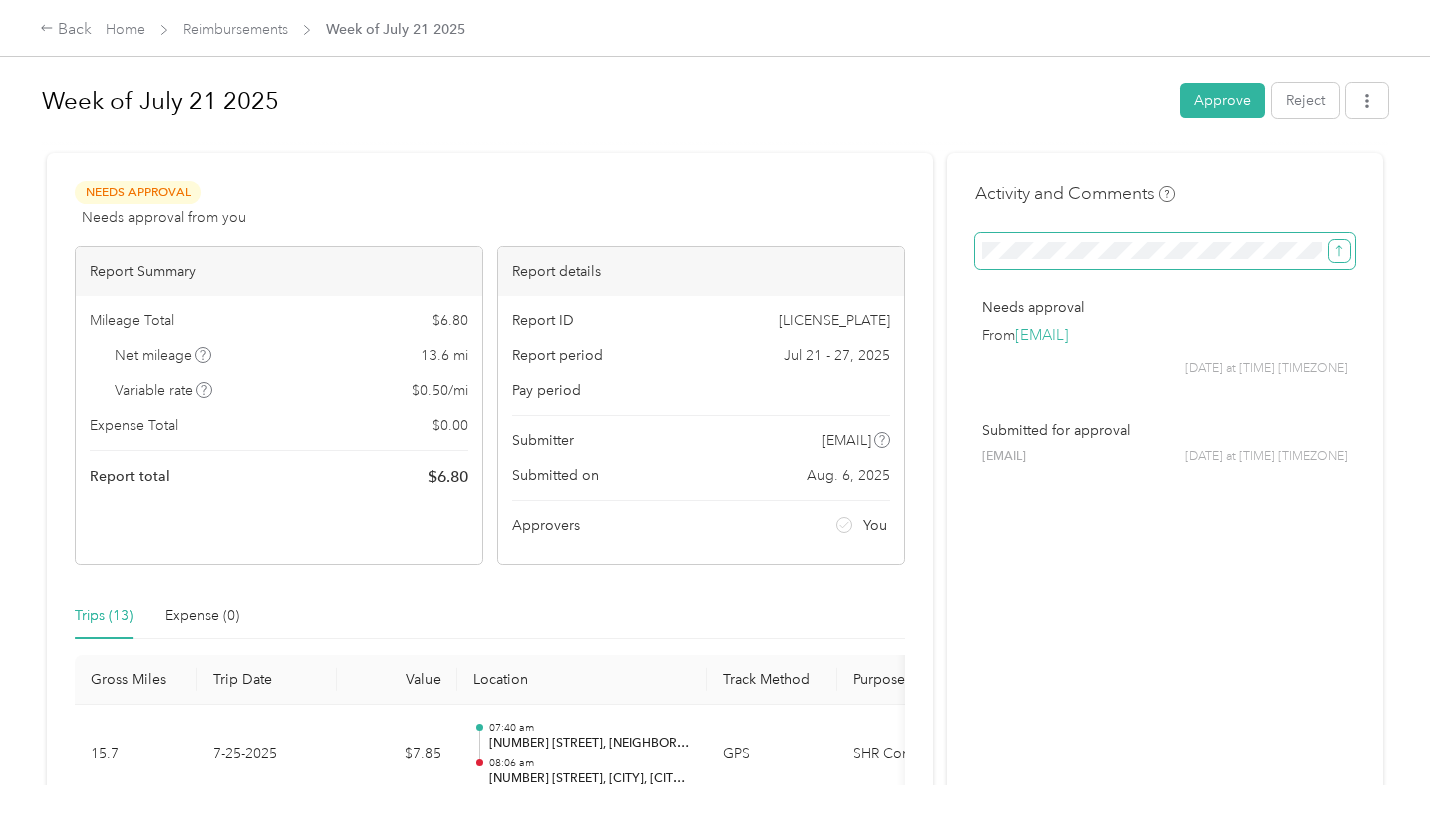click 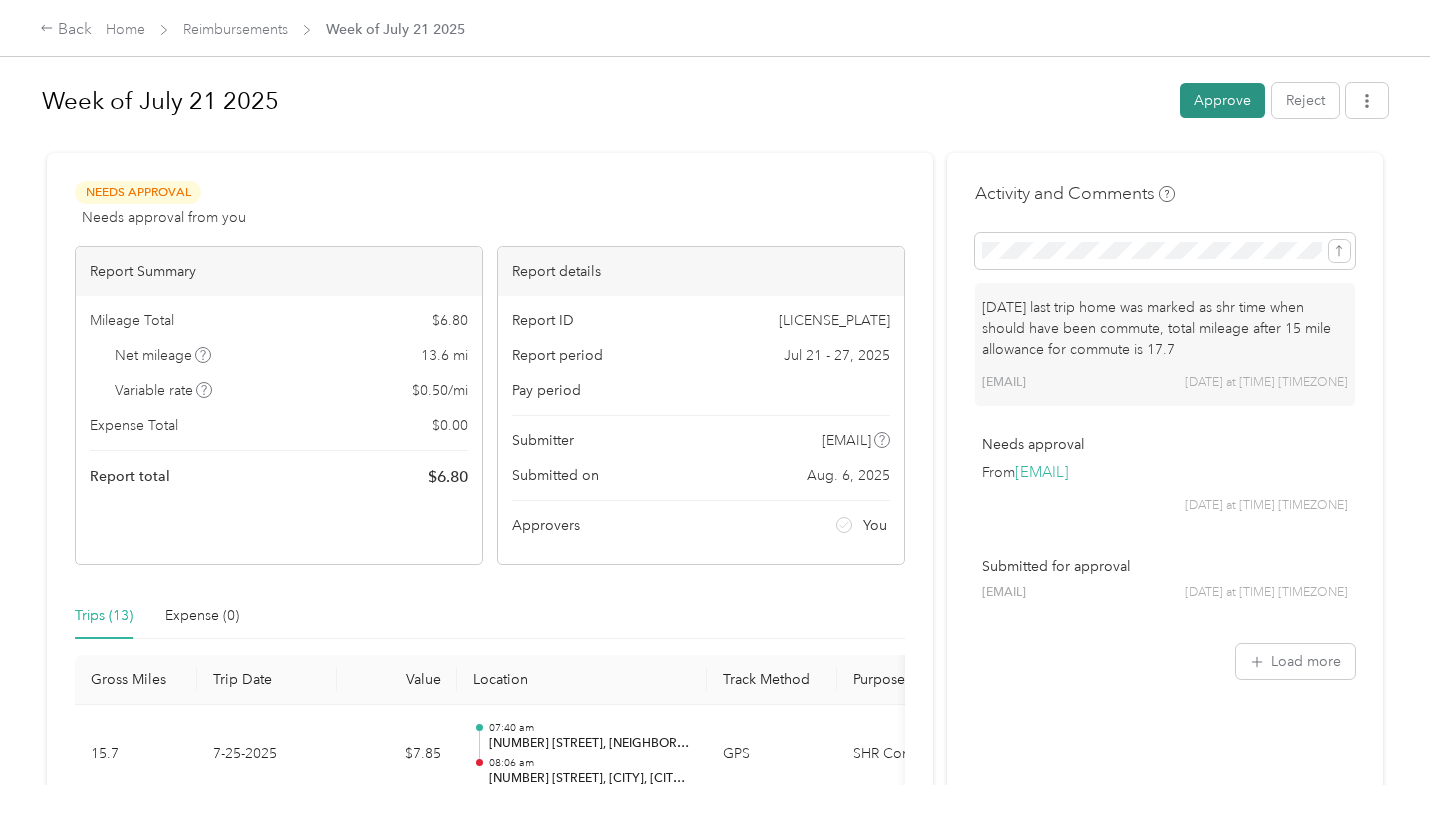 click on "Approve" at bounding box center (1222, 100) 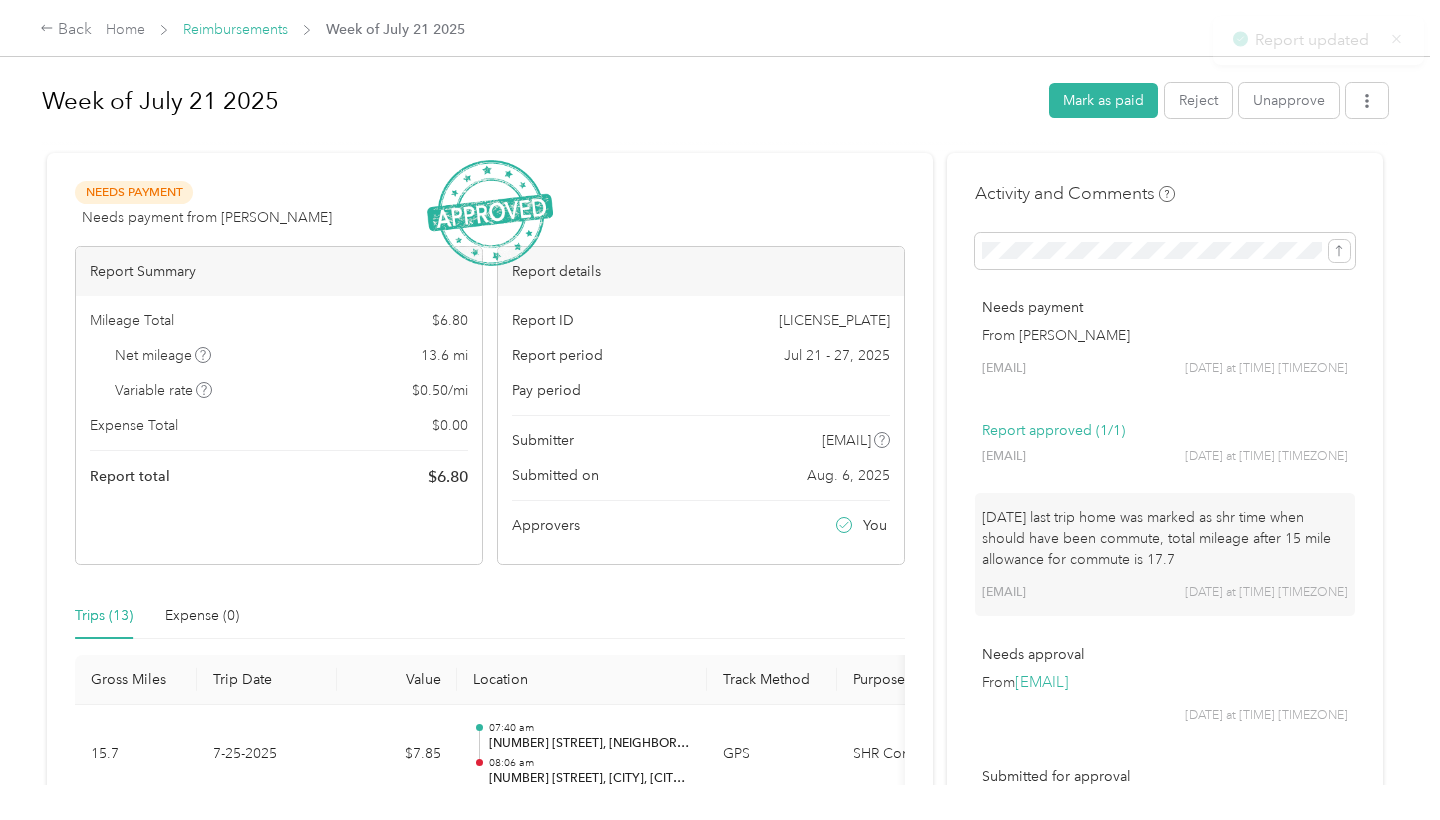 click on "Reimbursements" at bounding box center (235, 29) 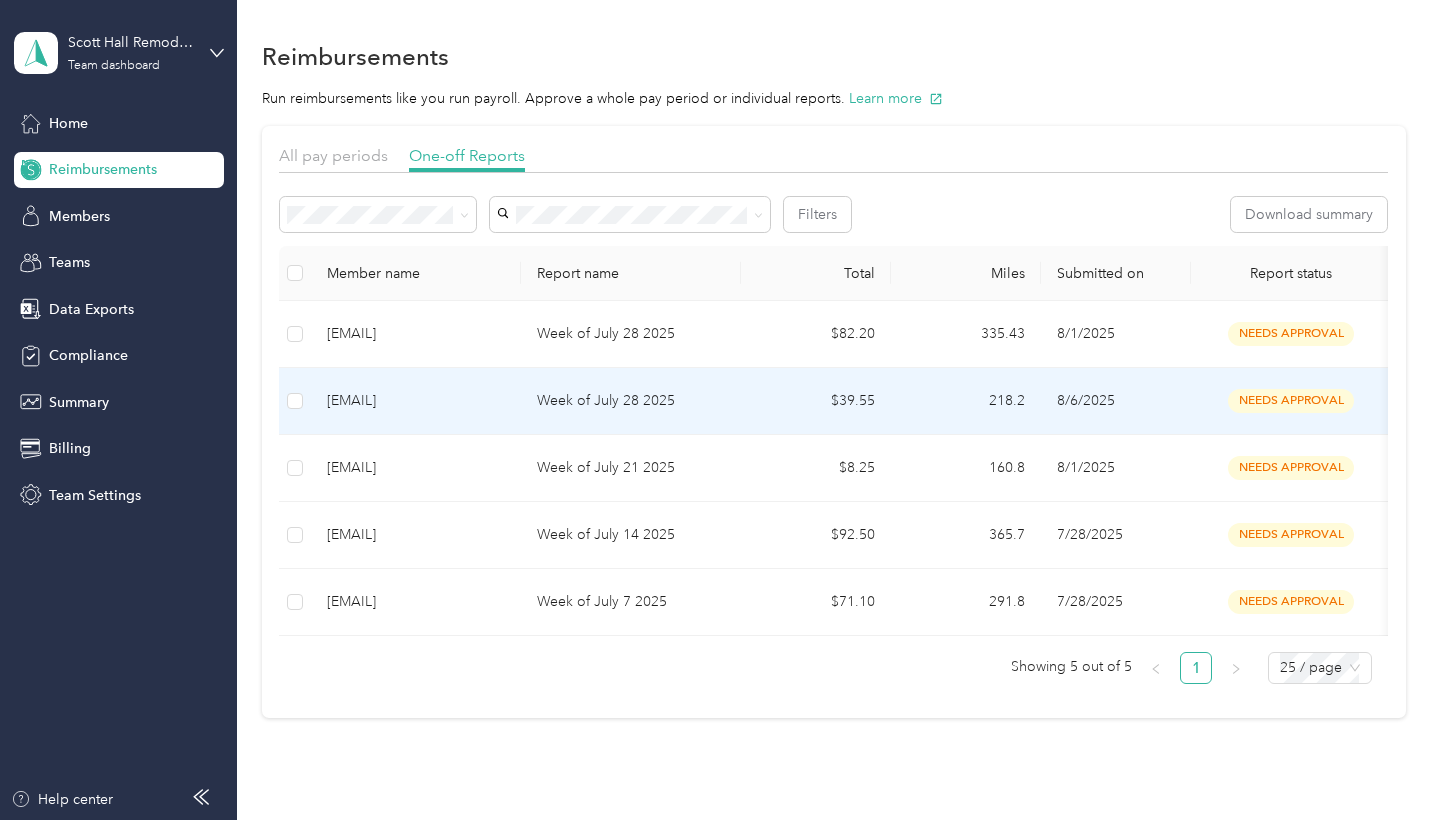 click on "[EMAIL]" at bounding box center (416, 401) 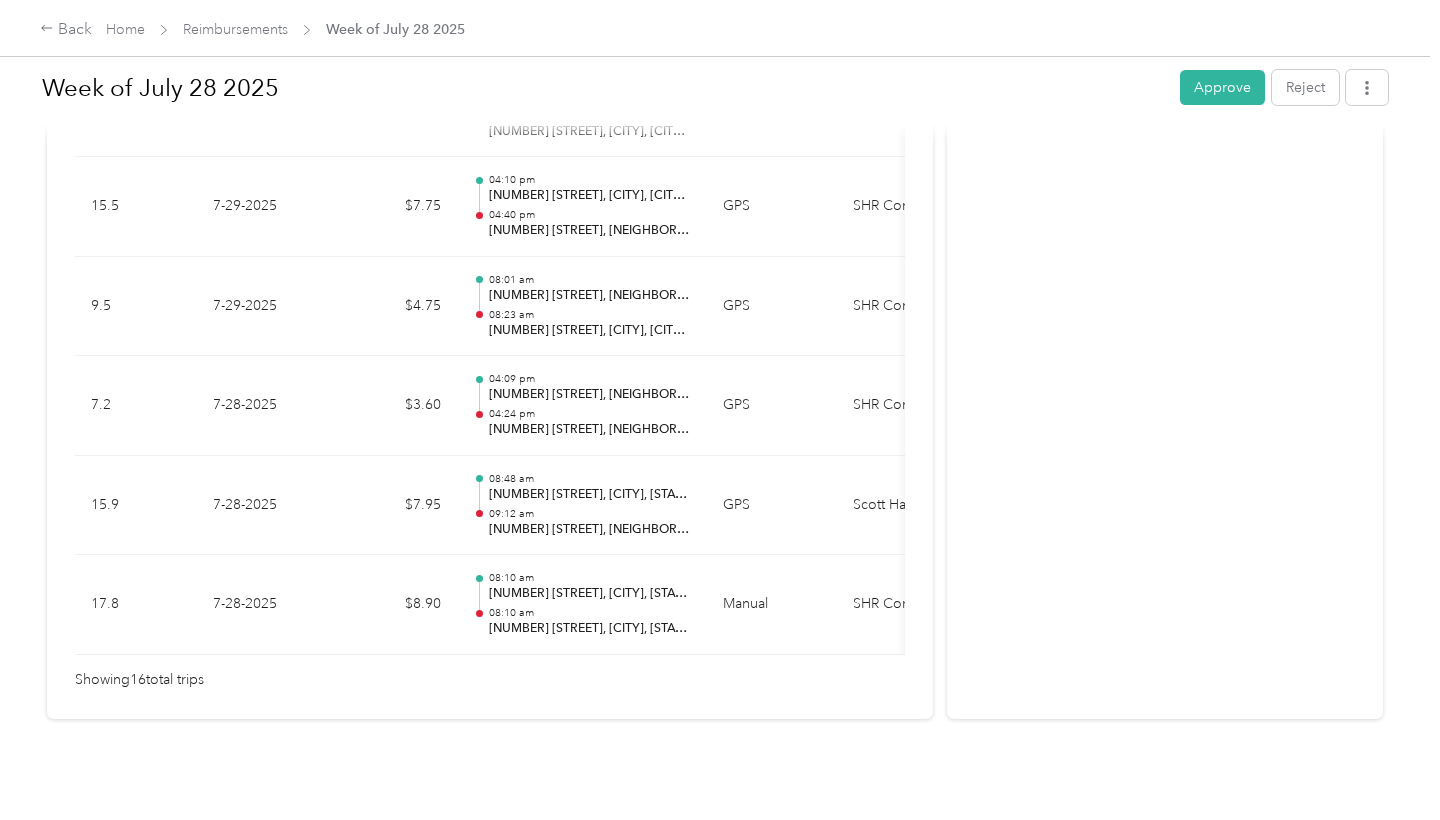 scroll, scrollTop: 1640, scrollLeft: 0, axis: vertical 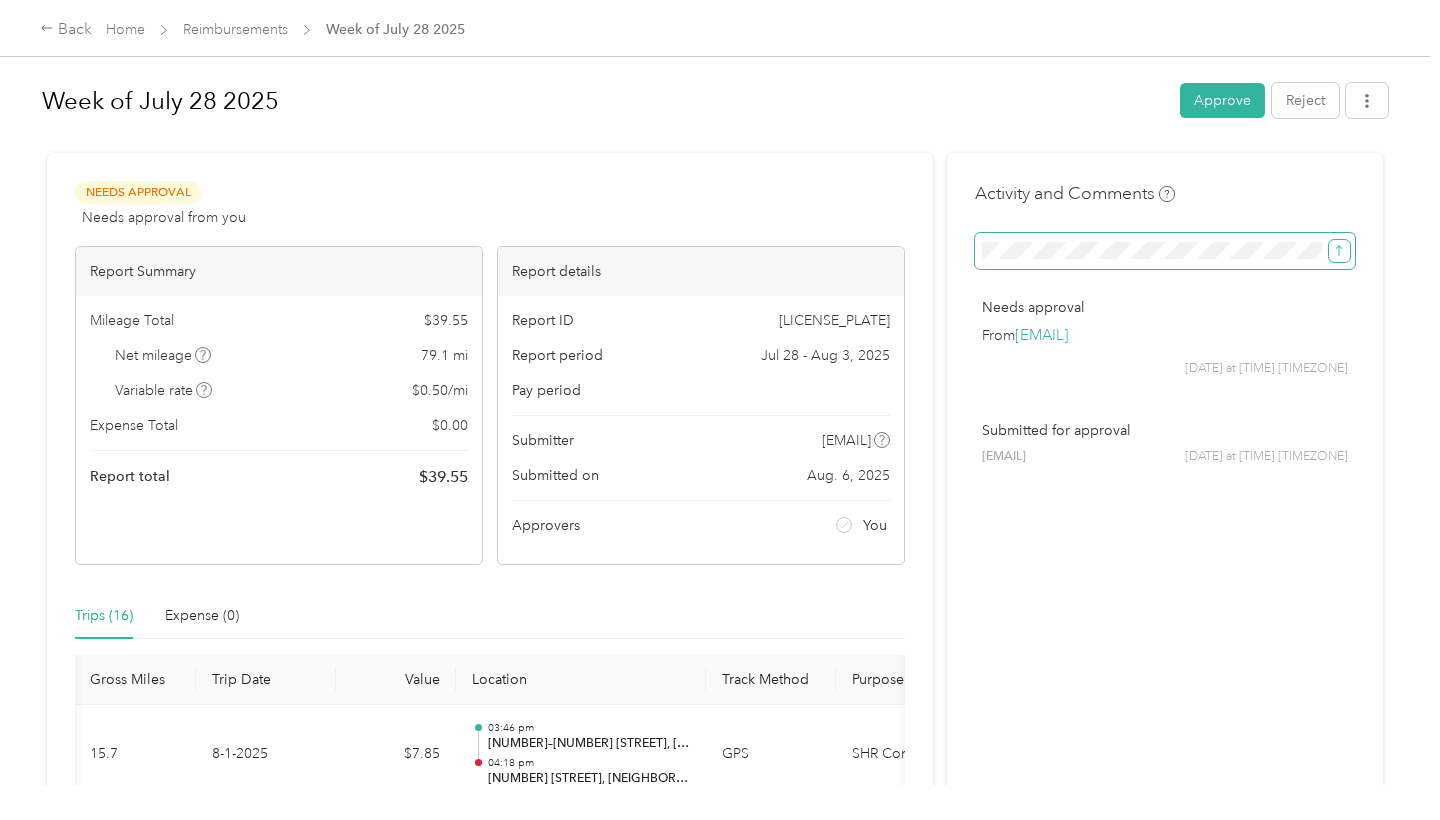 click at bounding box center [1339, 251] 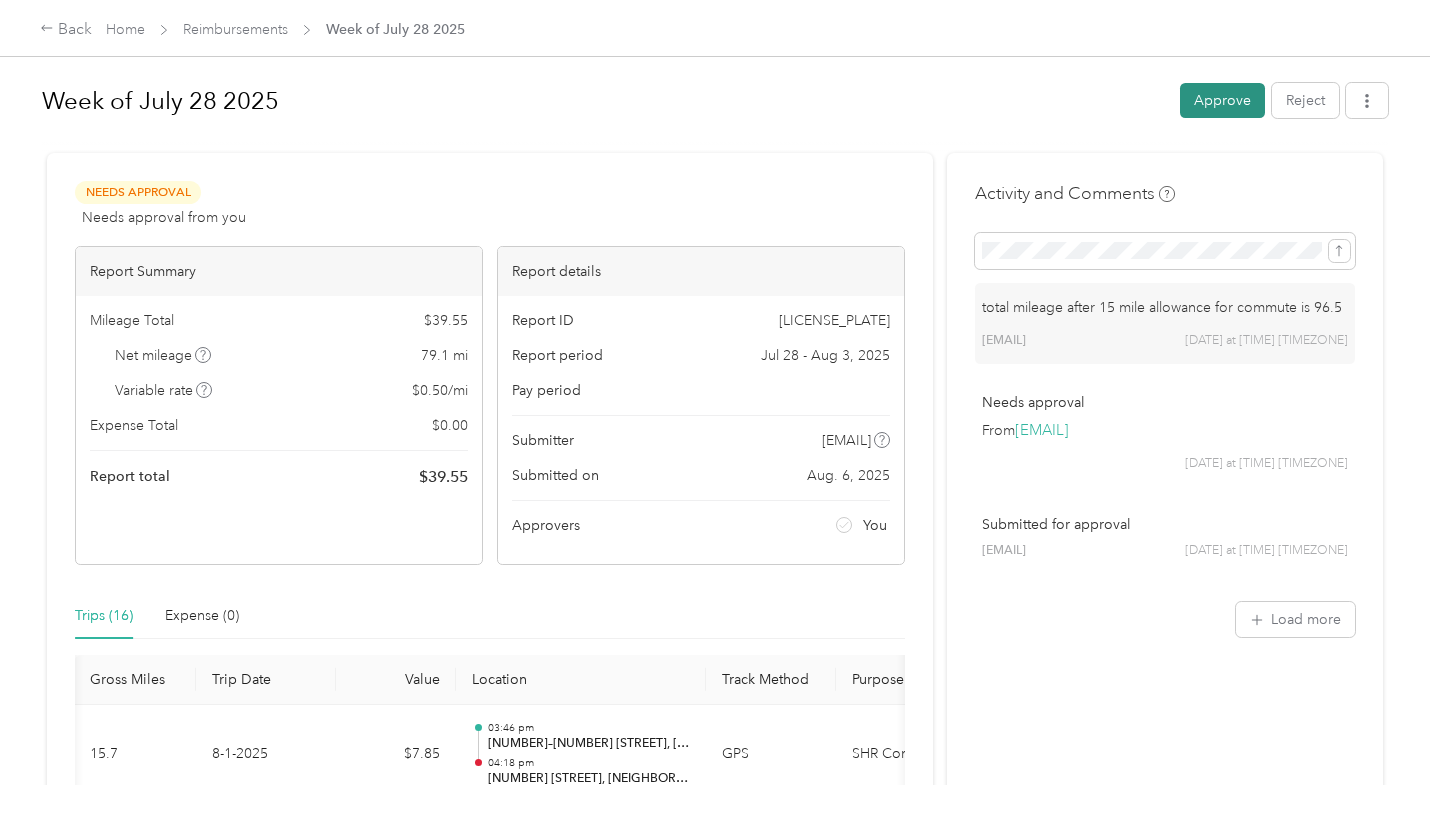 click on "Approve" at bounding box center (1222, 100) 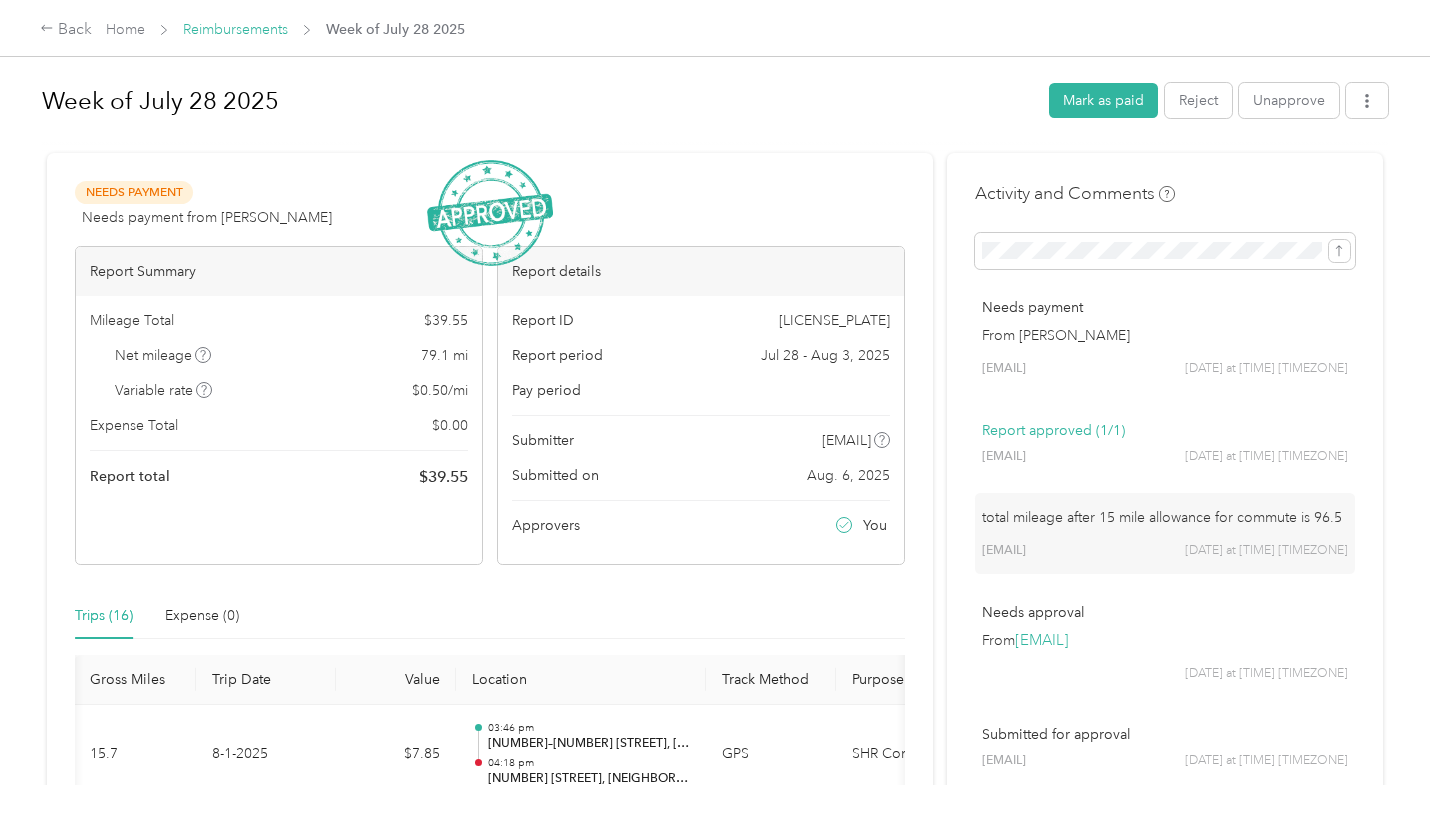 click on "Reimbursements" at bounding box center (235, 29) 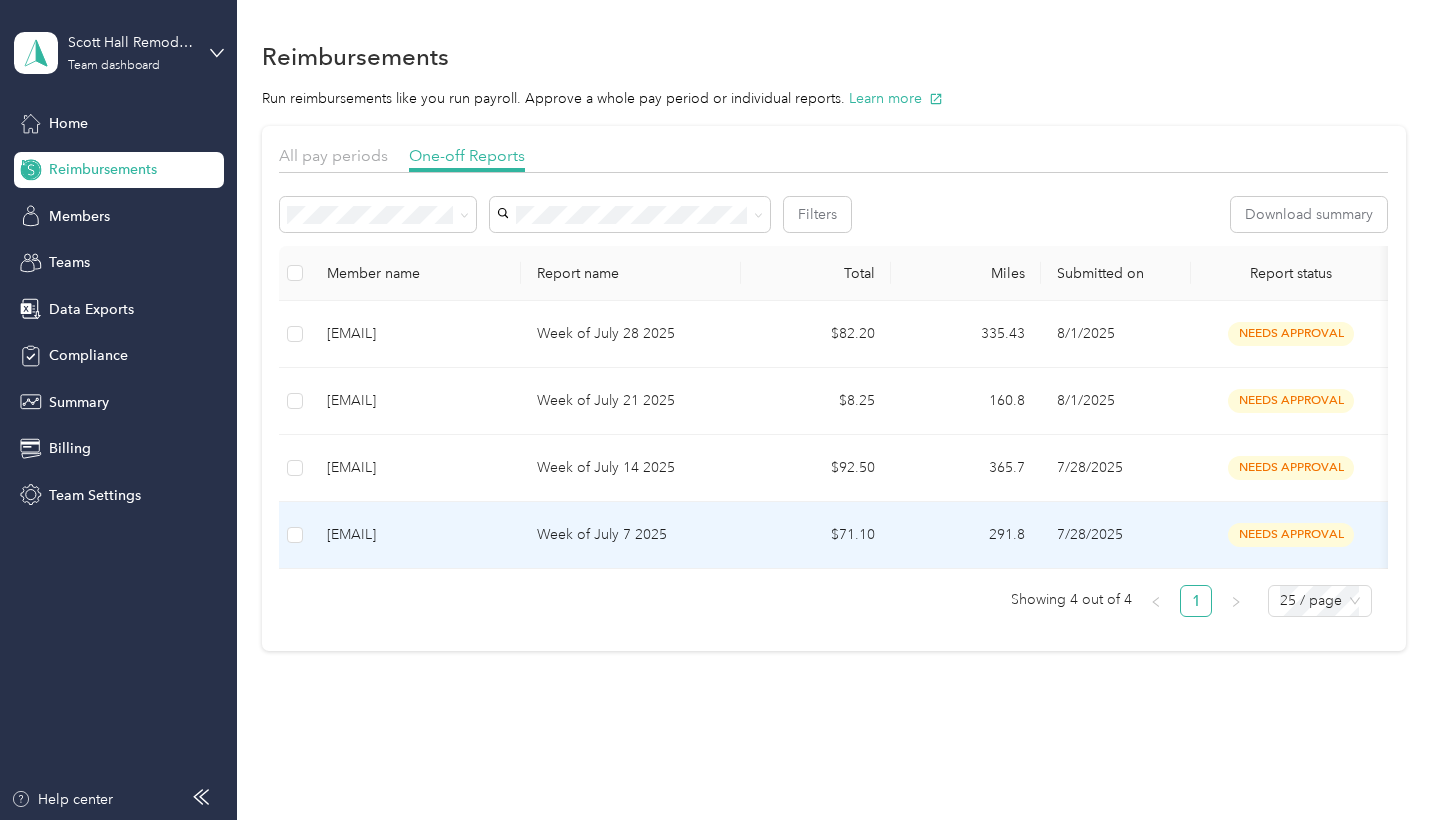click on "[EMAIL]" at bounding box center (416, 535) 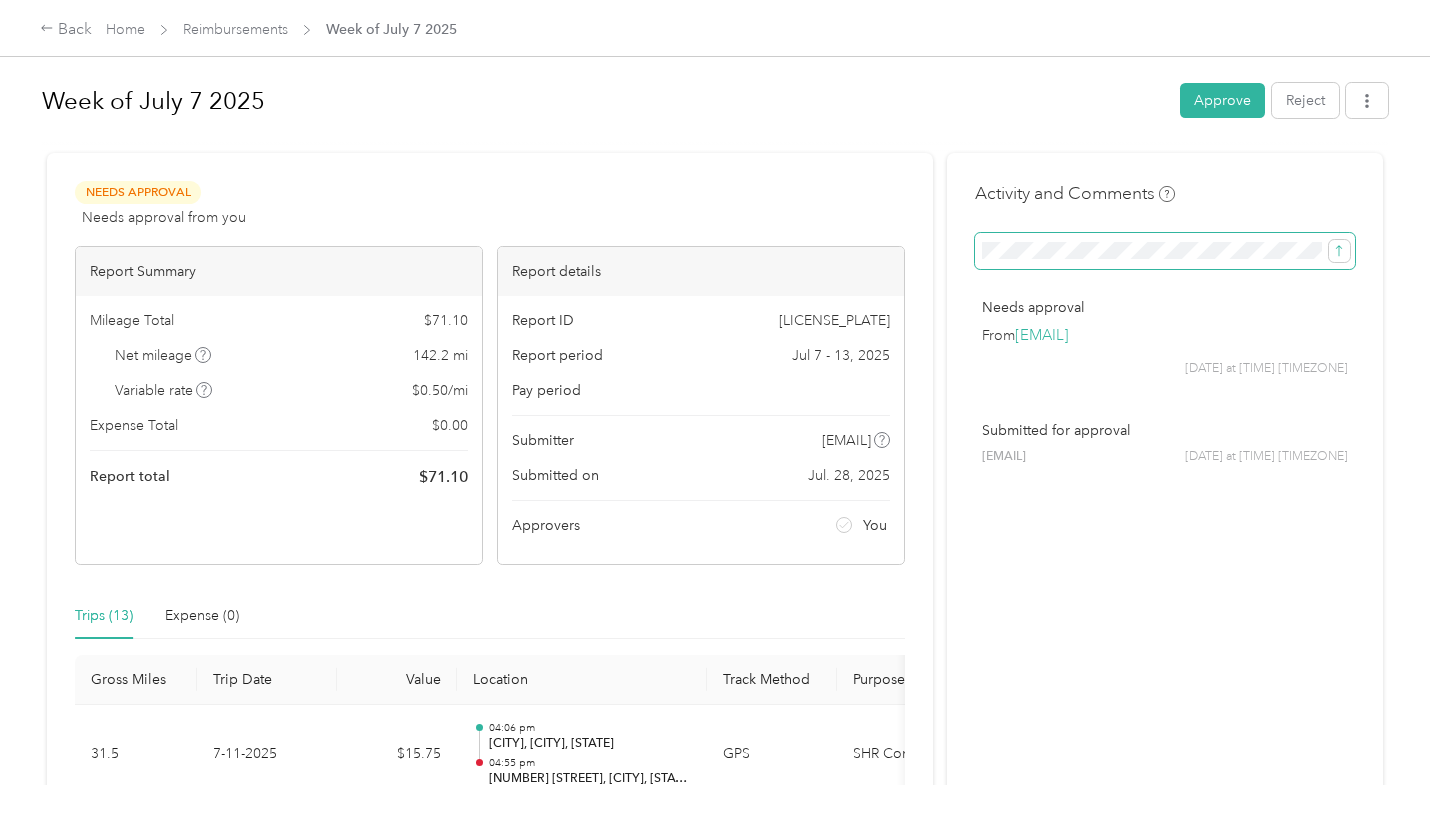 scroll, scrollTop: 0, scrollLeft: 0, axis: both 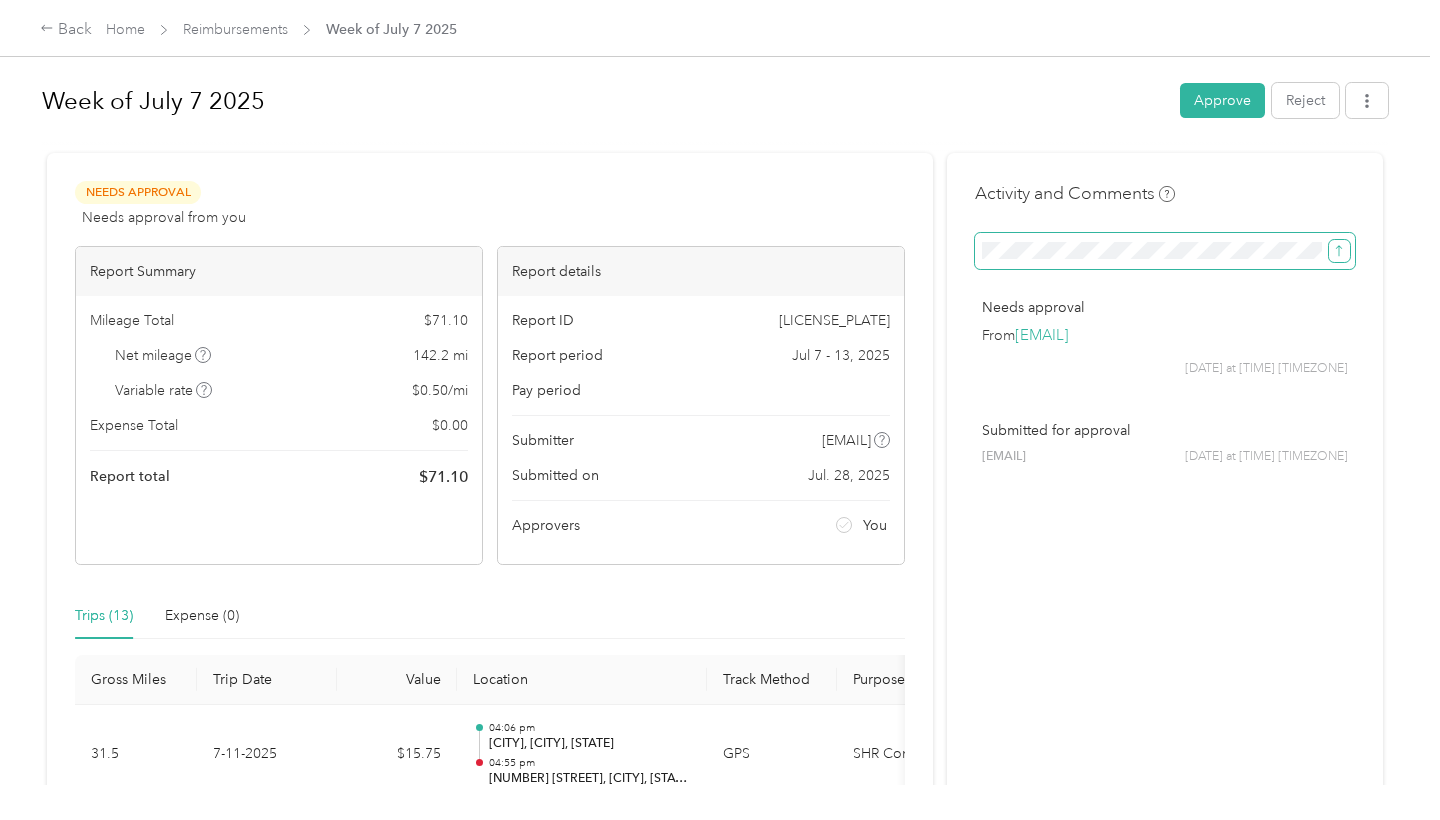click at bounding box center [1339, 251] 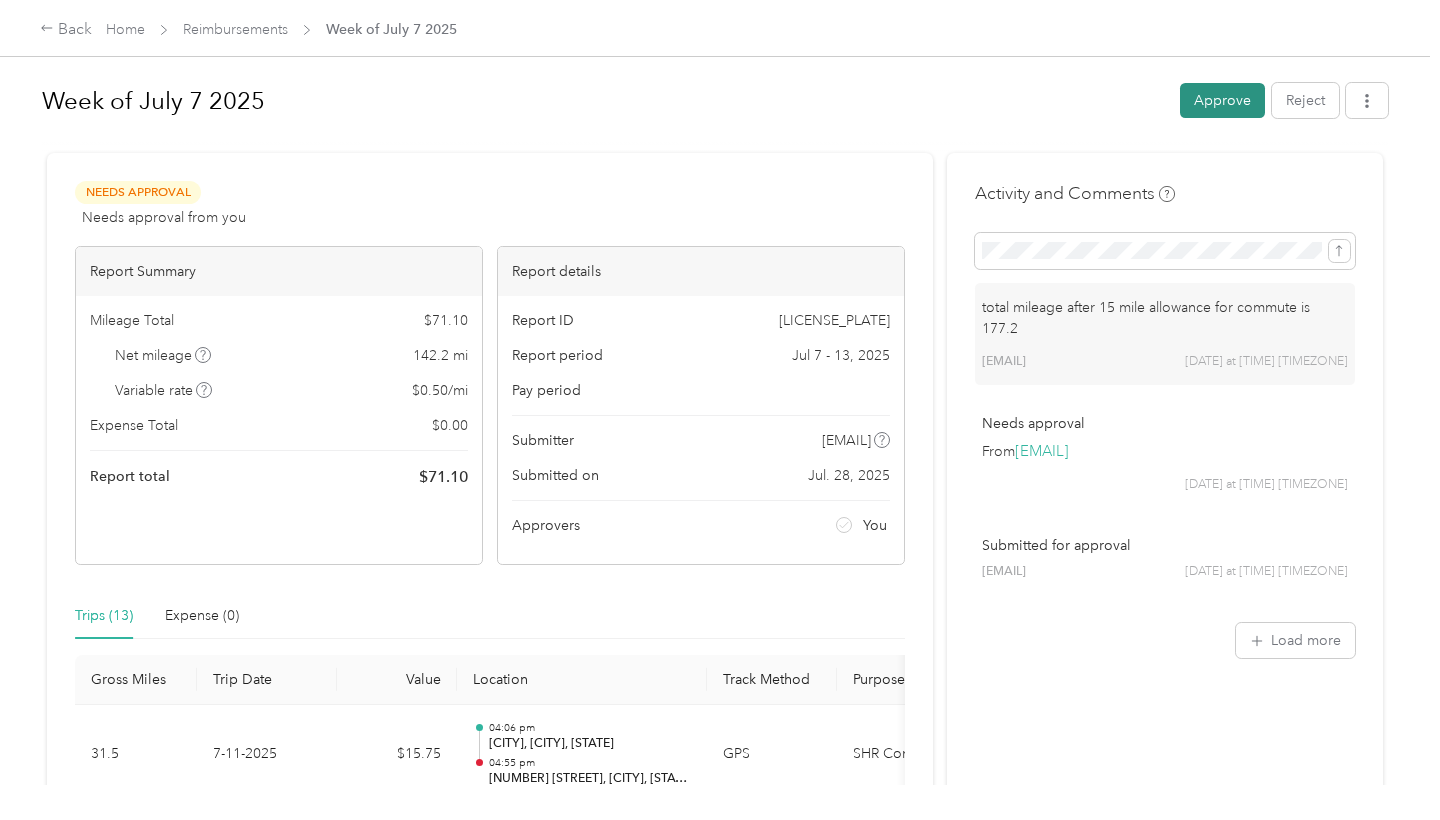 click on "Approve" at bounding box center (1222, 100) 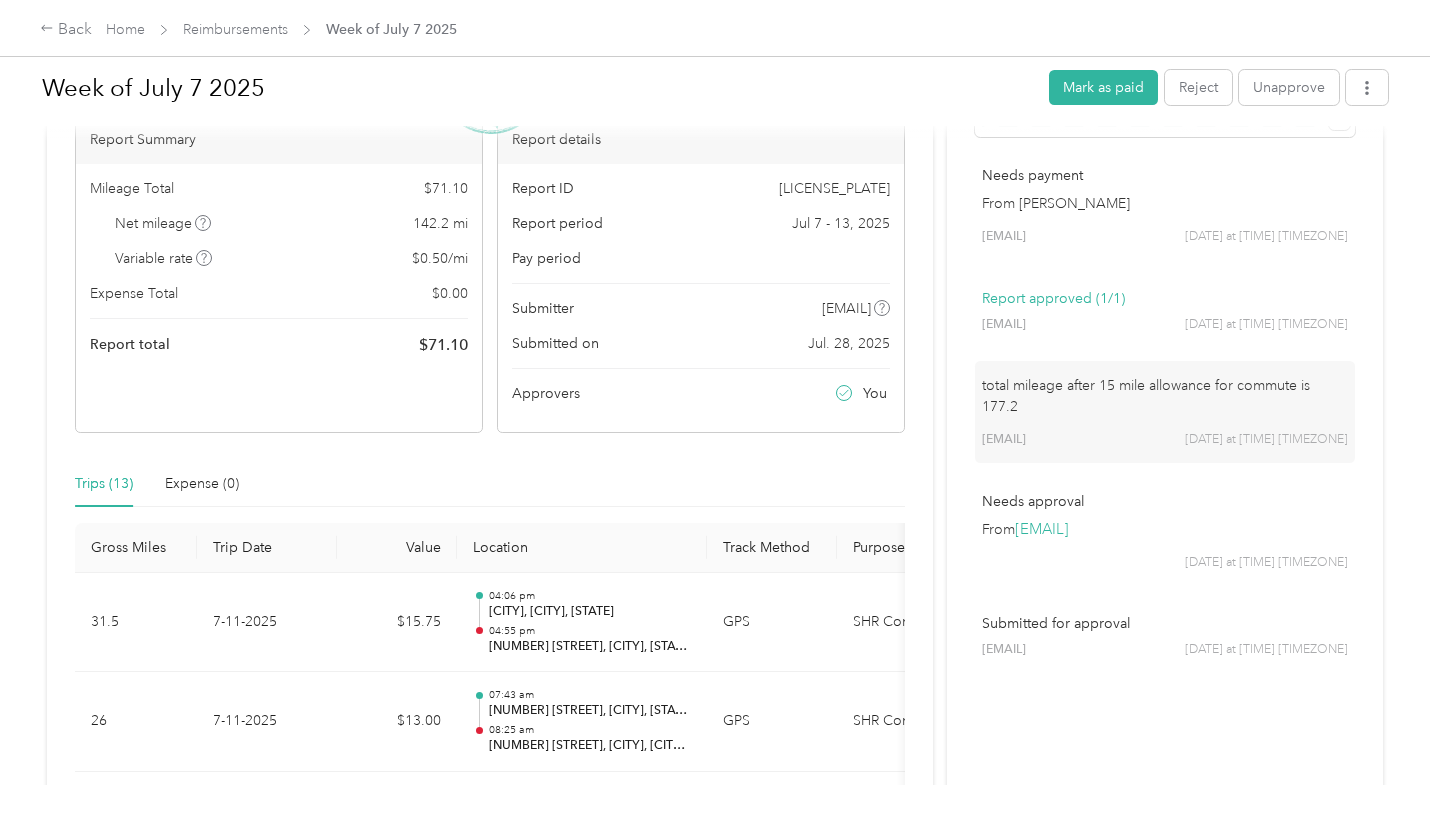 scroll, scrollTop: 140, scrollLeft: 0, axis: vertical 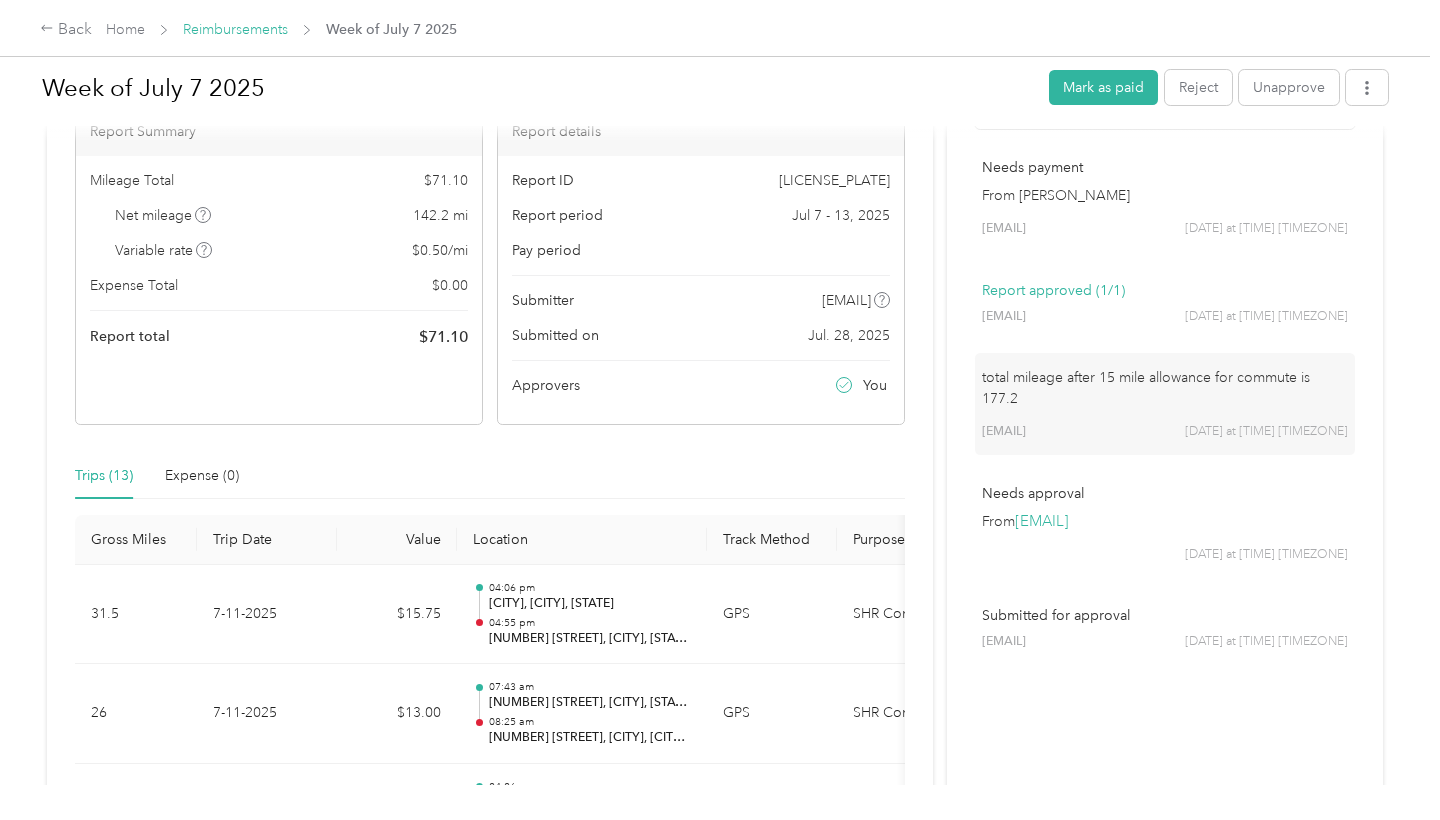 click on "Reimbursements" at bounding box center (235, 29) 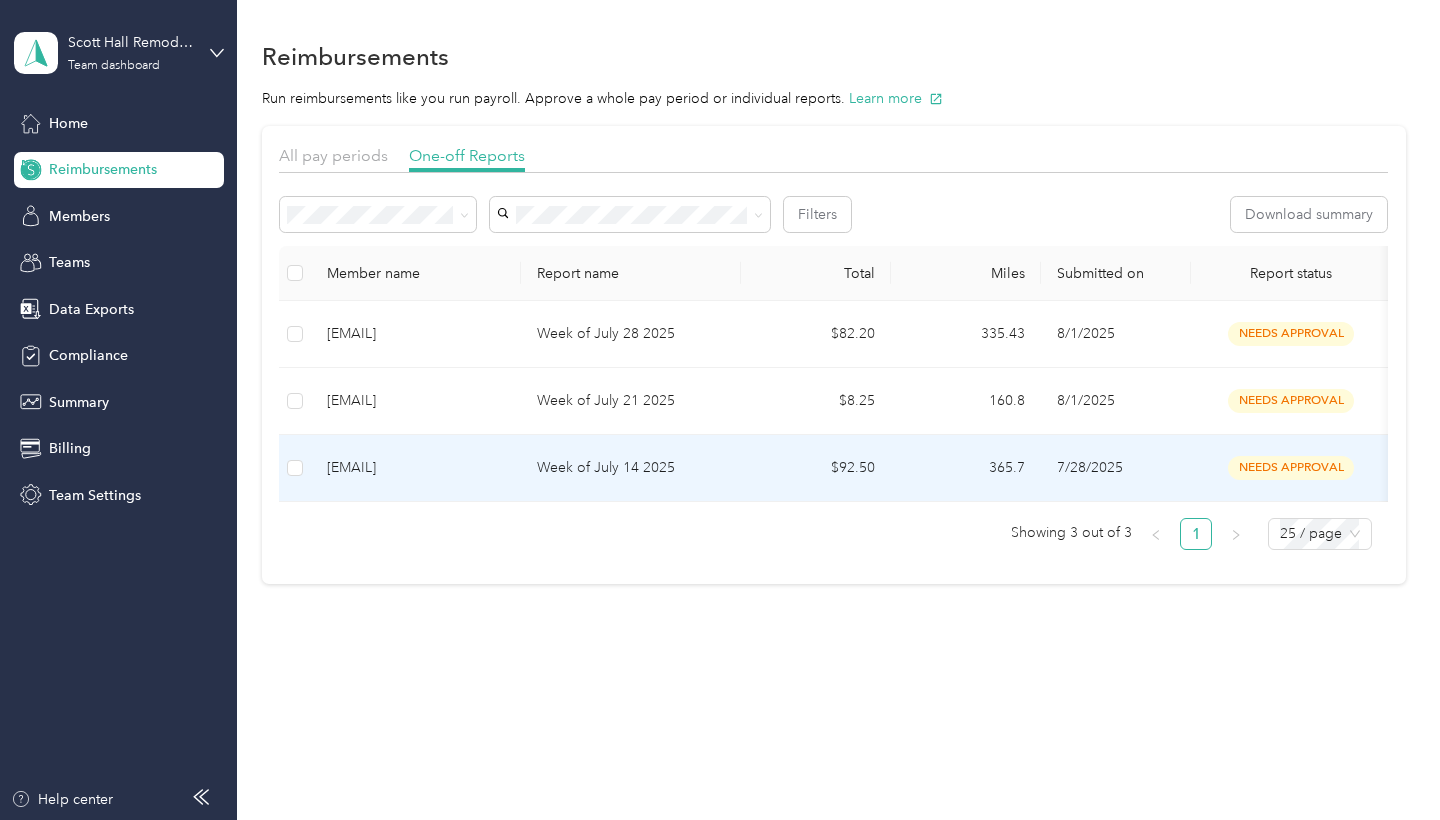 click on "Week of July 14 2025" at bounding box center (631, 468) 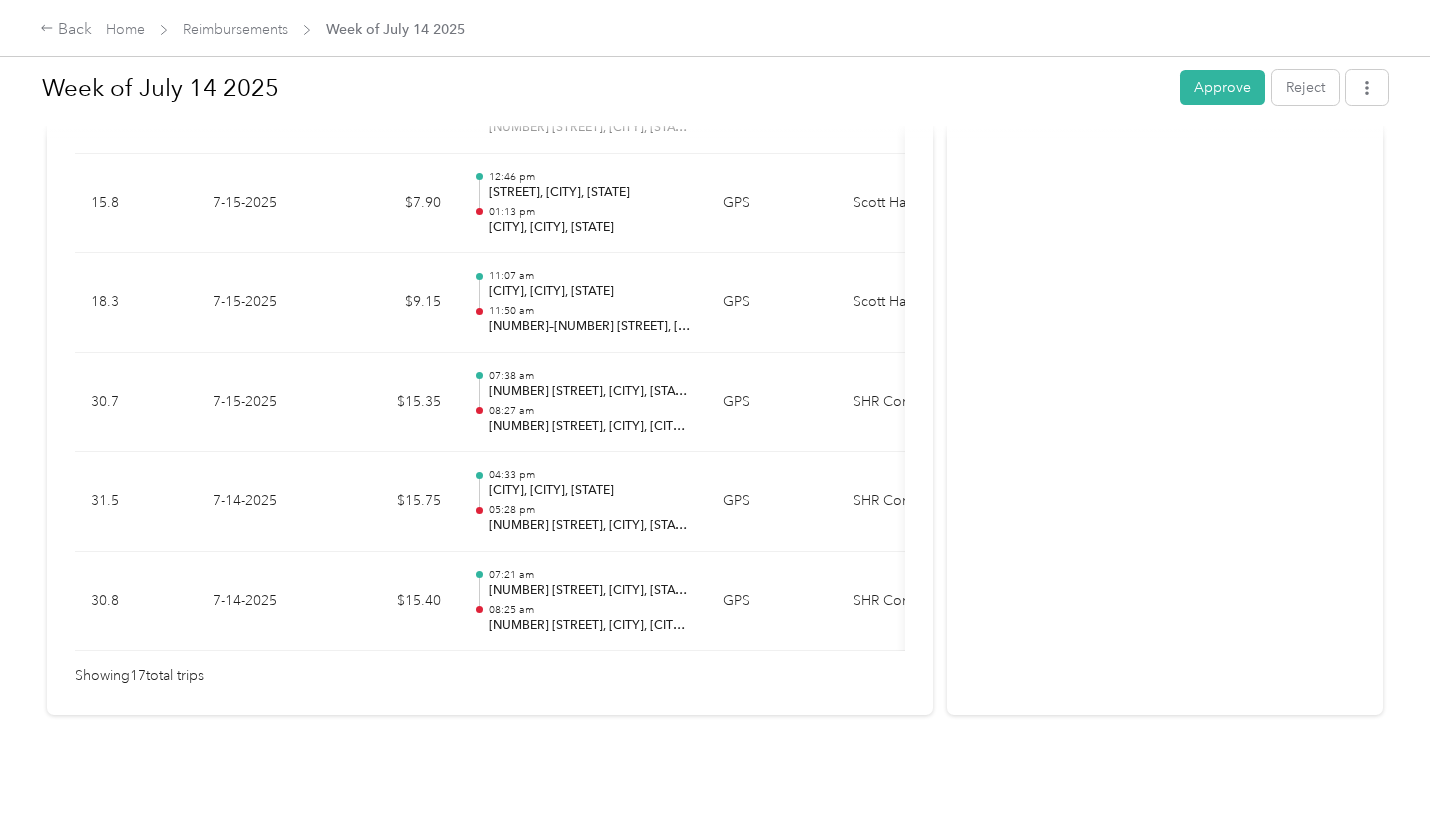 scroll, scrollTop: 1738, scrollLeft: 0, axis: vertical 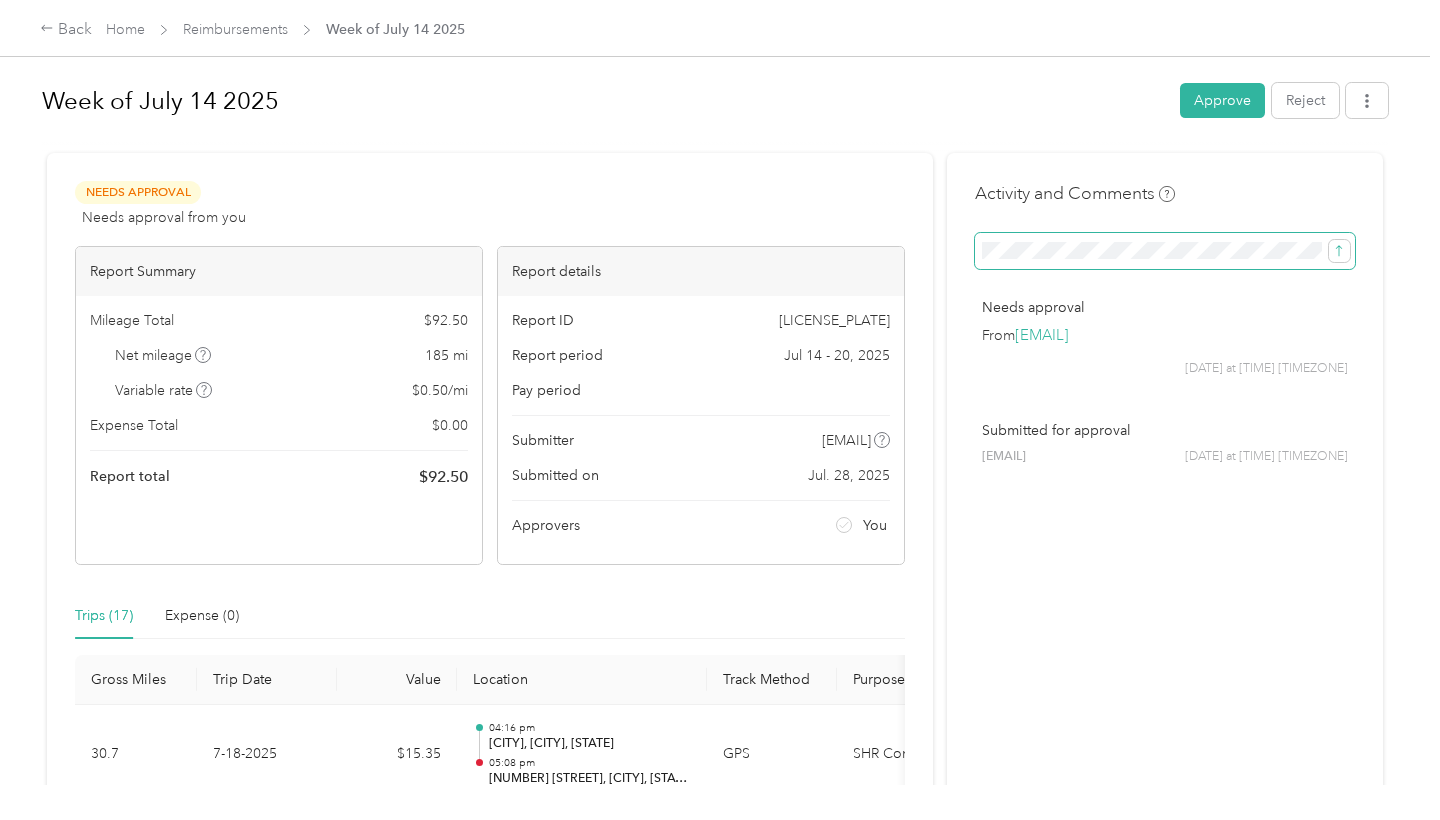 click at bounding box center (1165, 251) 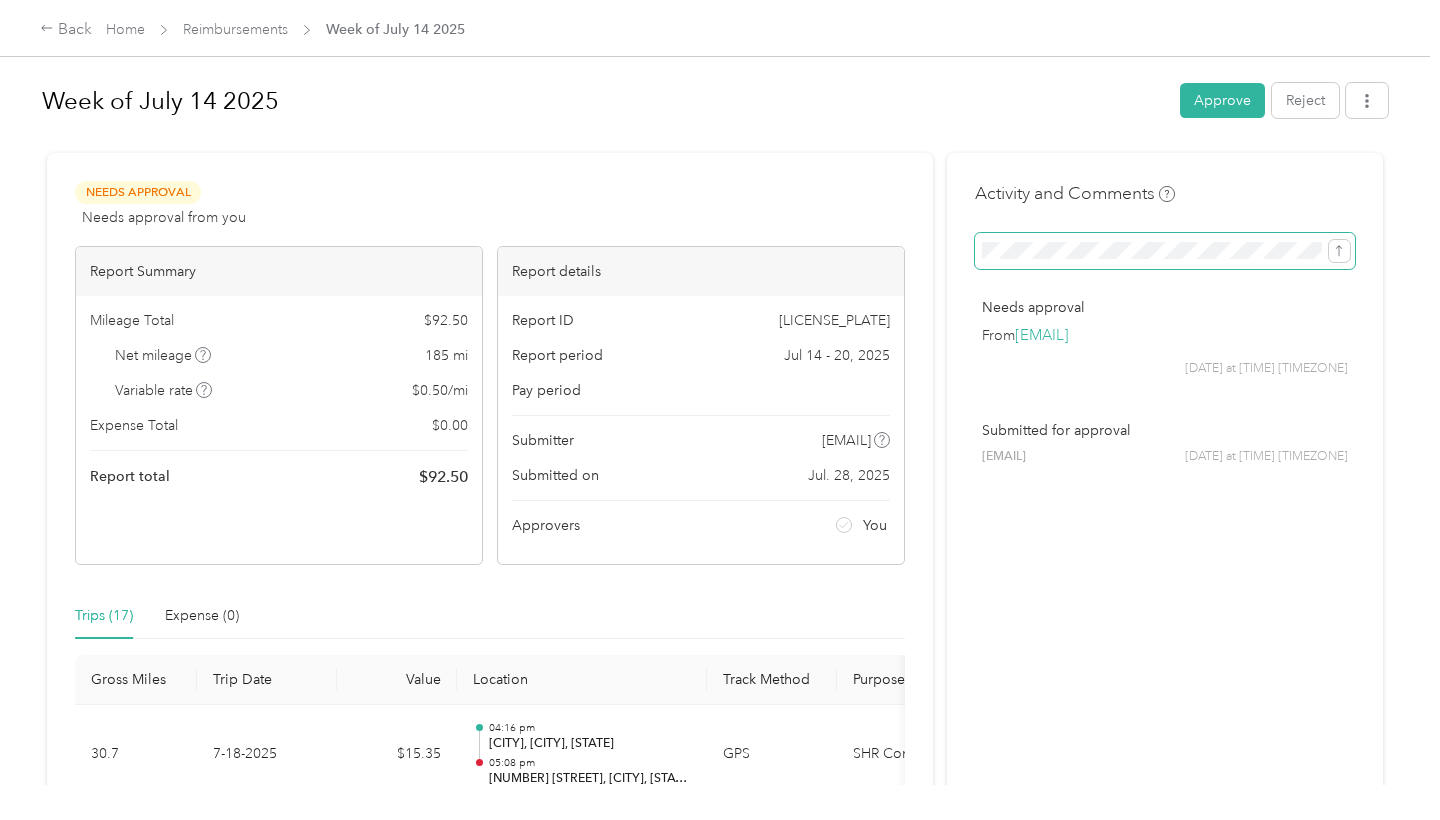 scroll, scrollTop: 0, scrollLeft: 0, axis: both 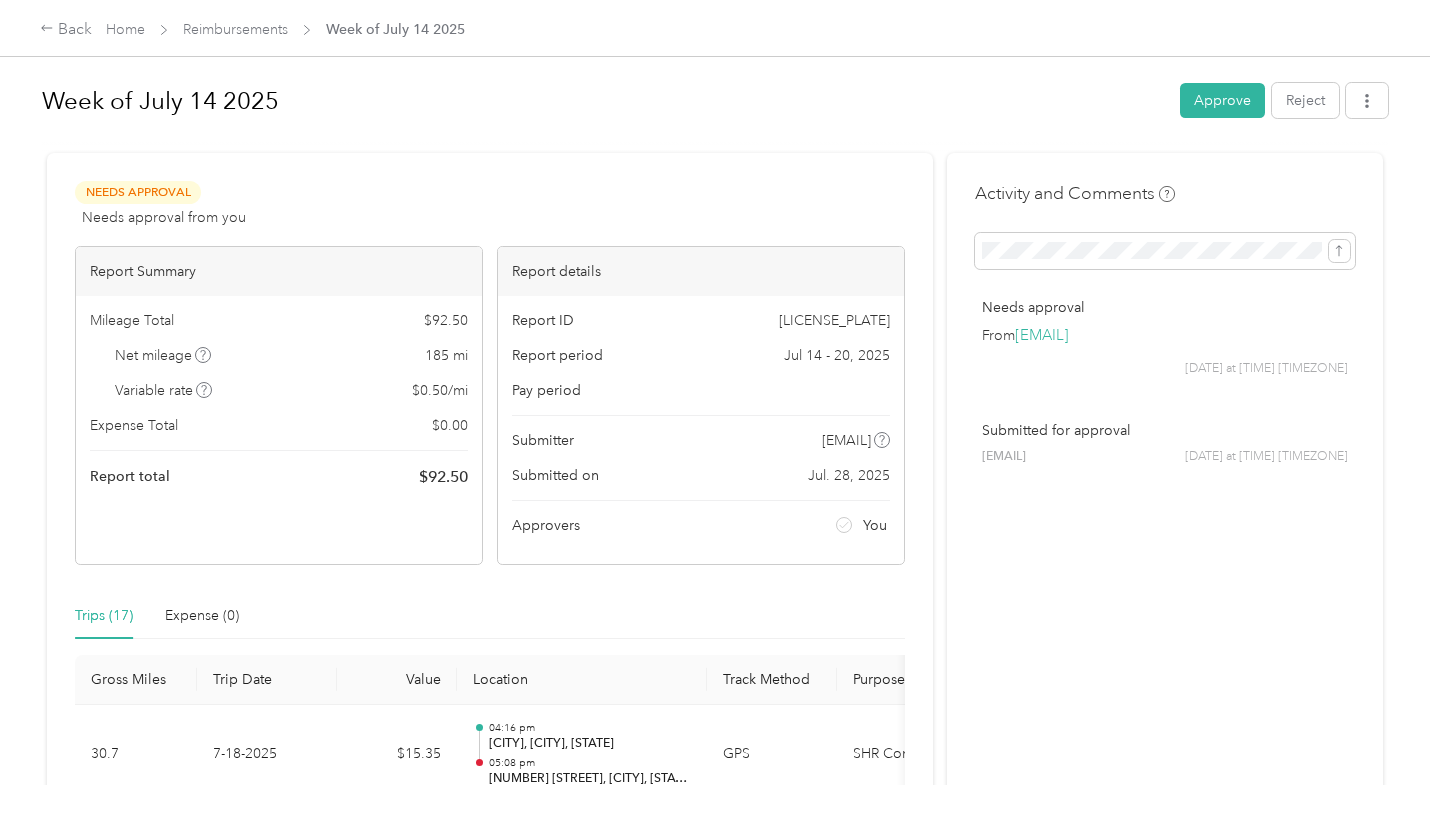 click on "Activity and Comments   Needs approval From  [EMAIL] [DATE] at [TIME] [TIMEZONE] Submitted for approval [EMAIL] [DATE] at [TIME] [TIMEZONE]" at bounding box center (1165, 337) 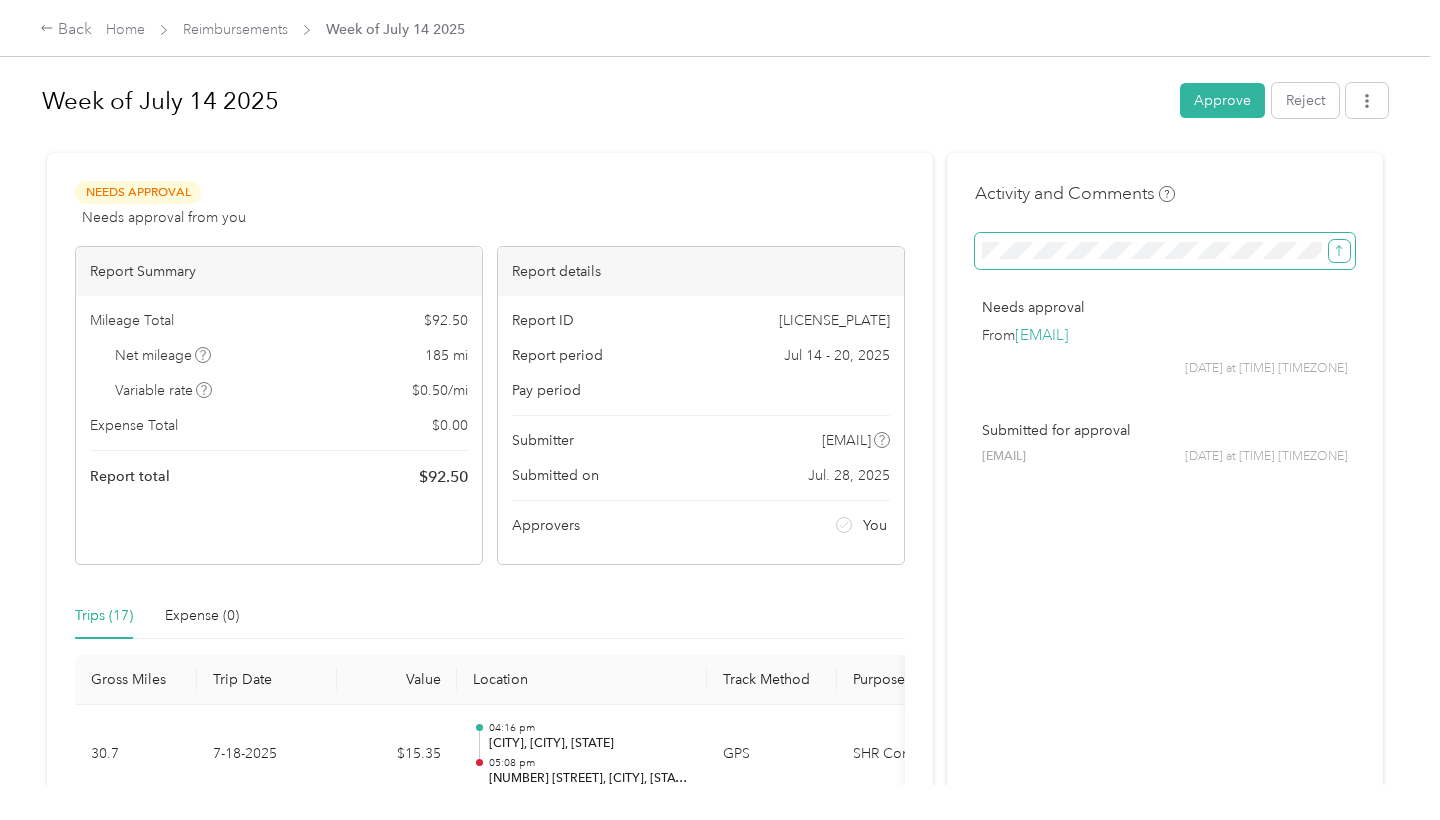 click 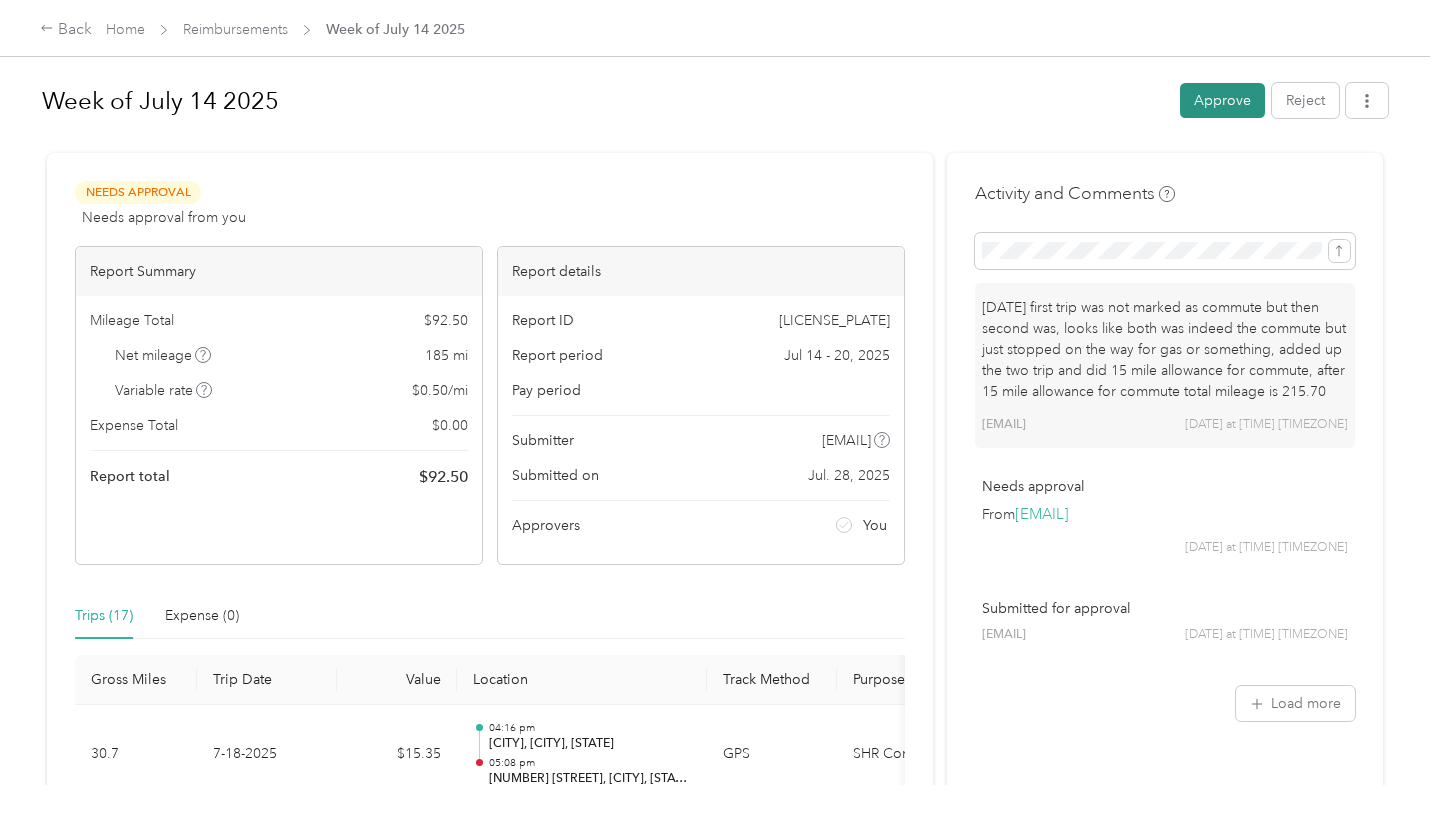 click on "Approve" at bounding box center [1222, 100] 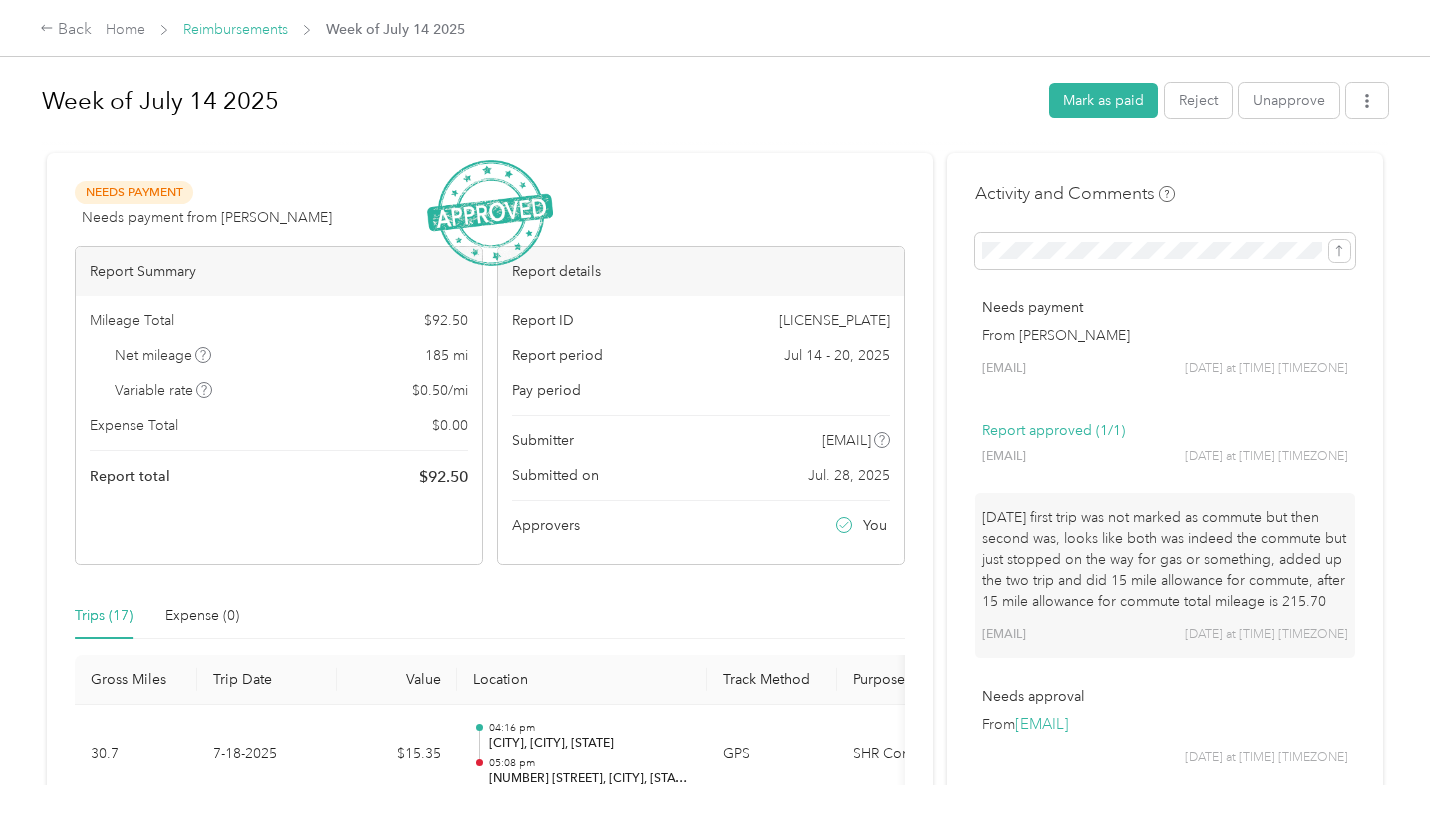 click on "Reimbursements" at bounding box center (235, 29) 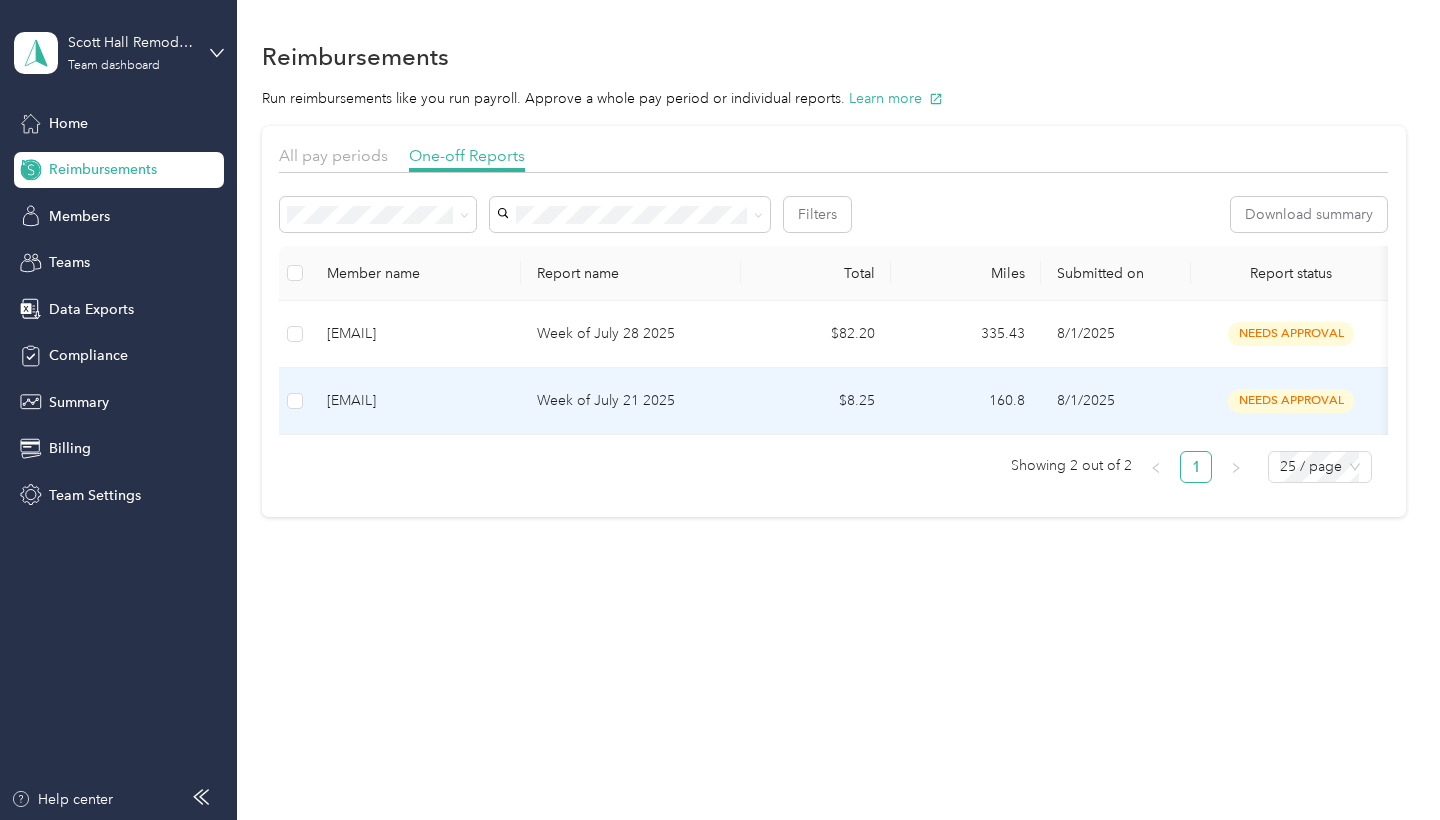 click on "[EMAIL]" at bounding box center [416, 401] 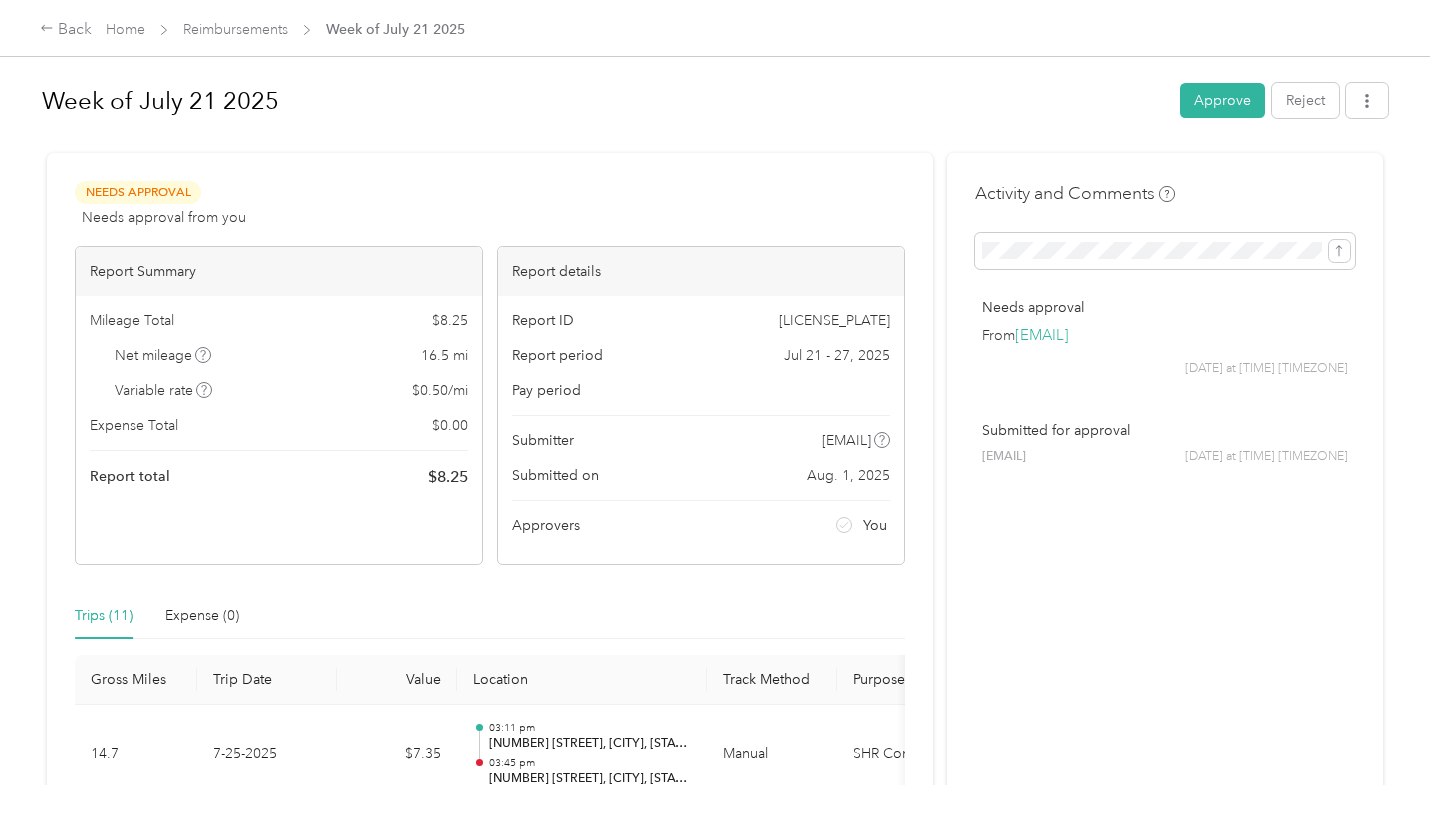 scroll, scrollTop: 0, scrollLeft: 0, axis: both 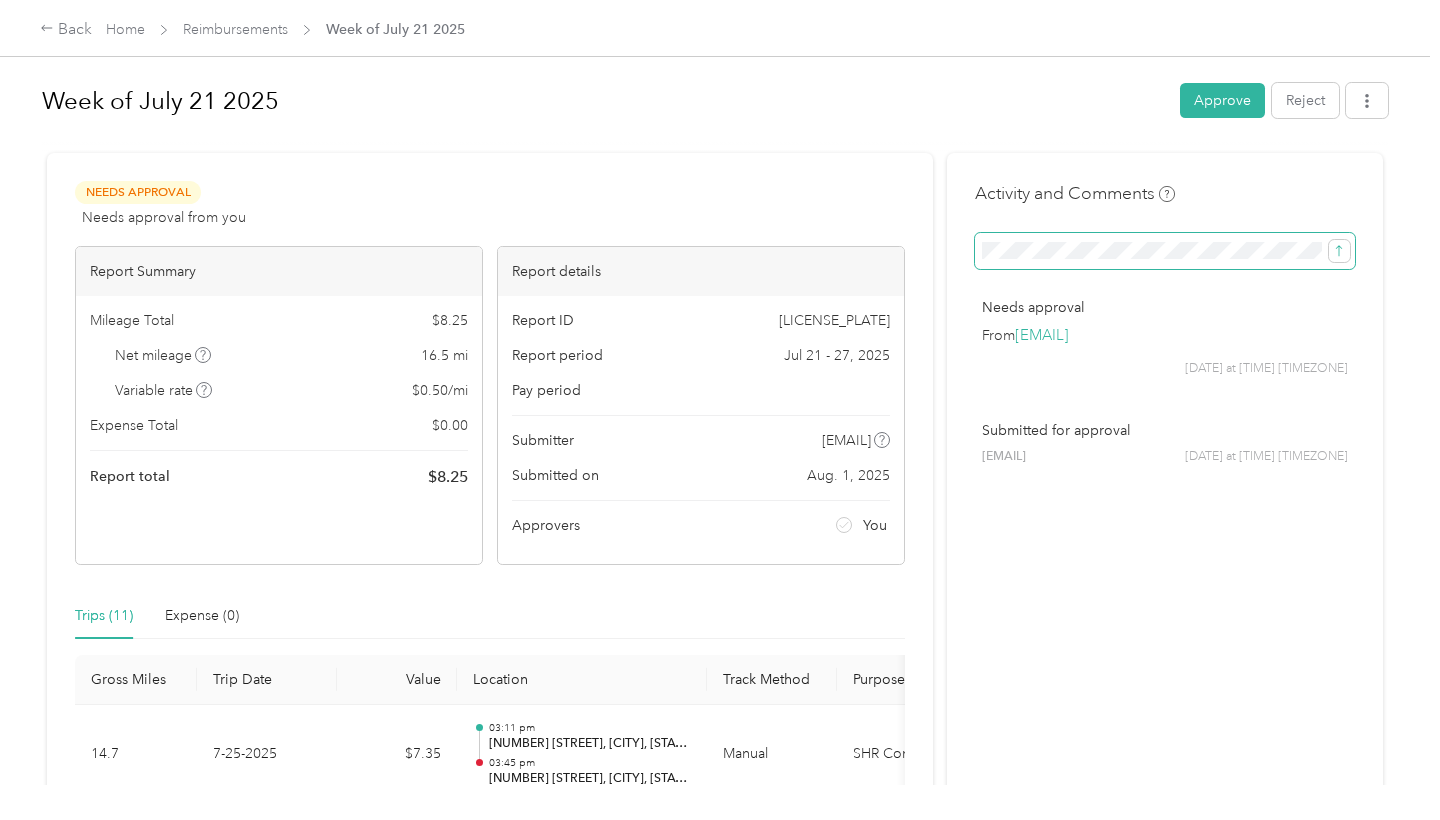 click at bounding box center [1165, 251] 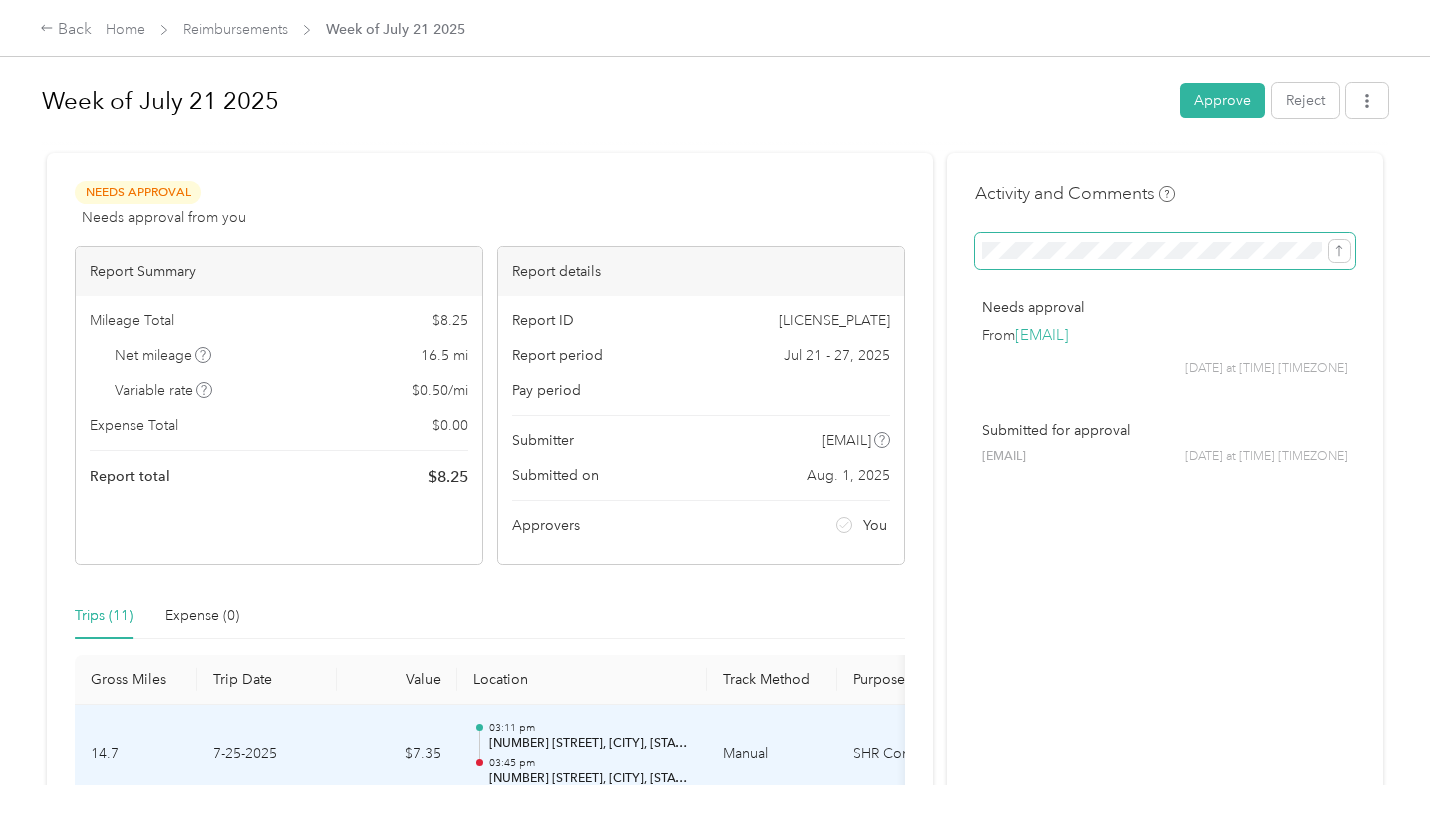 scroll, scrollTop: 0, scrollLeft: 0, axis: both 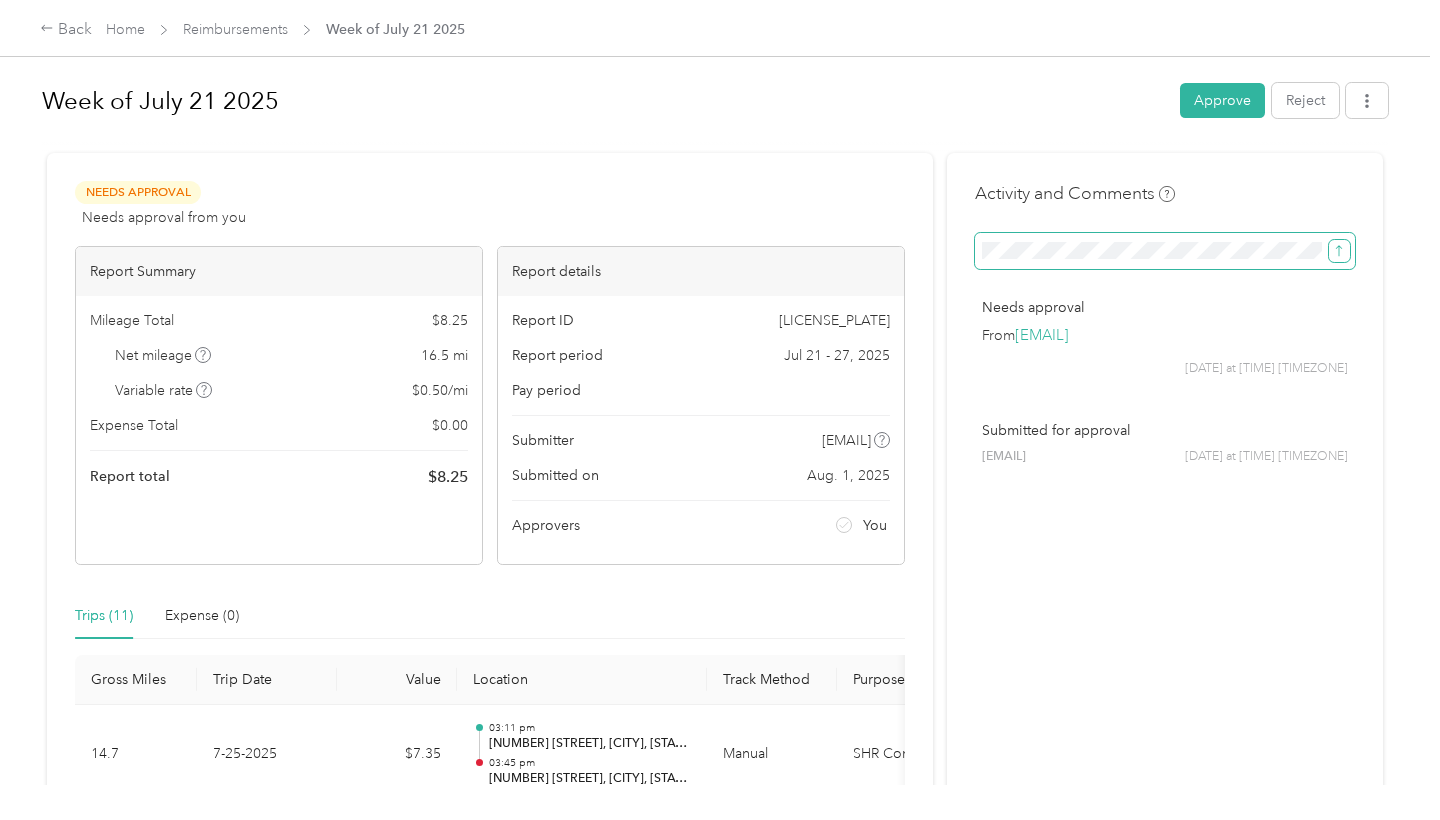click 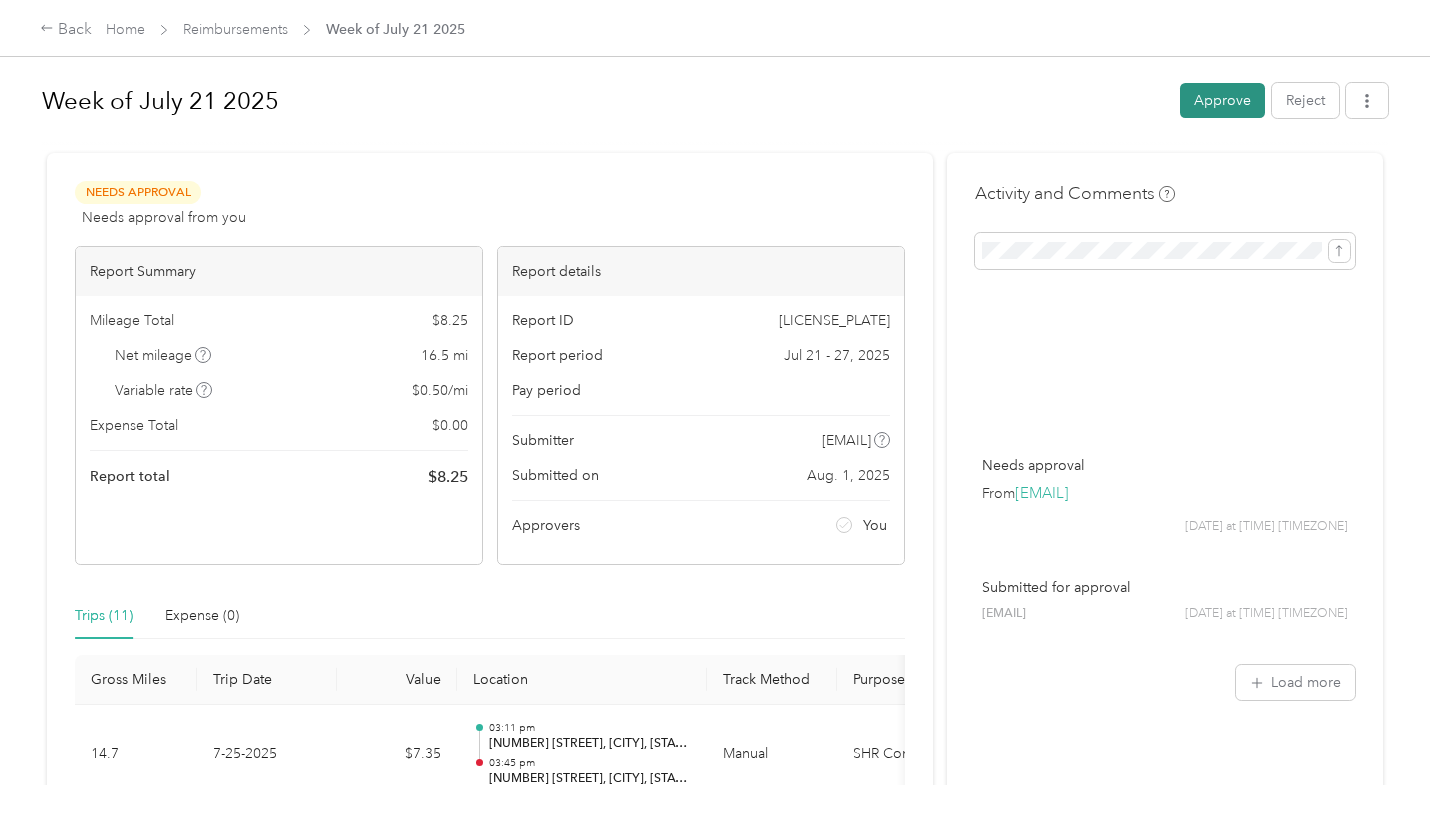 click on "Approve" at bounding box center [1222, 100] 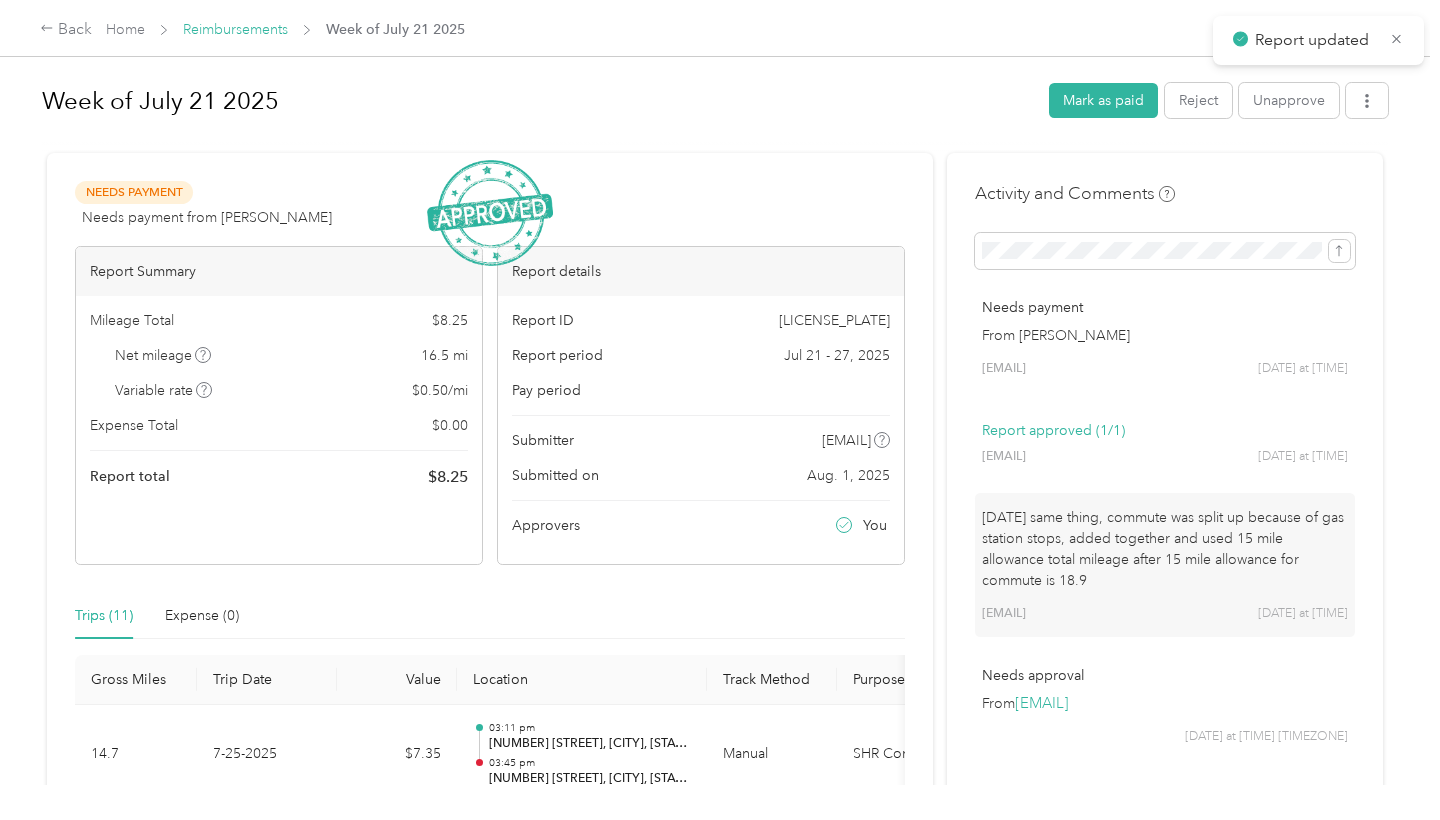 click on "Reimbursements" at bounding box center (235, 29) 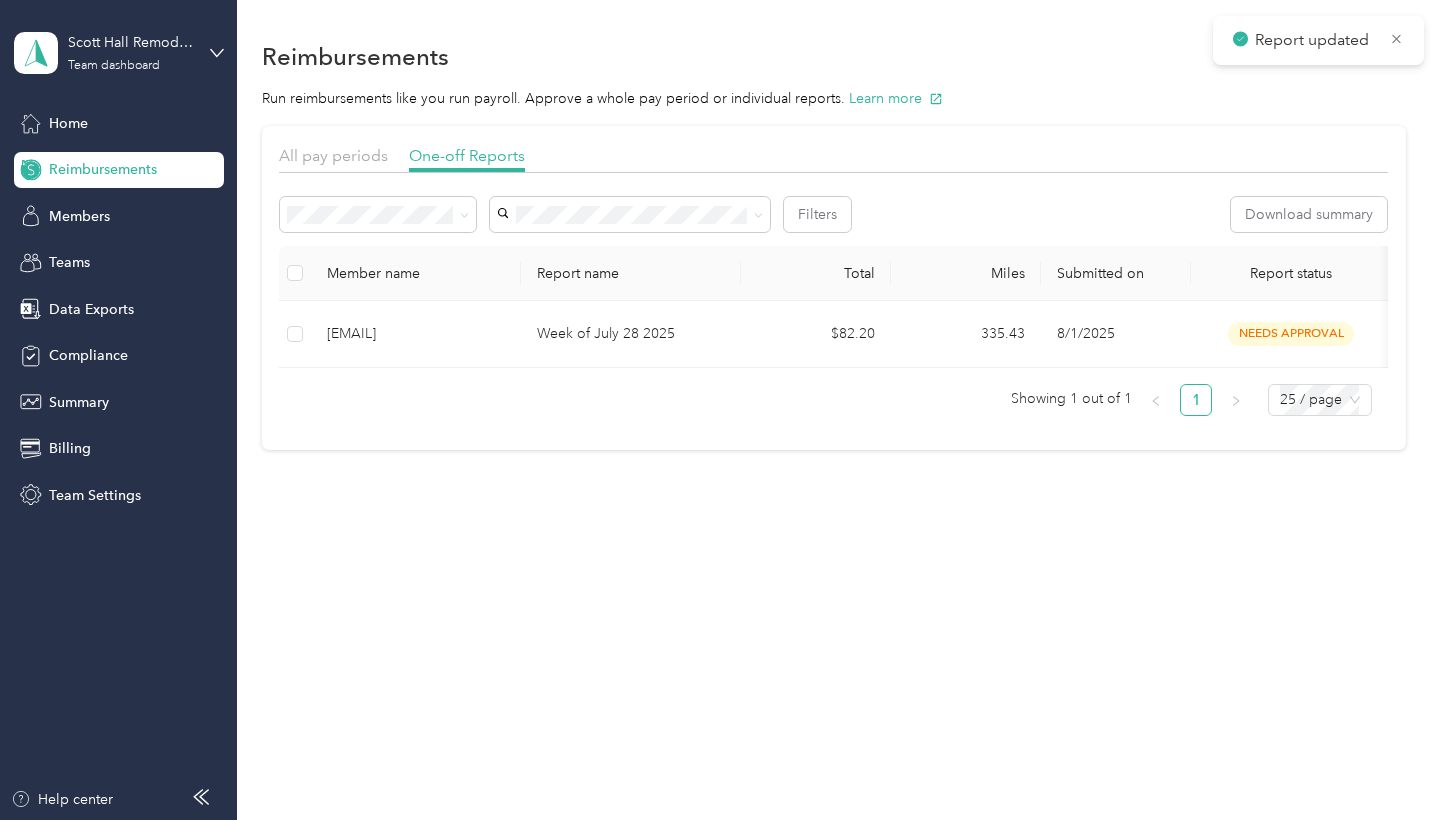 click on "[EMAIL]" at bounding box center (416, 334) 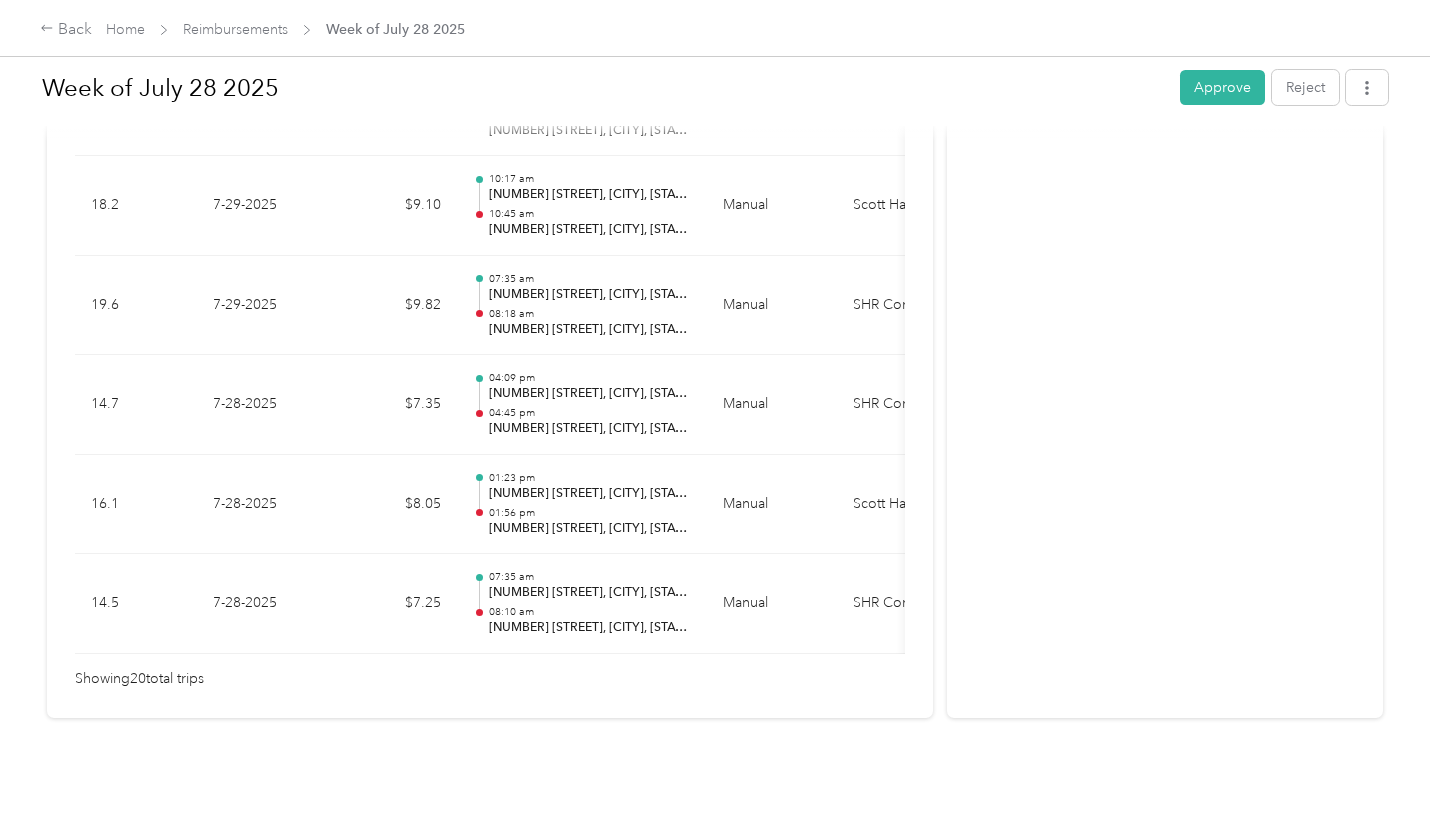 scroll, scrollTop: 2034, scrollLeft: 0, axis: vertical 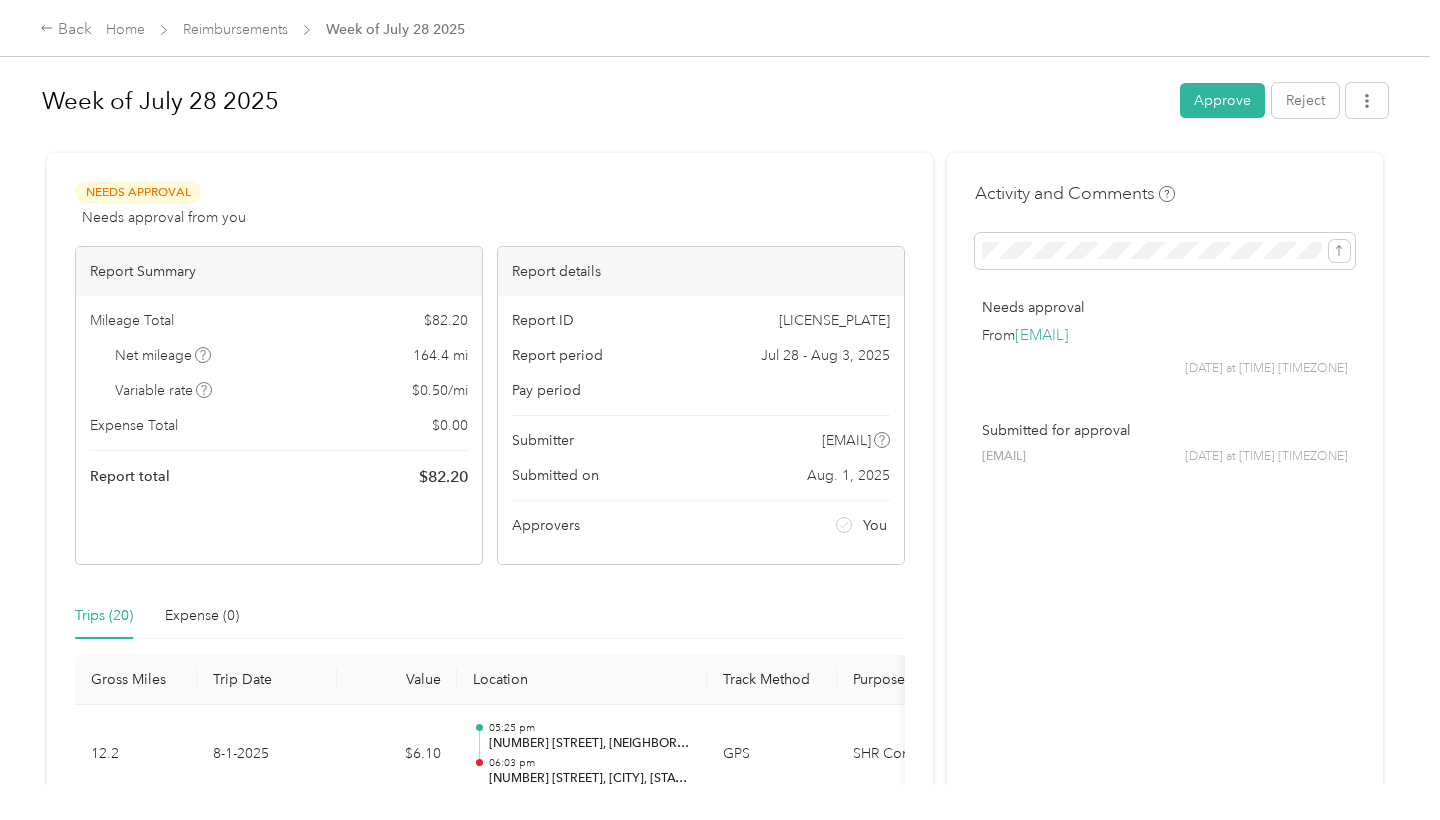click on "Activity and Comments   Needs approval From  [EMAIL] [DATE] at [TIME] [TIMEZONE] Submitted for approval [EMAIL] [DATE] at [TIME] [TIMEZONE]" at bounding box center (1165, 337) 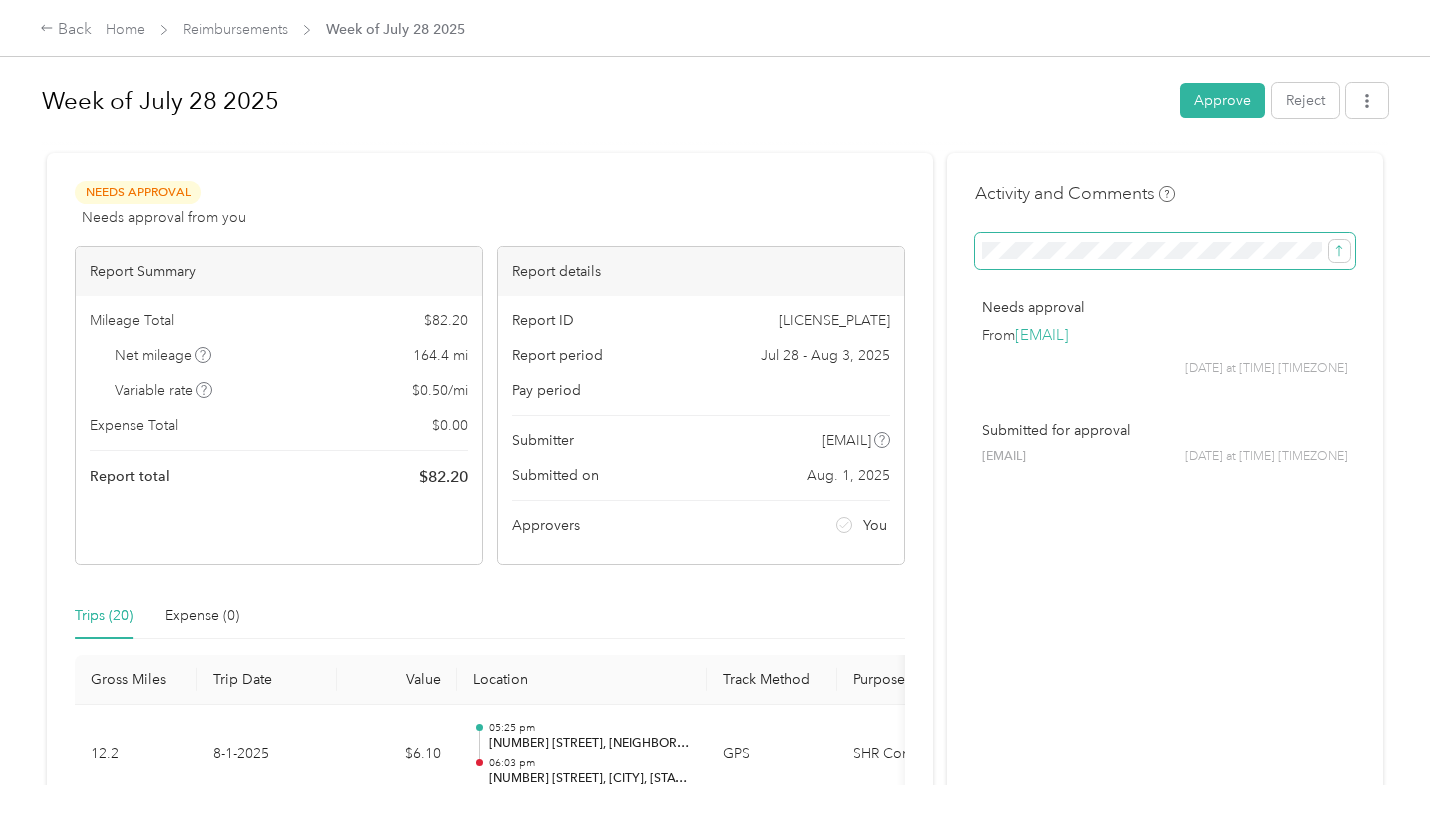 click at bounding box center [1165, 251] 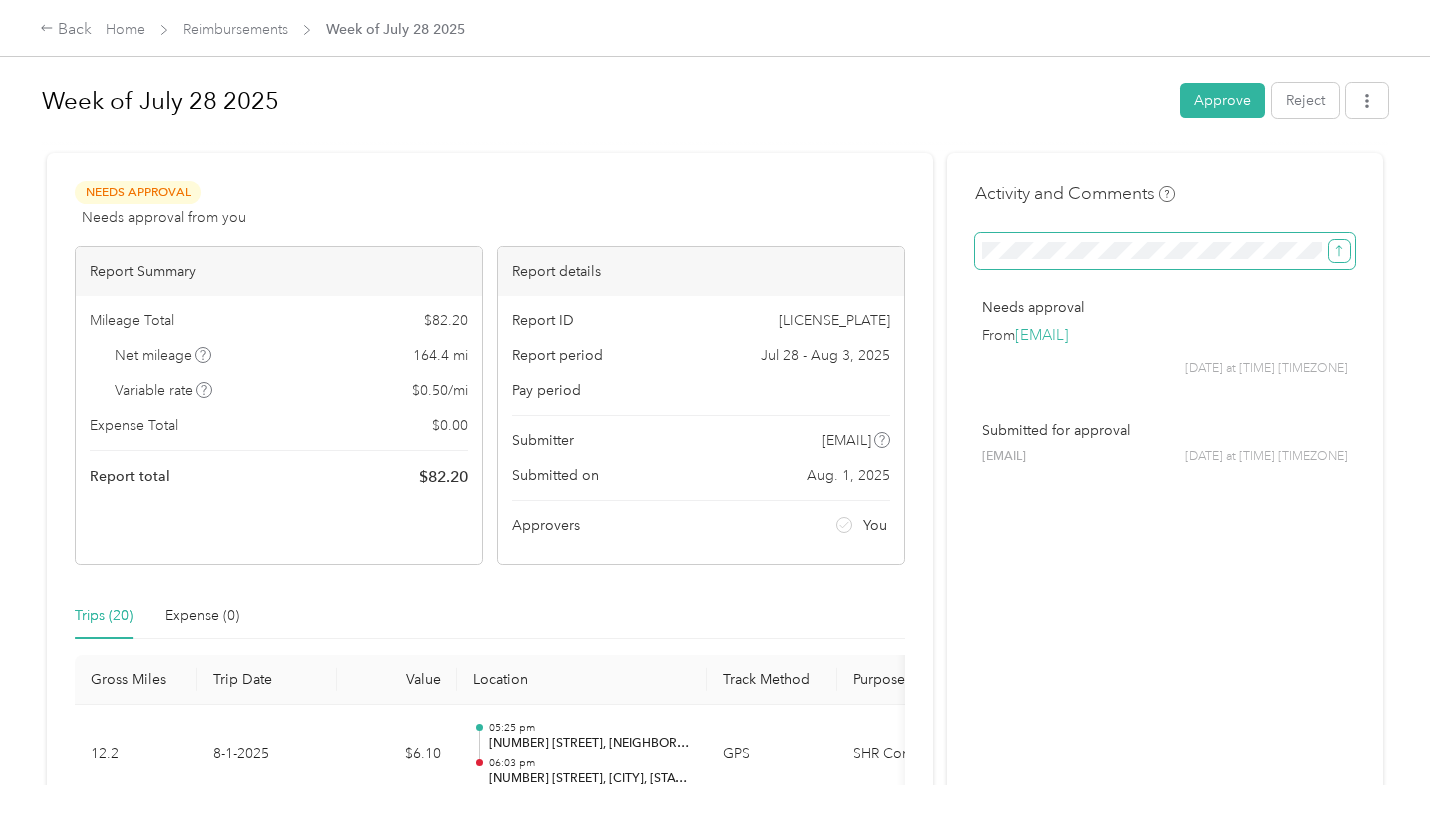 click 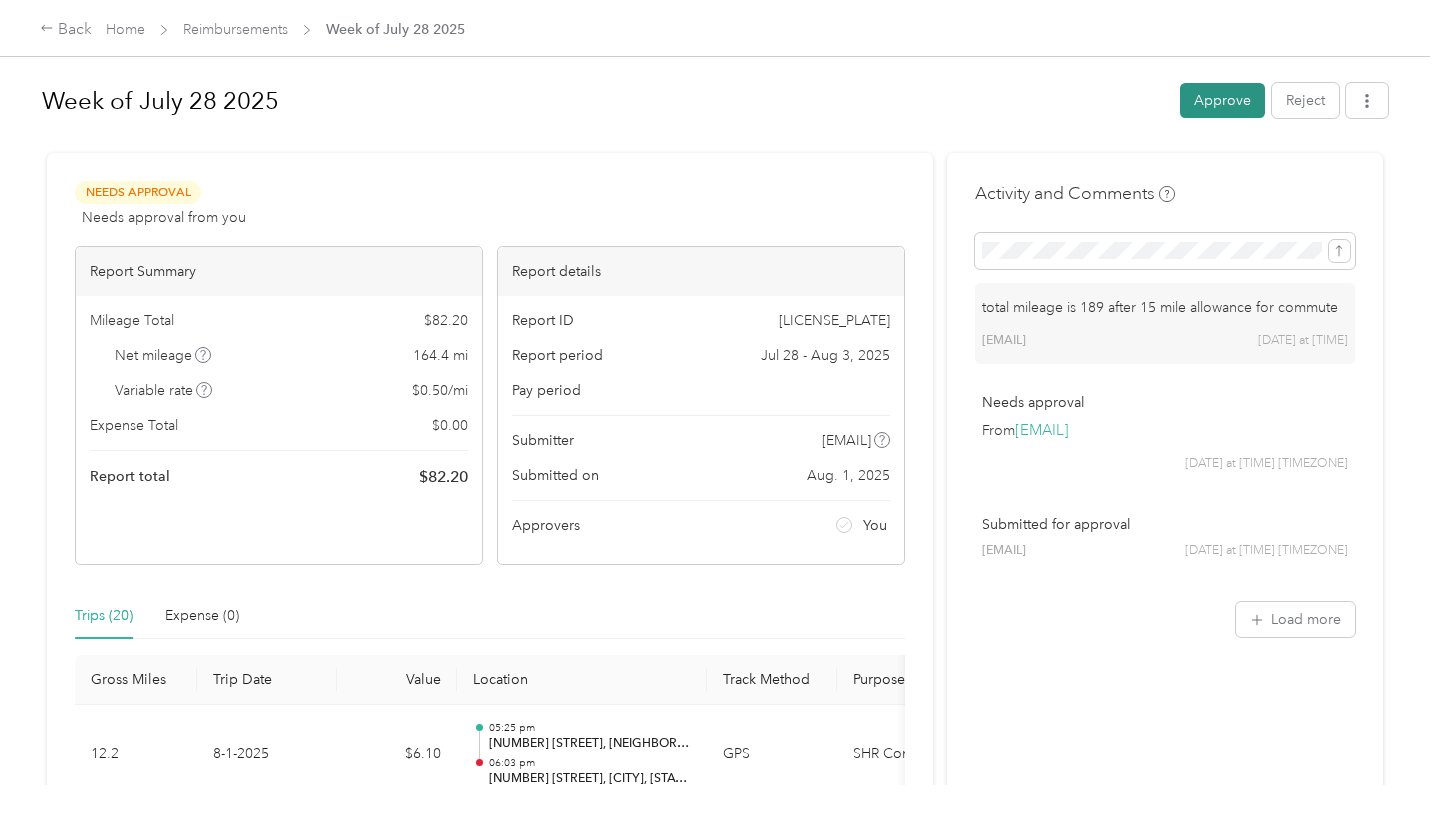 click on "Approve" at bounding box center [1222, 100] 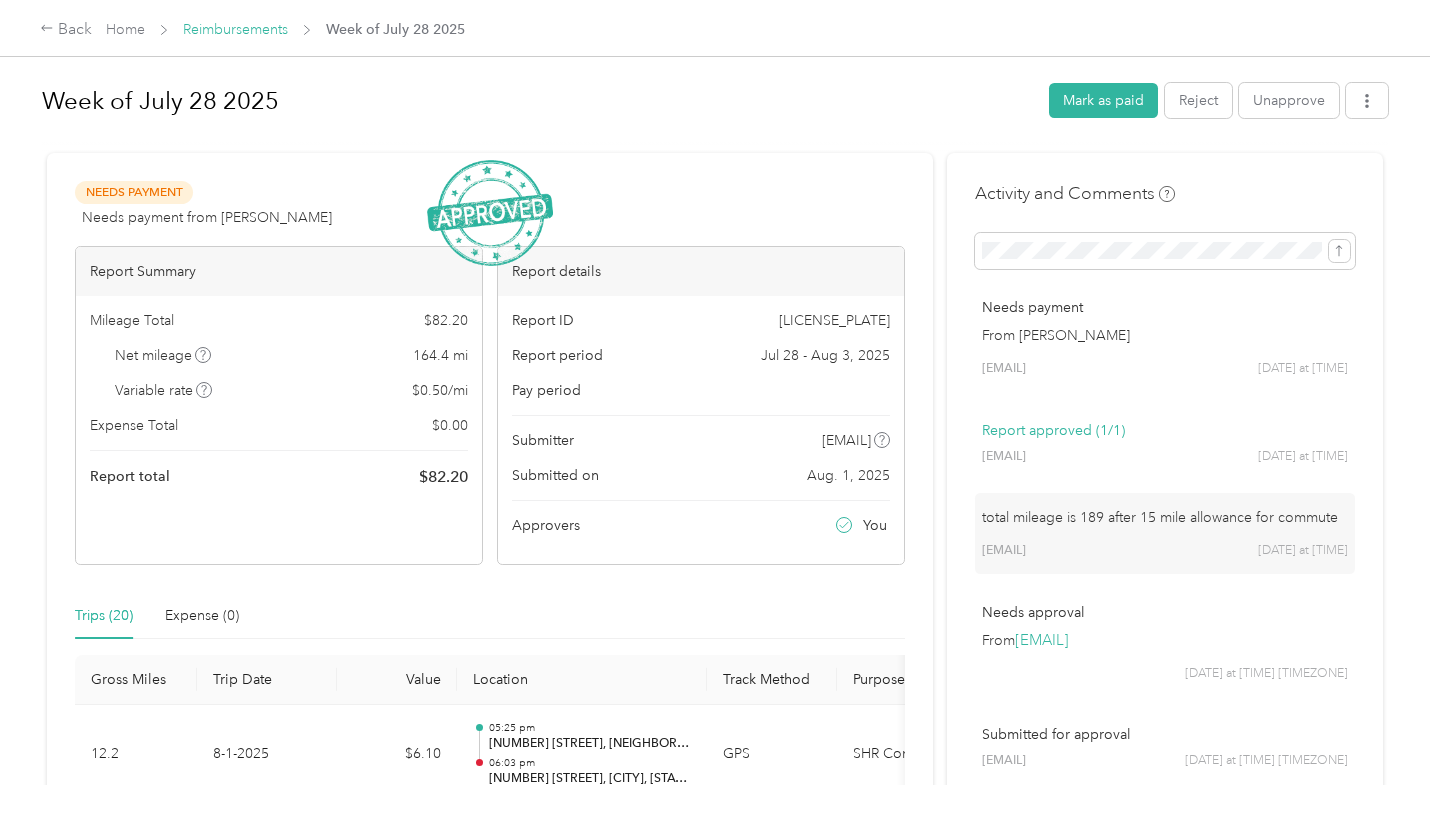 click on "Reimbursements" at bounding box center [235, 29] 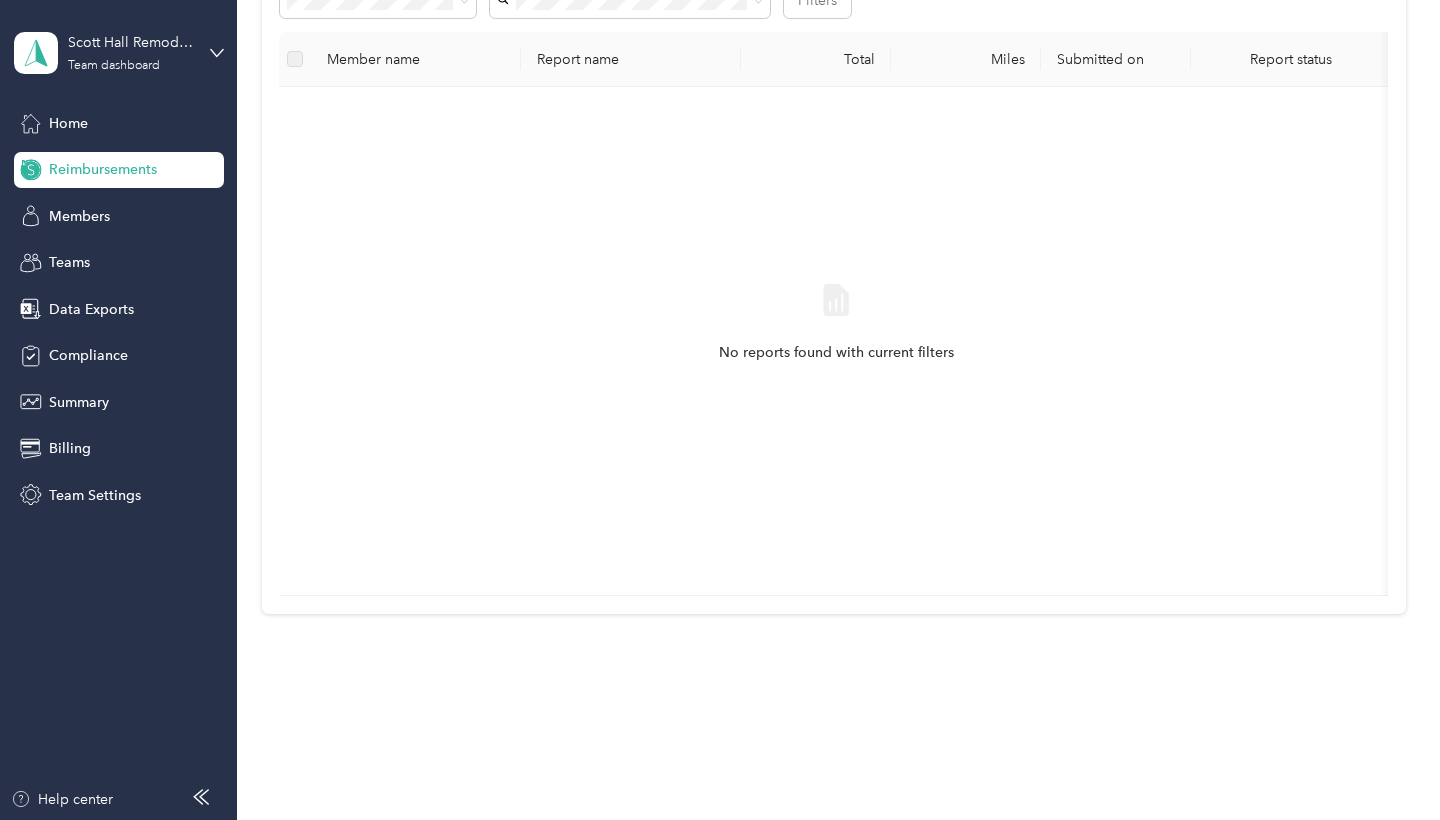 scroll, scrollTop: 219, scrollLeft: 0, axis: vertical 